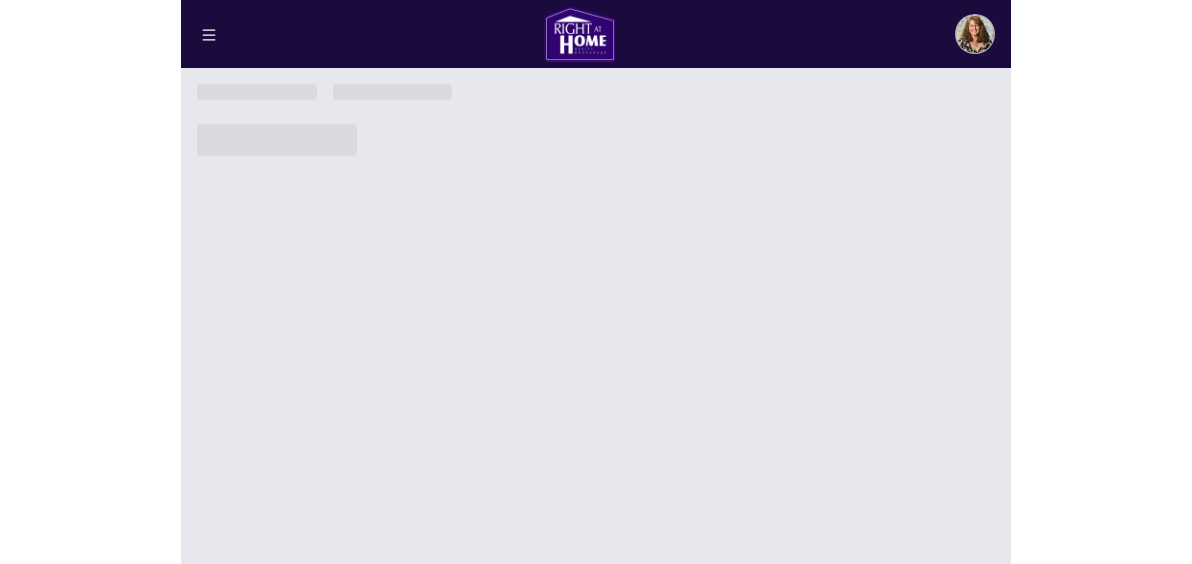 scroll, scrollTop: 0, scrollLeft: 0, axis: both 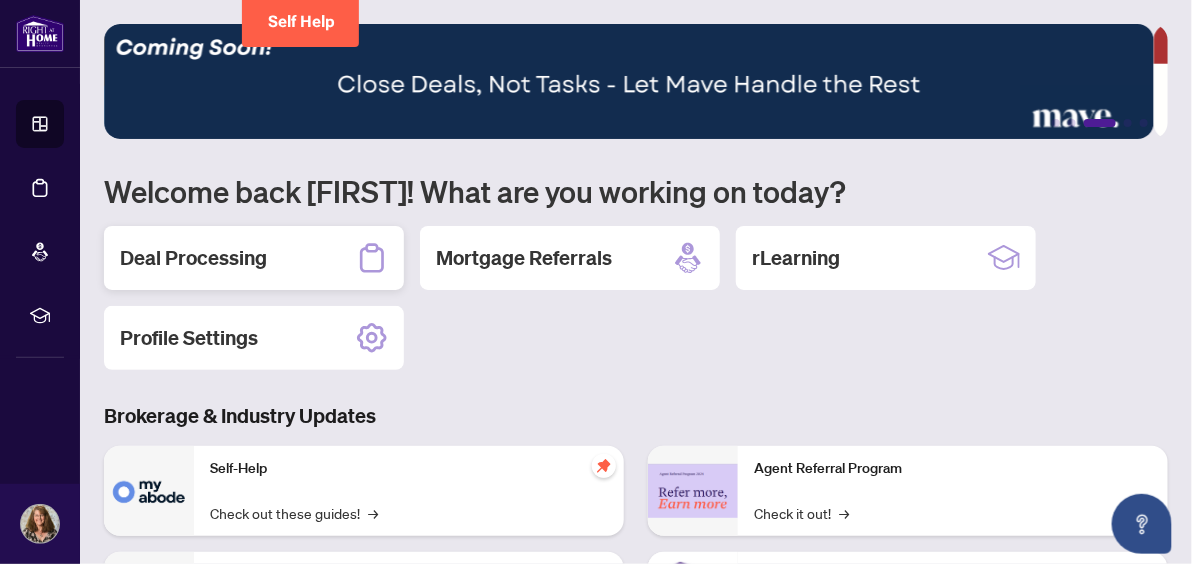 click on "Deal Processing" at bounding box center [193, 258] 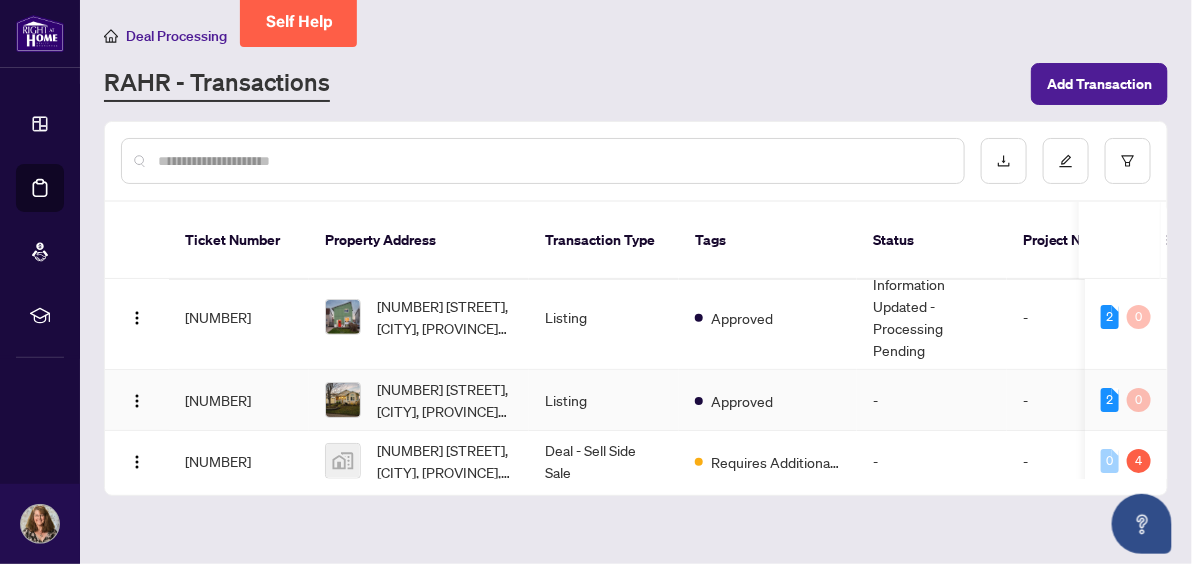 scroll, scrollTop: 93, scrollLeft: 0, axis: vertical 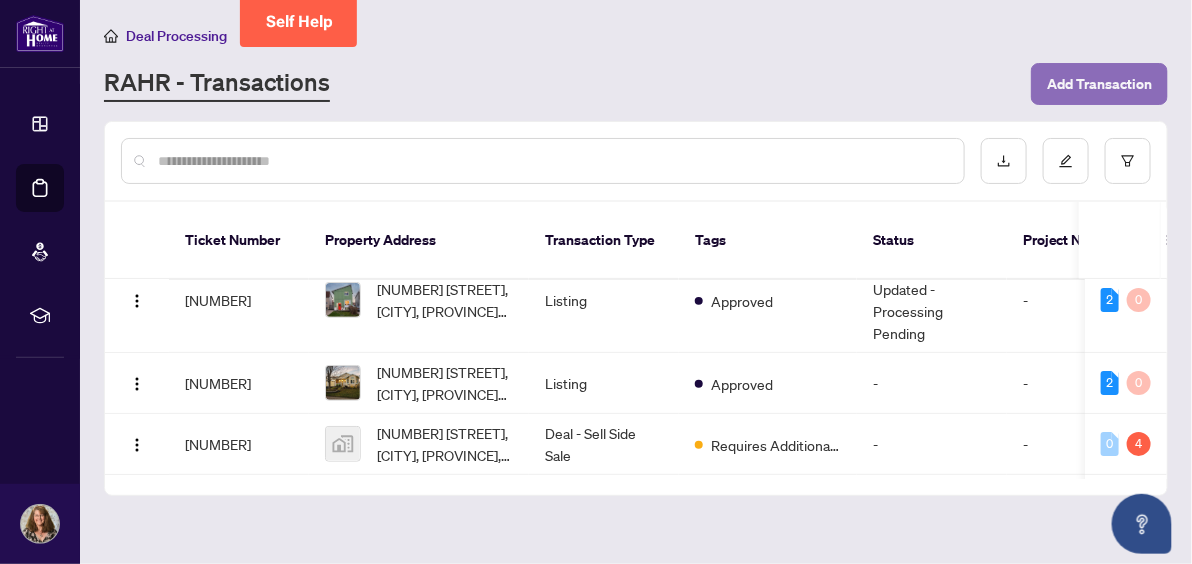click on "Add Transaction" at bounding box center (1099, 84) 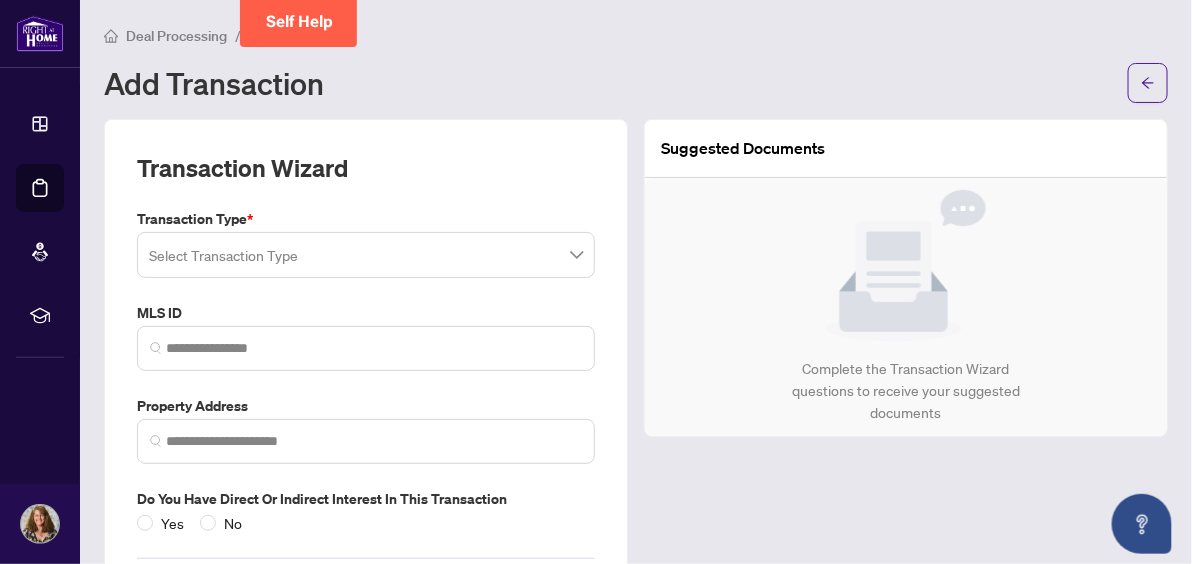 click at bounding box center [366, 255] 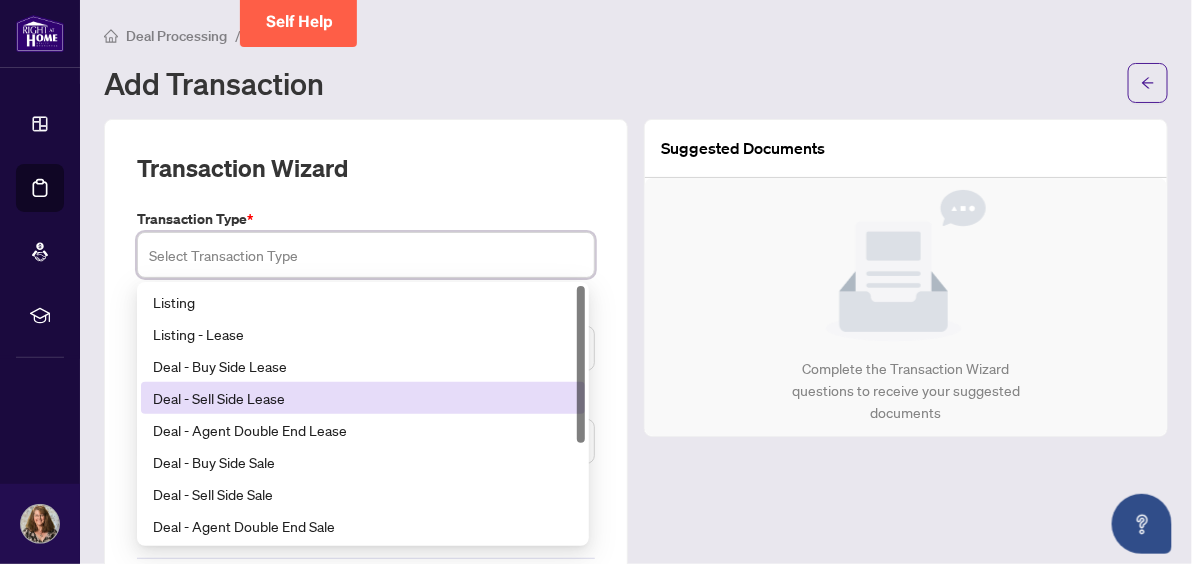 click on "Deal - Sell Side Lease" at bounding box center [363, 398] 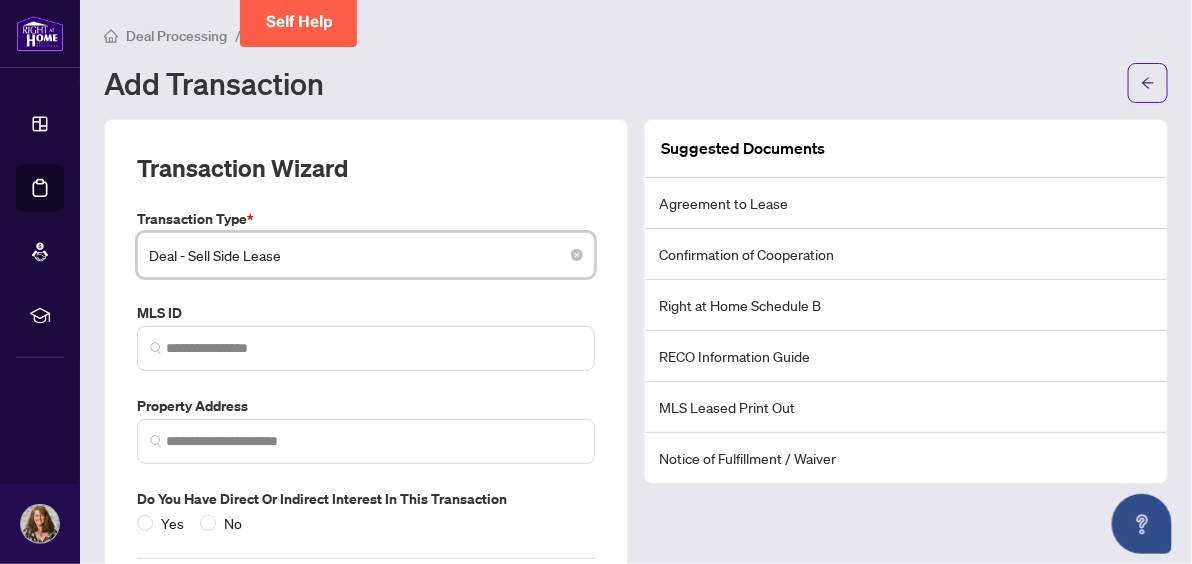 click on "Deal - Sell Side Lease" at bounding box center [366, 255] 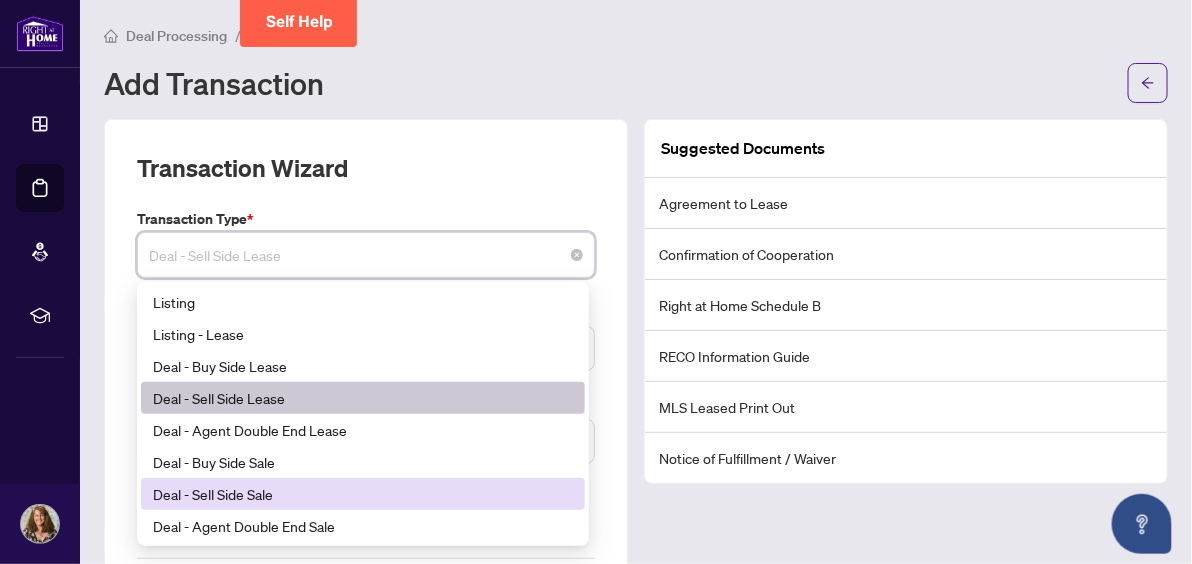 click on "Deal - Sell Side Sale" at bounding box center [363, 494] 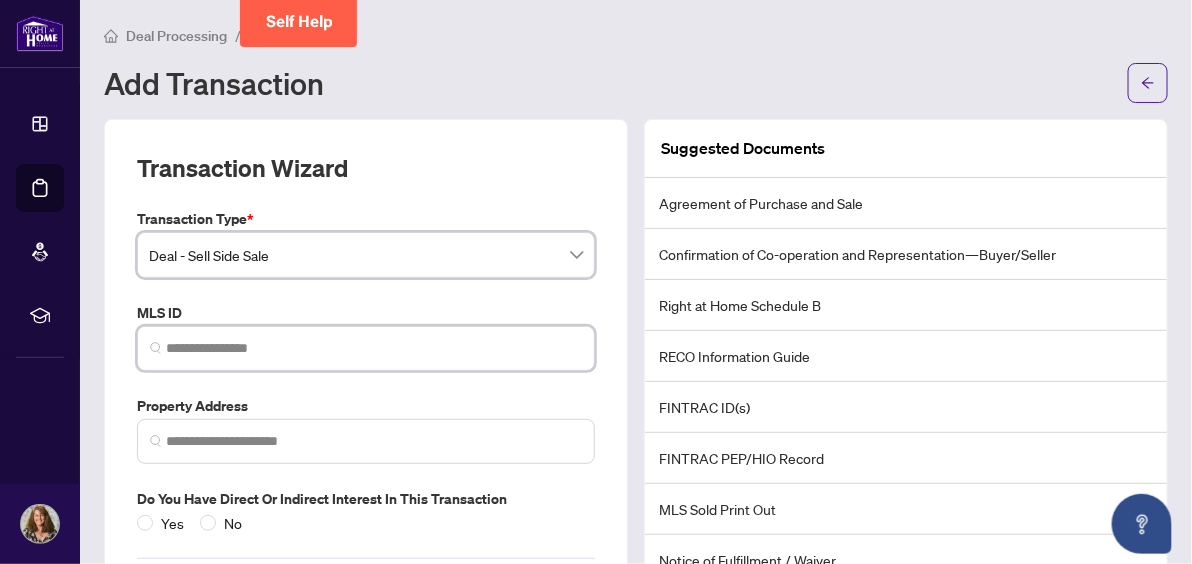 click at bounding box center (374, 348) 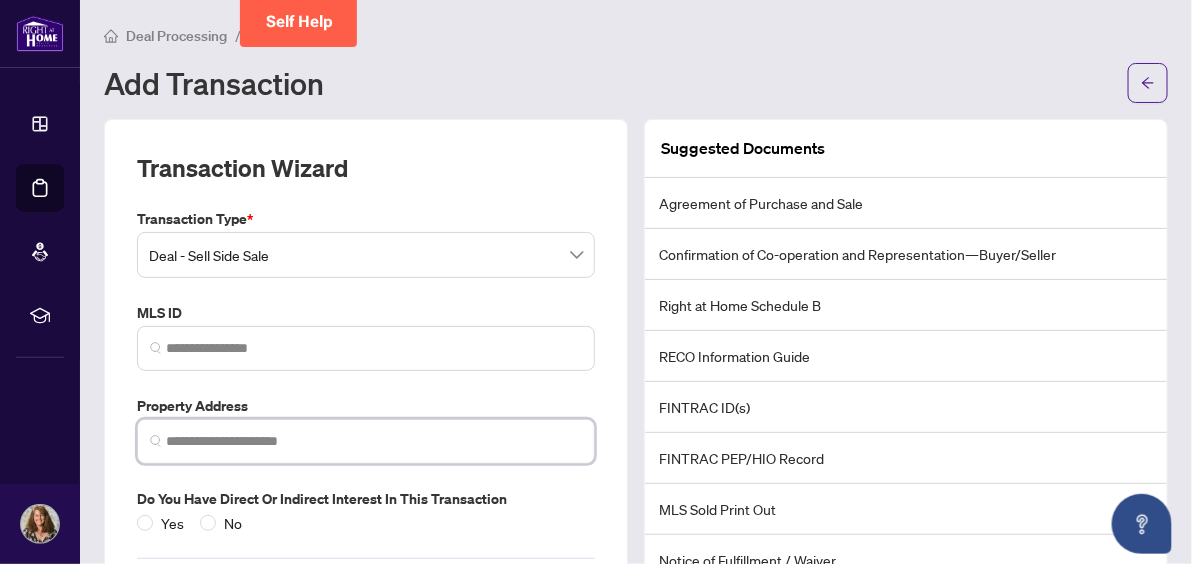 click at bounding box center [374, 441] 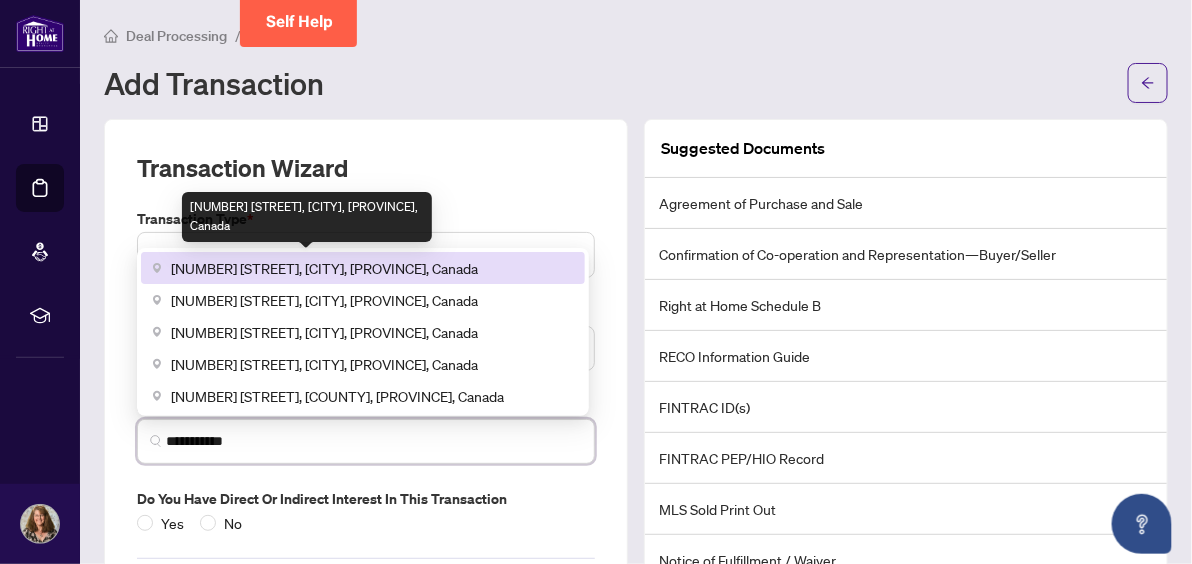 click on "[NUMBER] [STREET], [CITY], [PROVINCE], Canada" at bounding box center [324, 268] 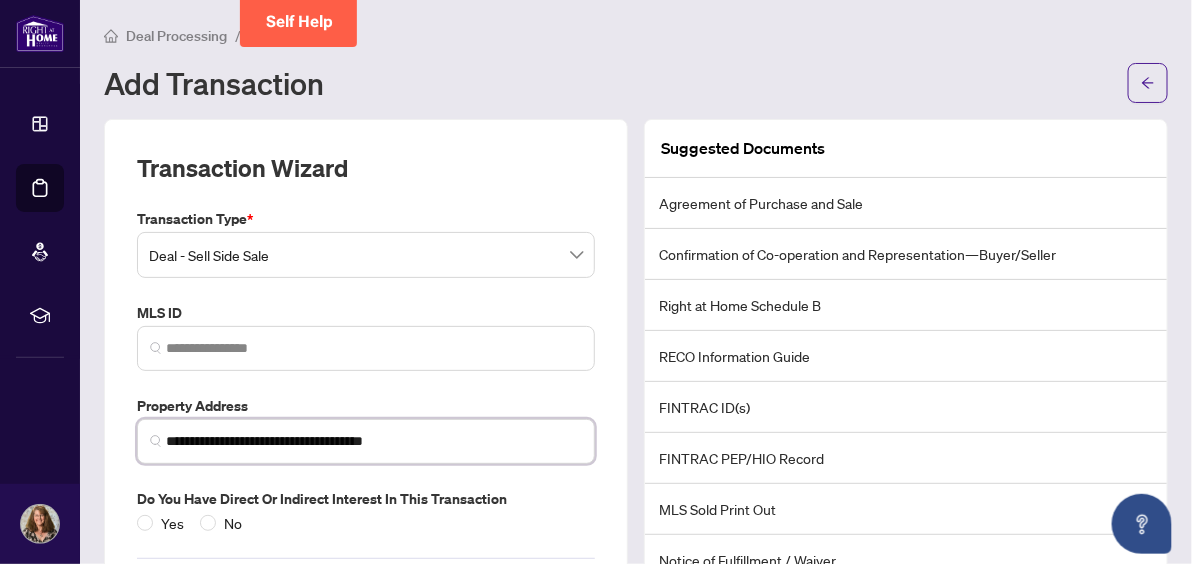 type on "**********" 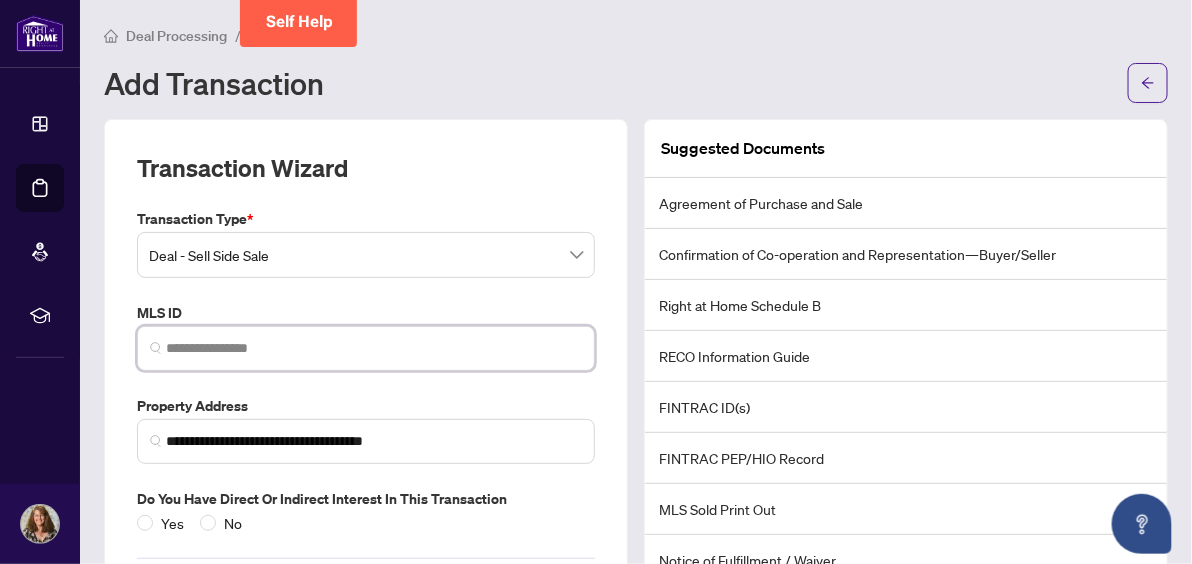 click at bounding box center [374, 348] 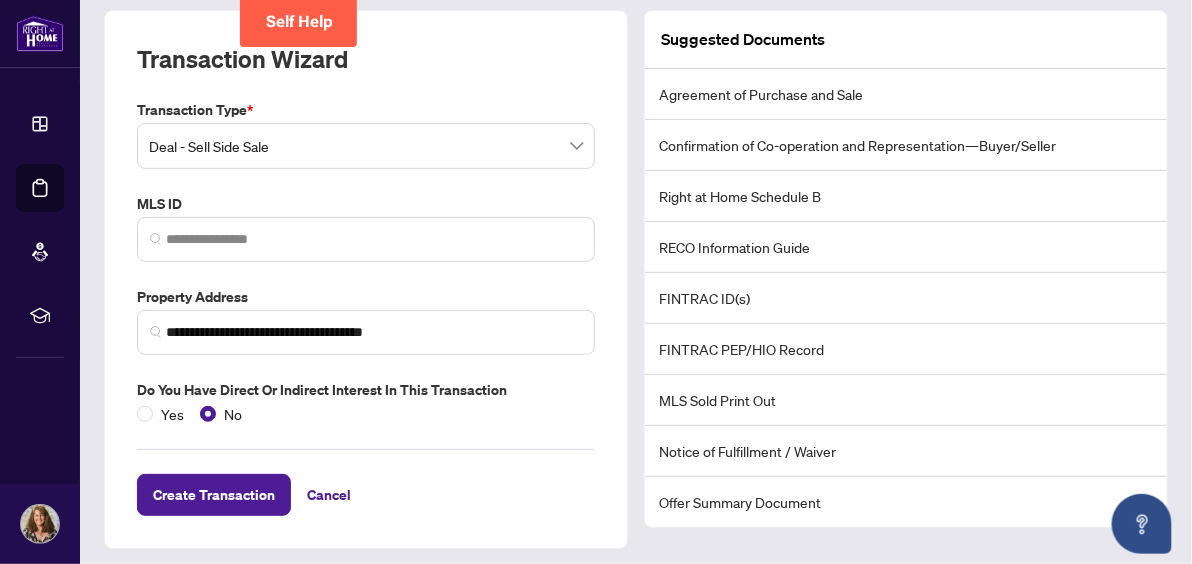 scroll, scrollTop: 113, scrollLeft: 0, axis: vertical 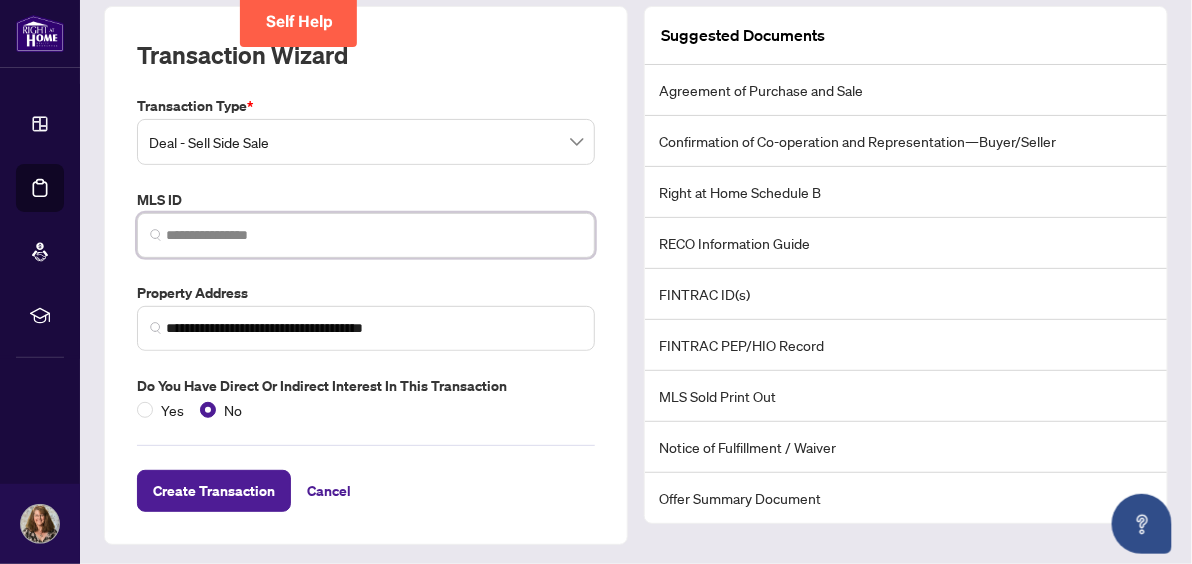click at bounding box center [374, 235] 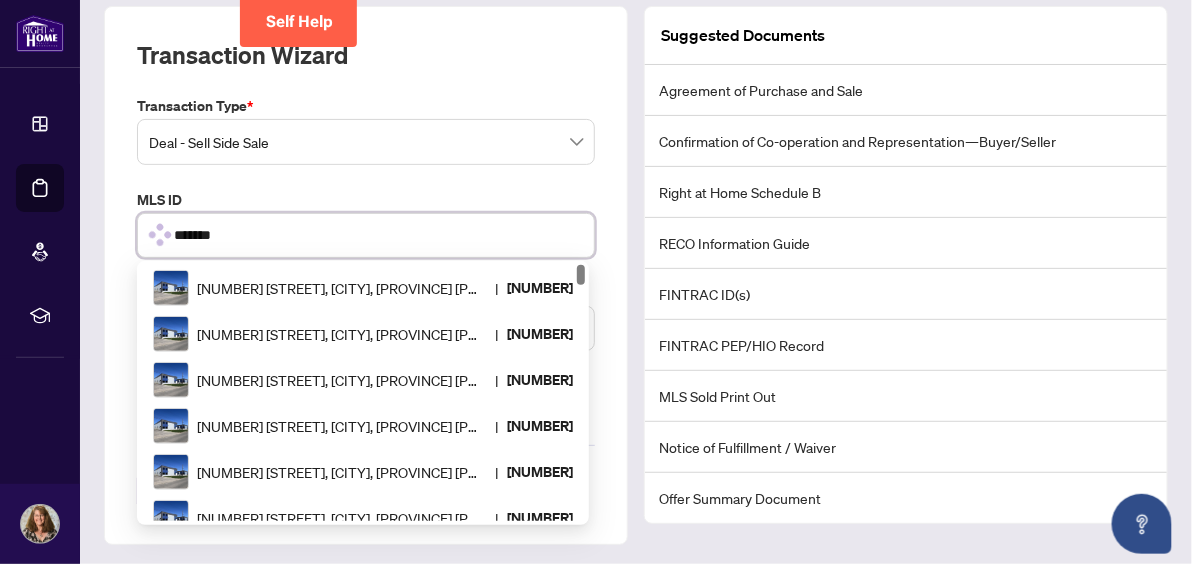 type on "********" 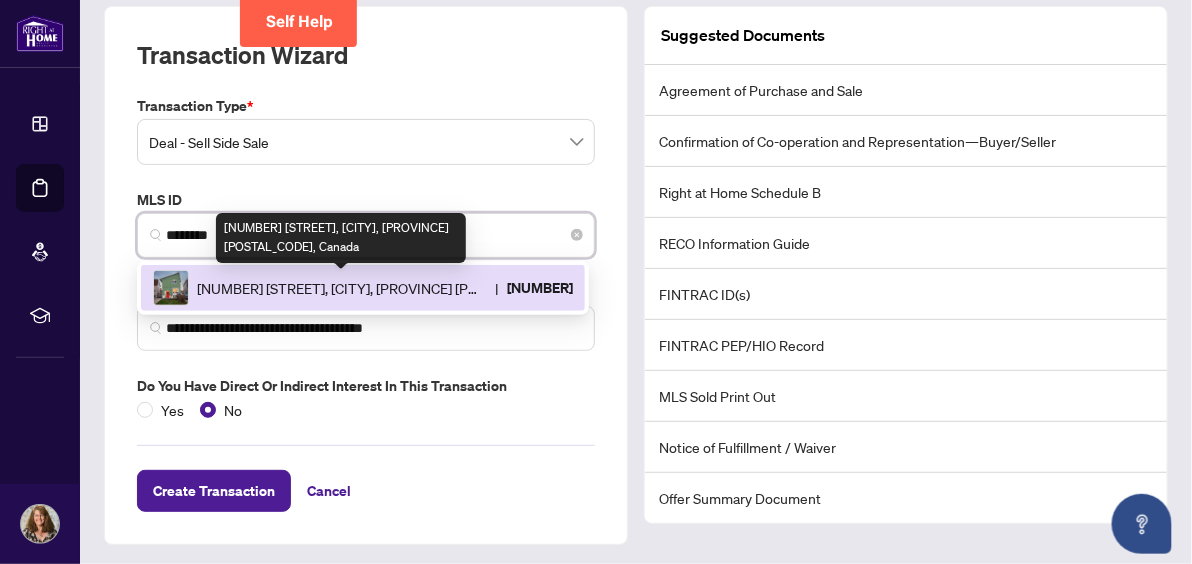 click on "[NUMBER] [STREET], [CITY], [PROVINCE] [POSTAL_CODE], Canada" at bounding box center (342, 288) 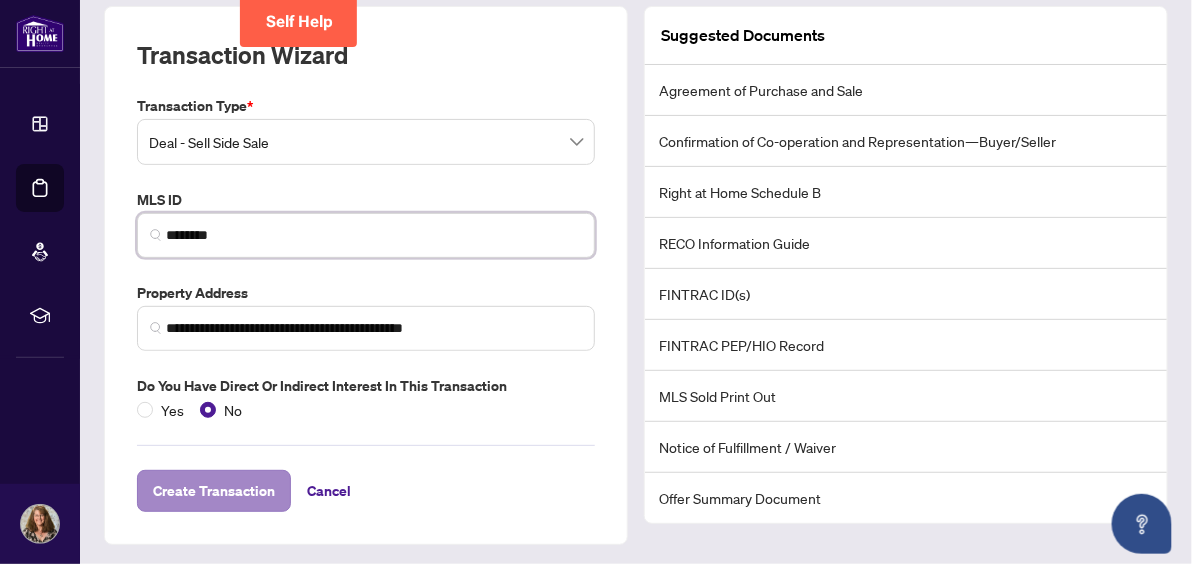 type on "********" 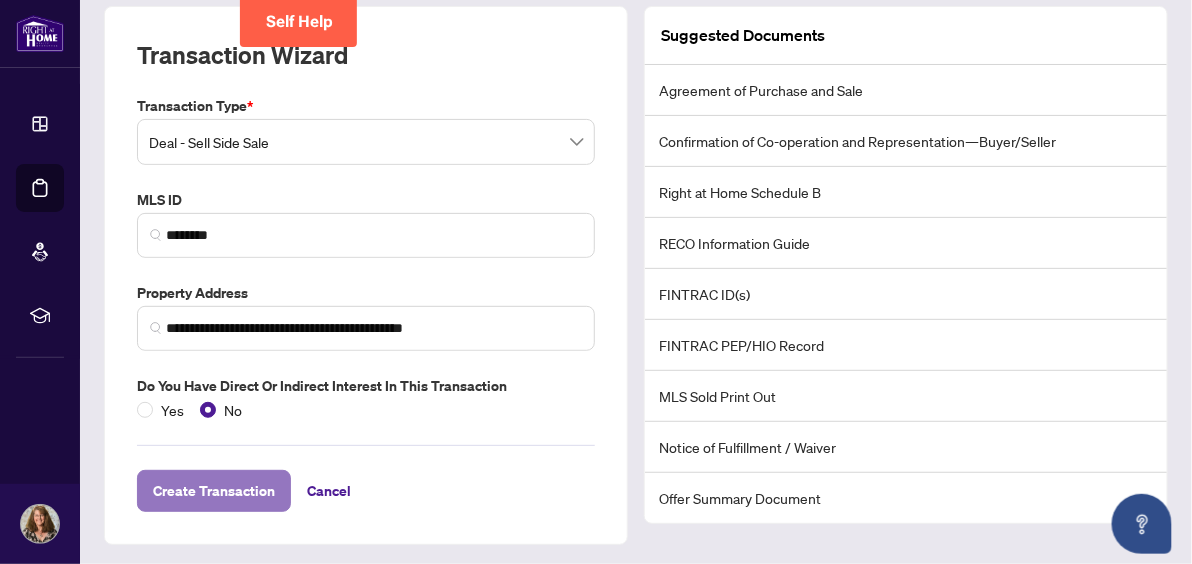 click on "Create Transaction" at bounding box center (214, 491) 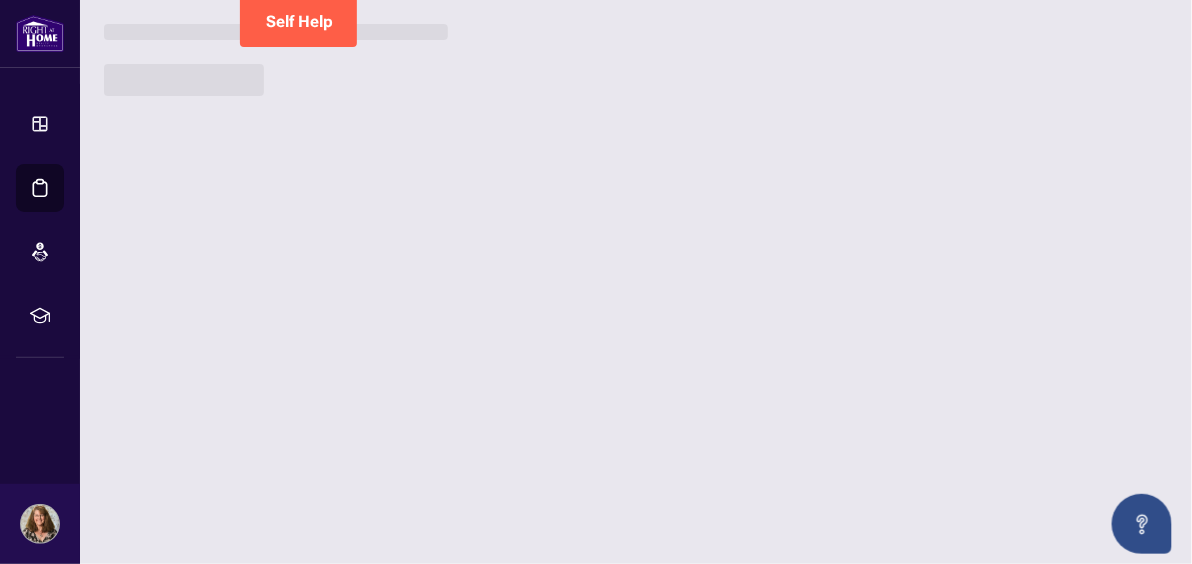 scroll, scrollTop: 0, scrollLeft: 0, axis: both 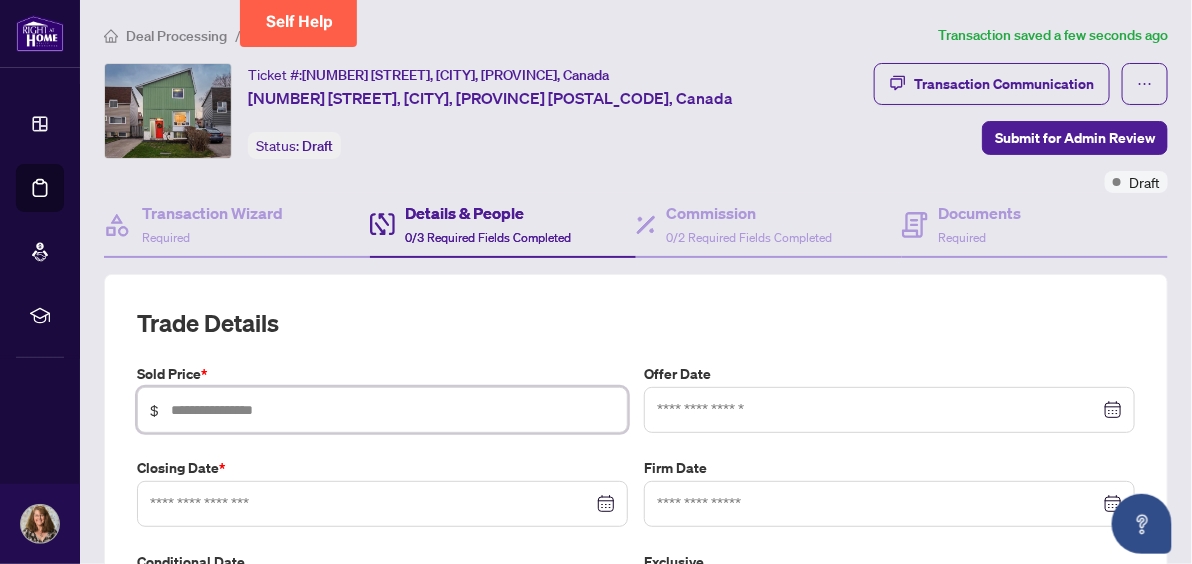click at bounding box center (393, 410) 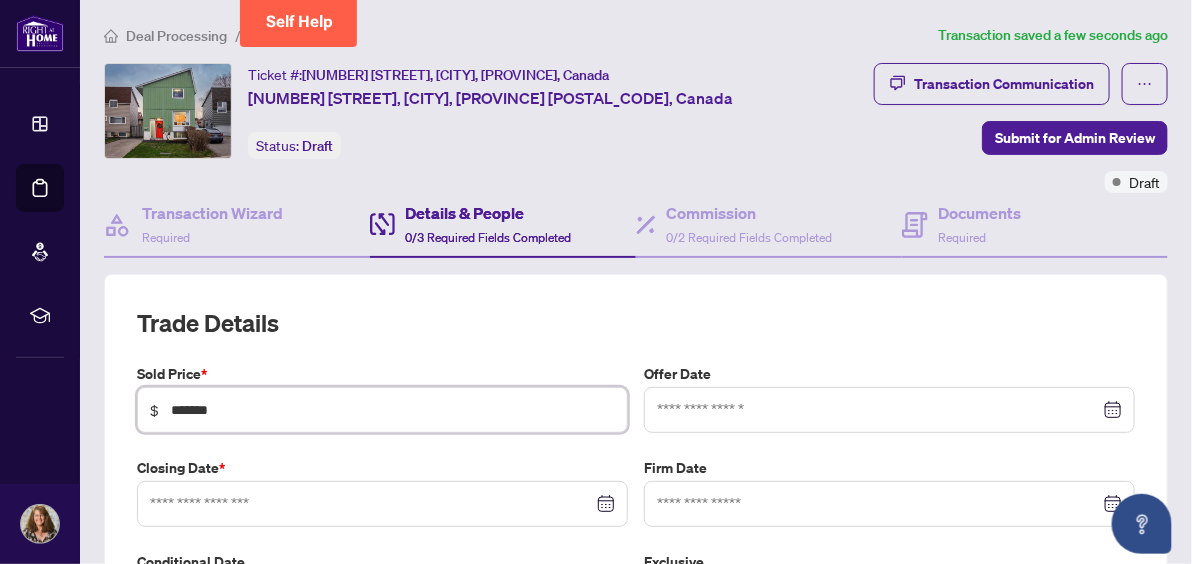 type on "*******" 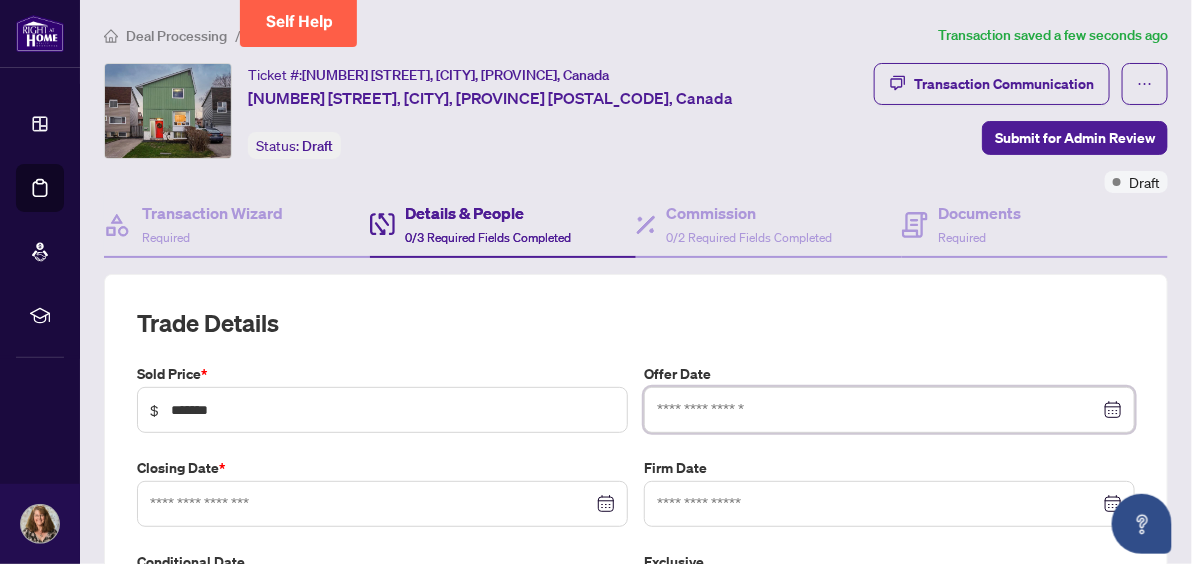 click at bounding box center (878, 410) 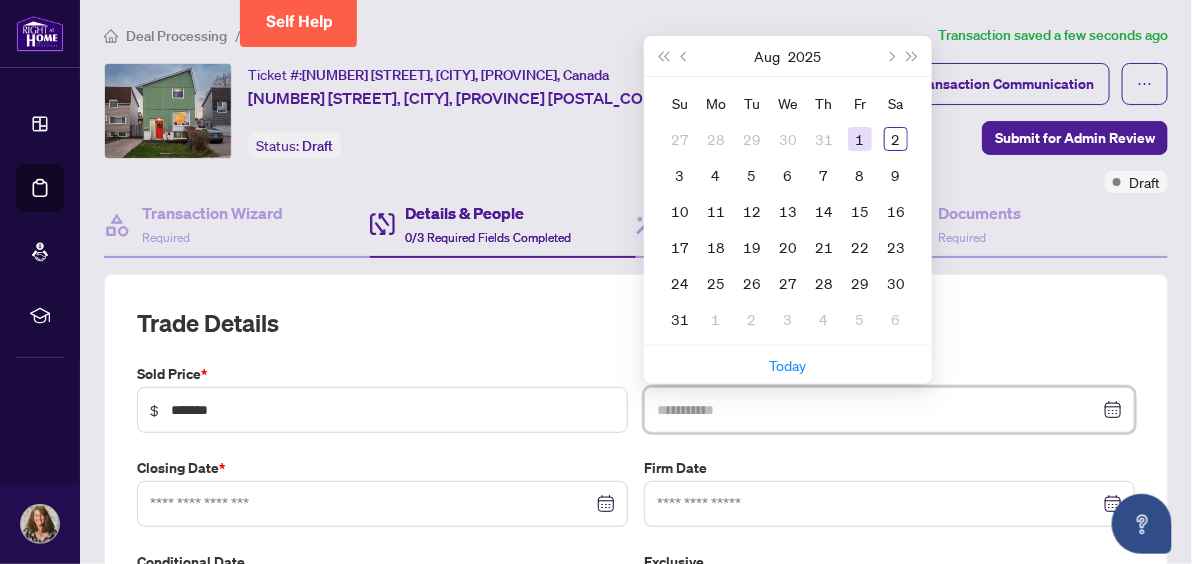 type on "**********" 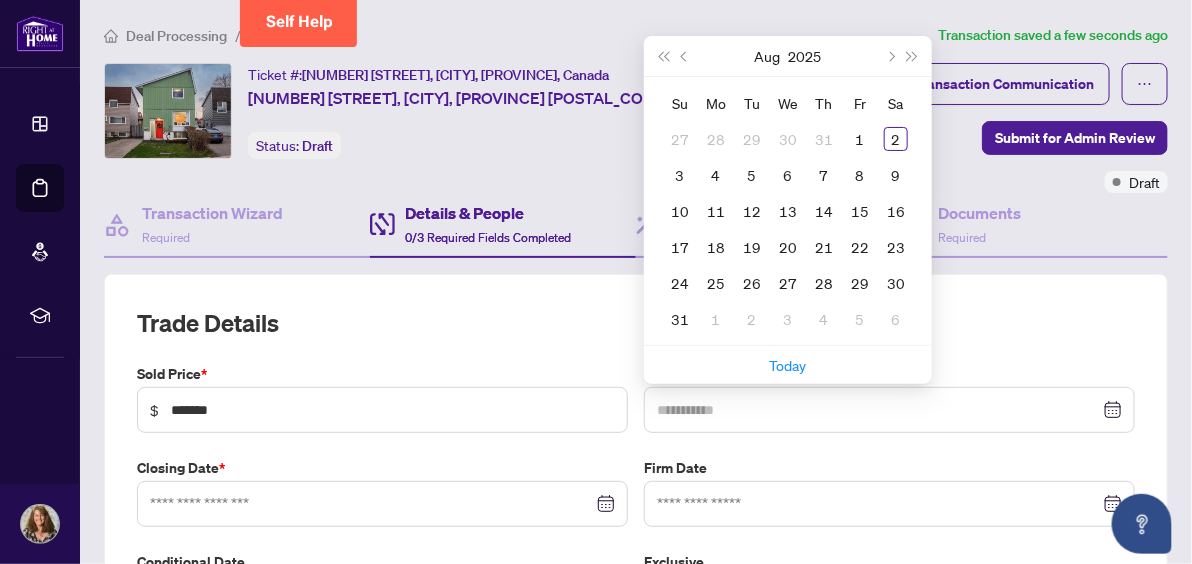 drag, startPoint x: 853, startPoint y: 126, endPoint x: 818, endPoint y: 143, distance: 38.910152 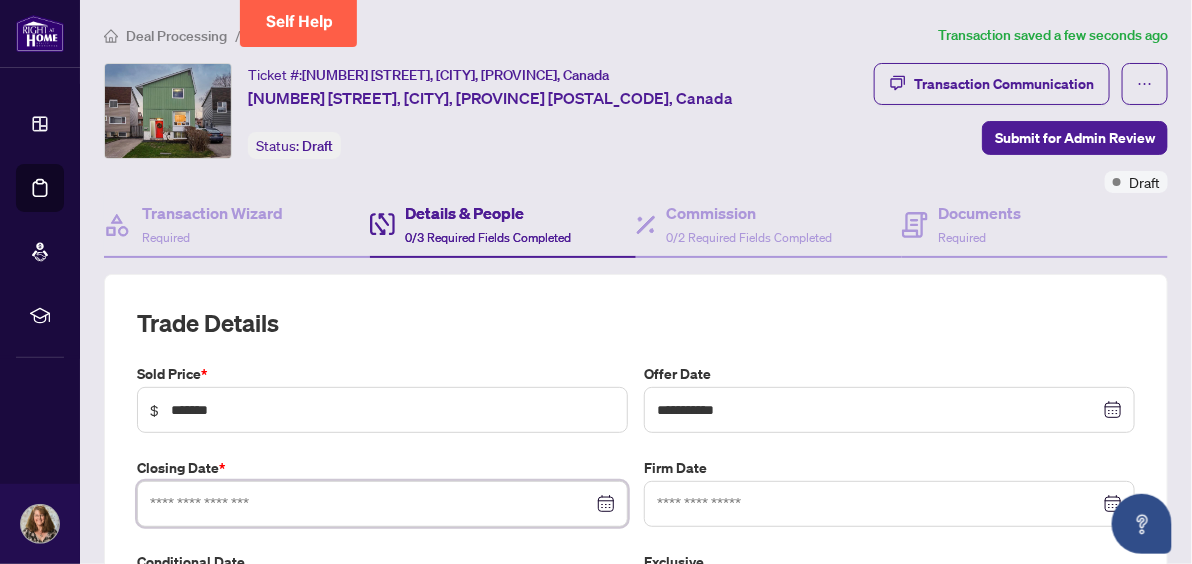 click at bounding box center [371, 504] 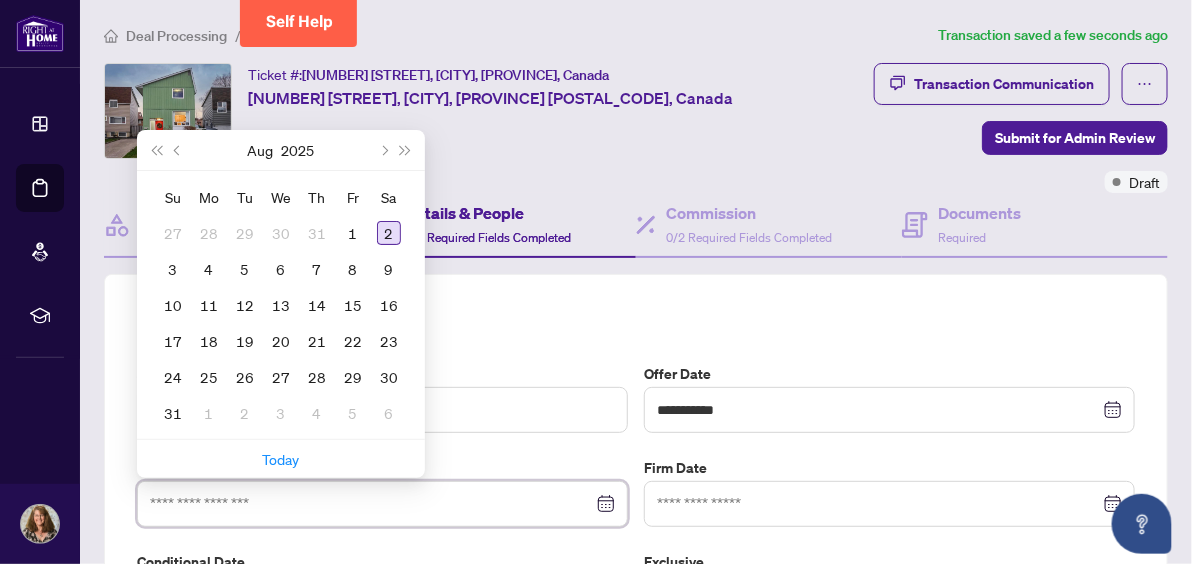 type on "**********" 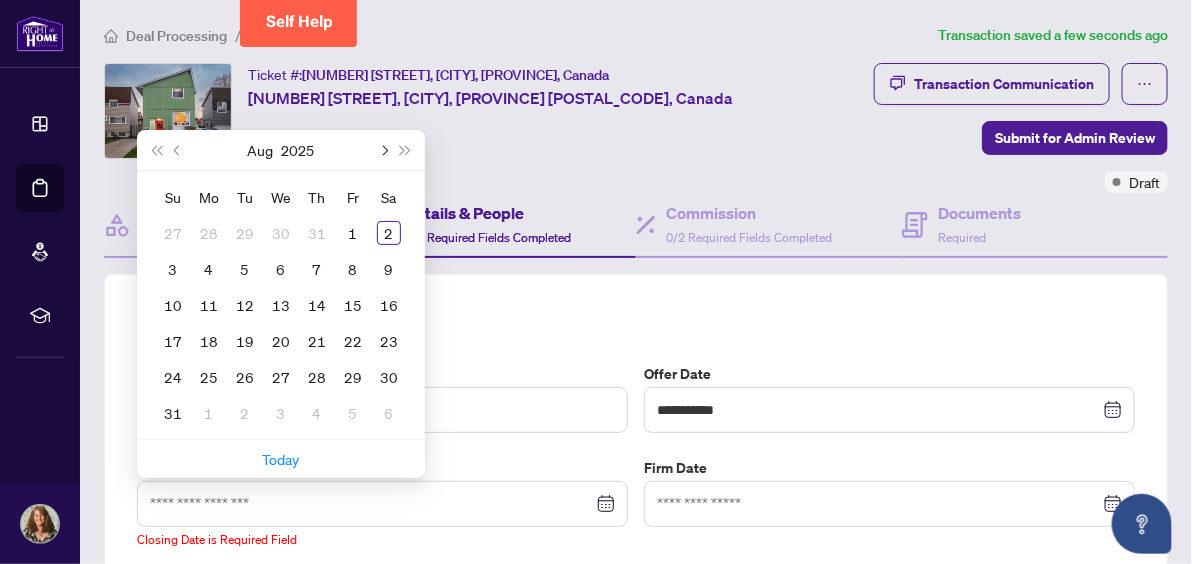 click at bounding box center (383, 150) 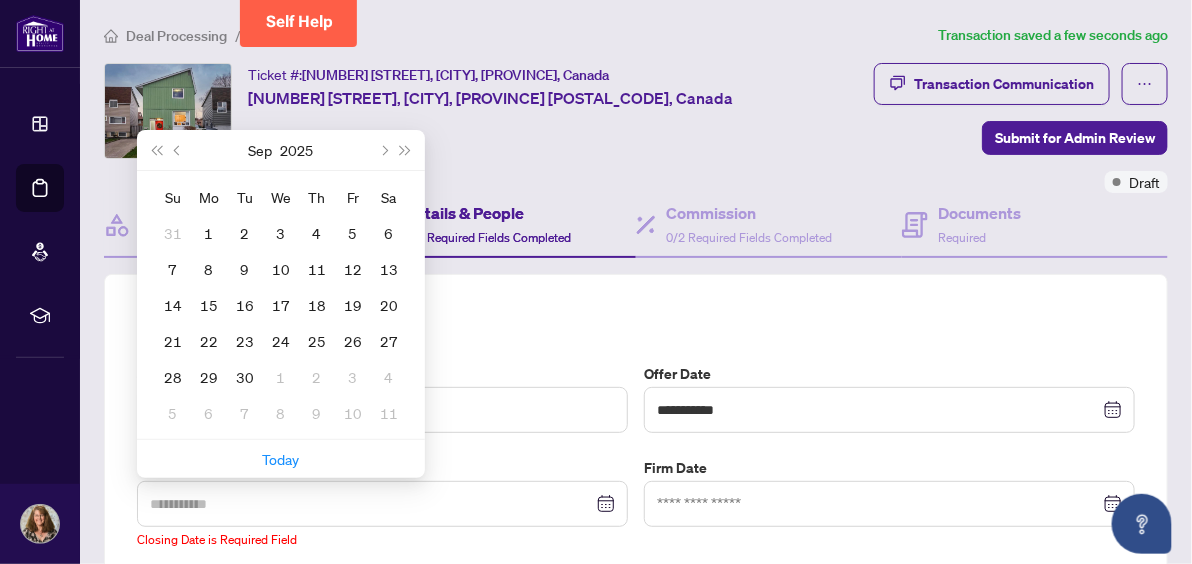 type on "**********" 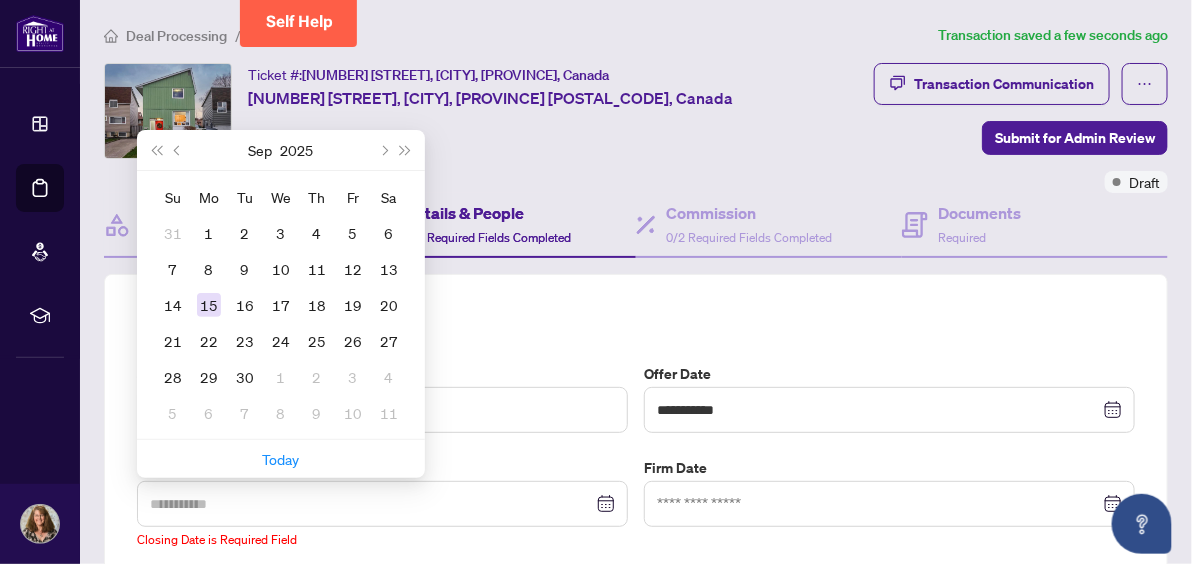 click on "15" at bounding box center (209, 305) 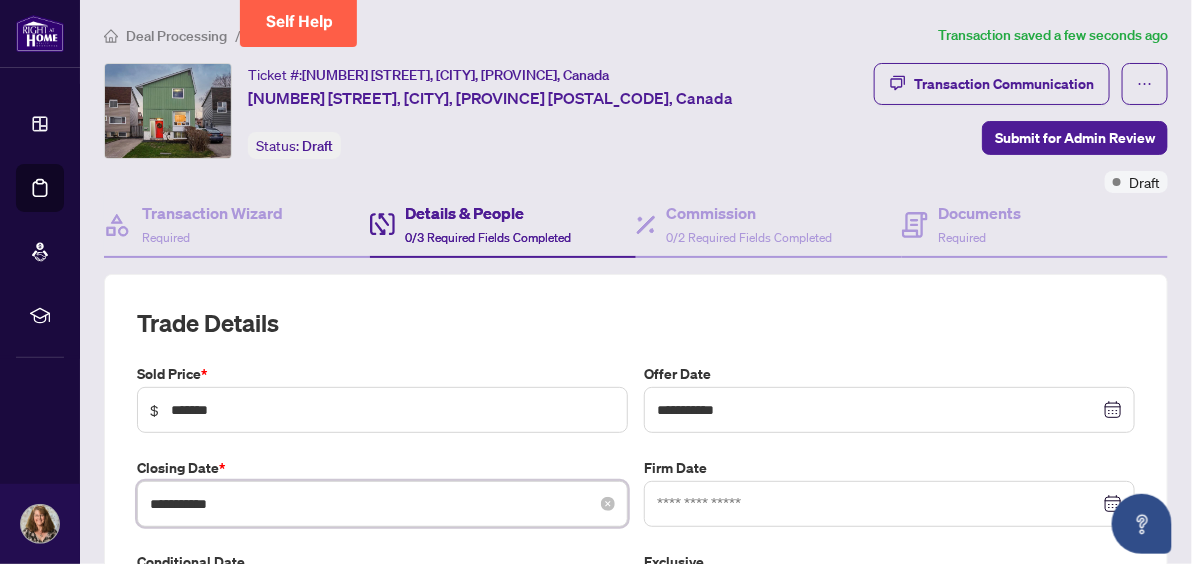 click on "**********" at bounding box center [371, 504] 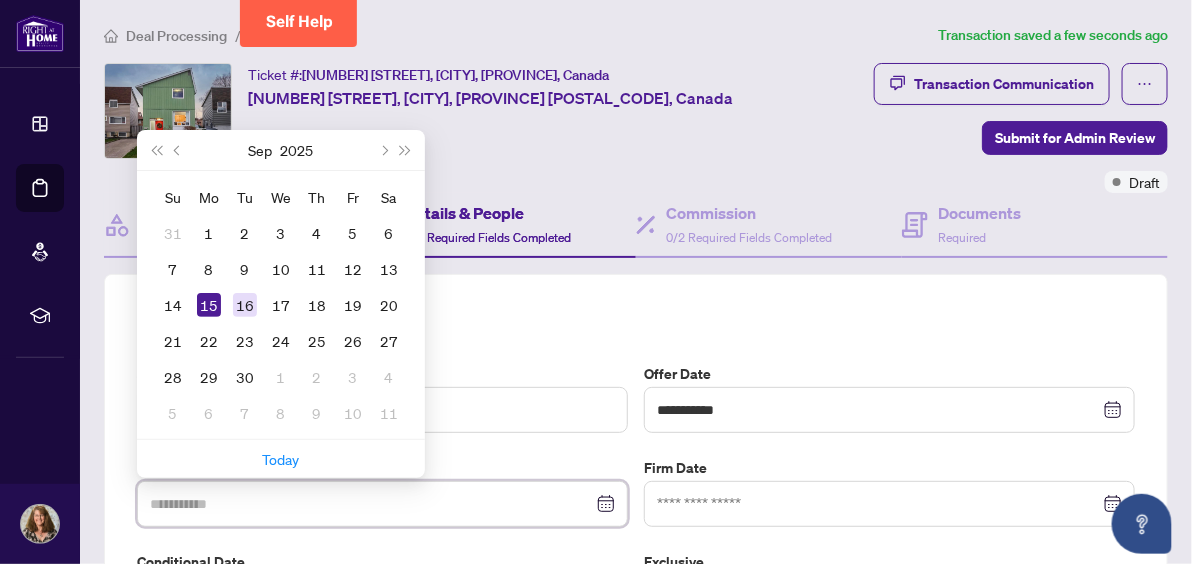 type on "**********" 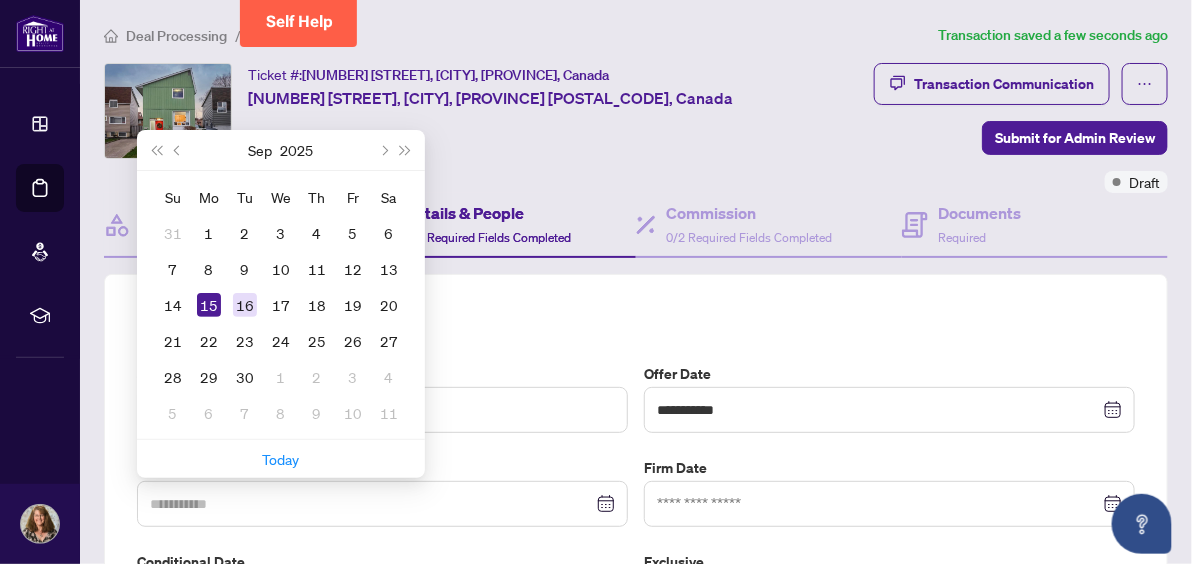 click on "16" at bounding box center (245, 305) 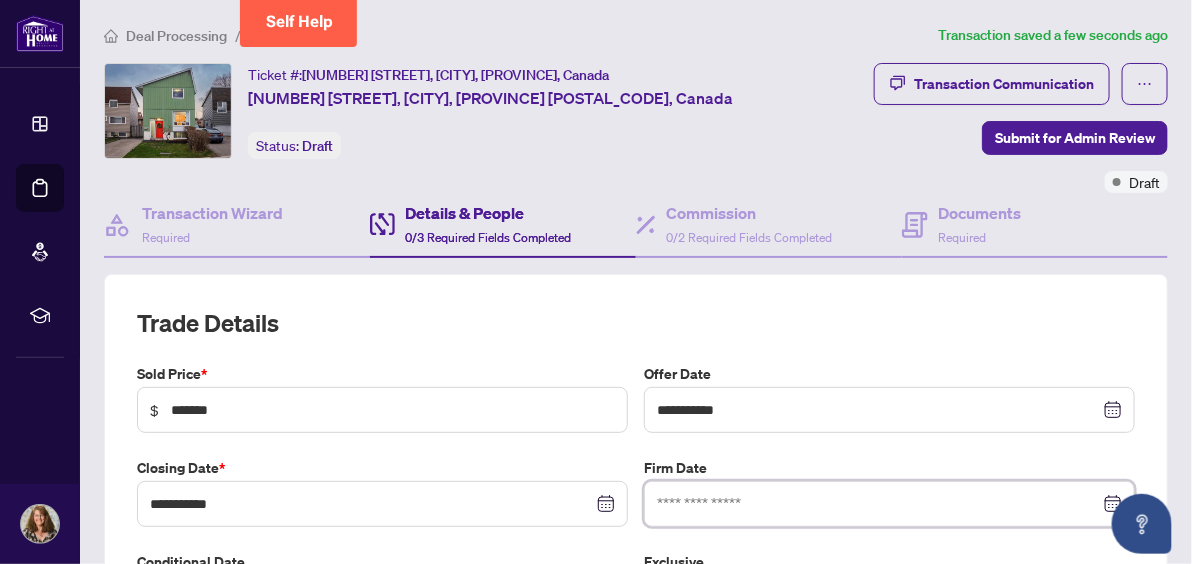 click at bounding box center (878, 504) 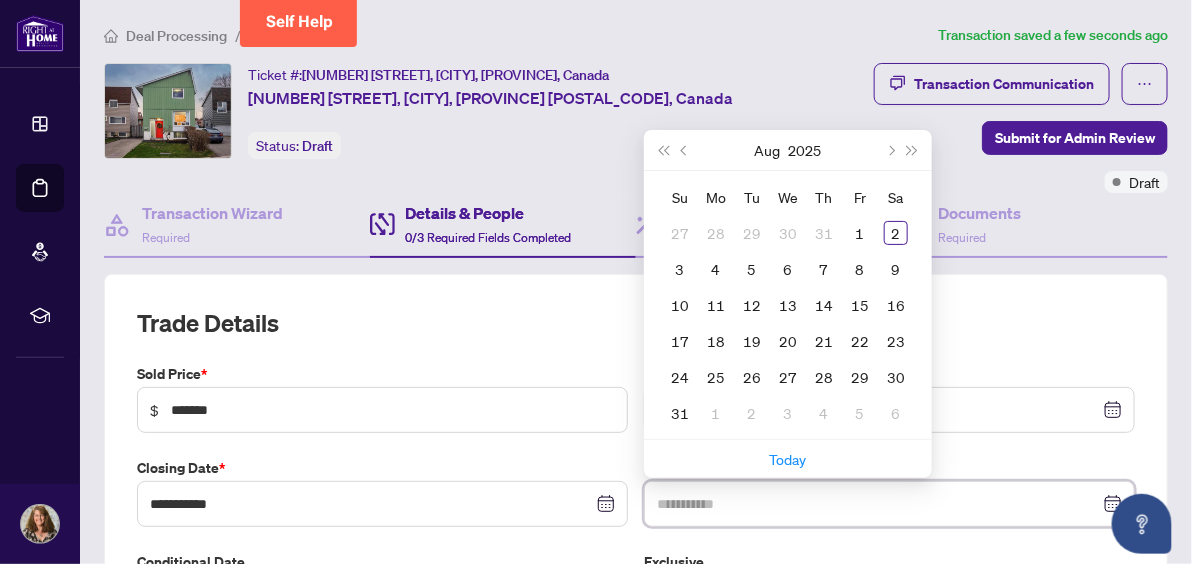 type on "**********" 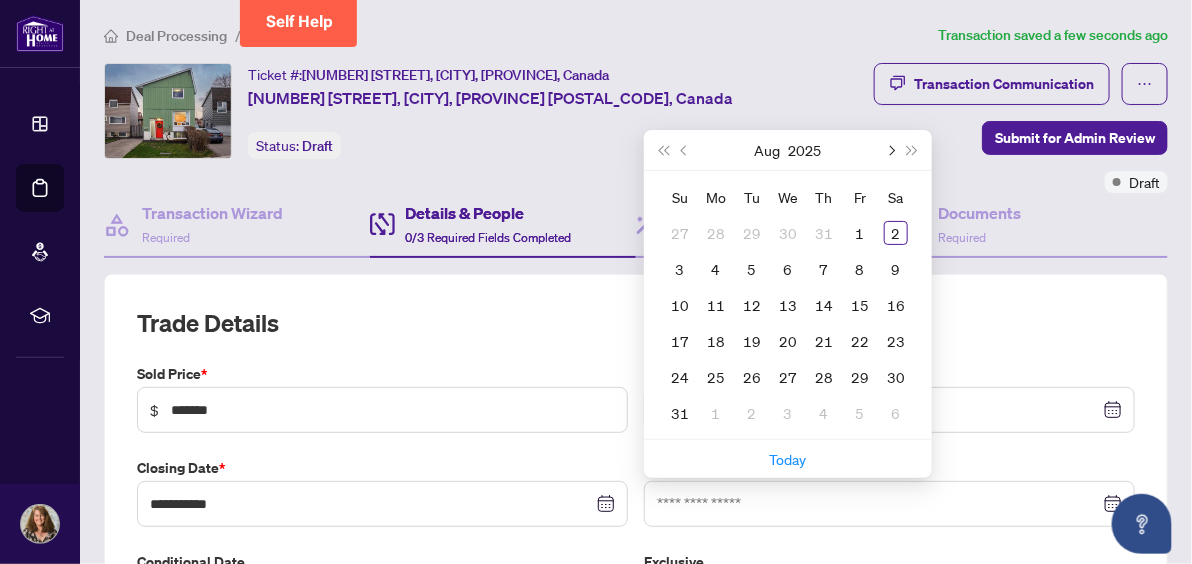 click at bounding box center [890, 150] 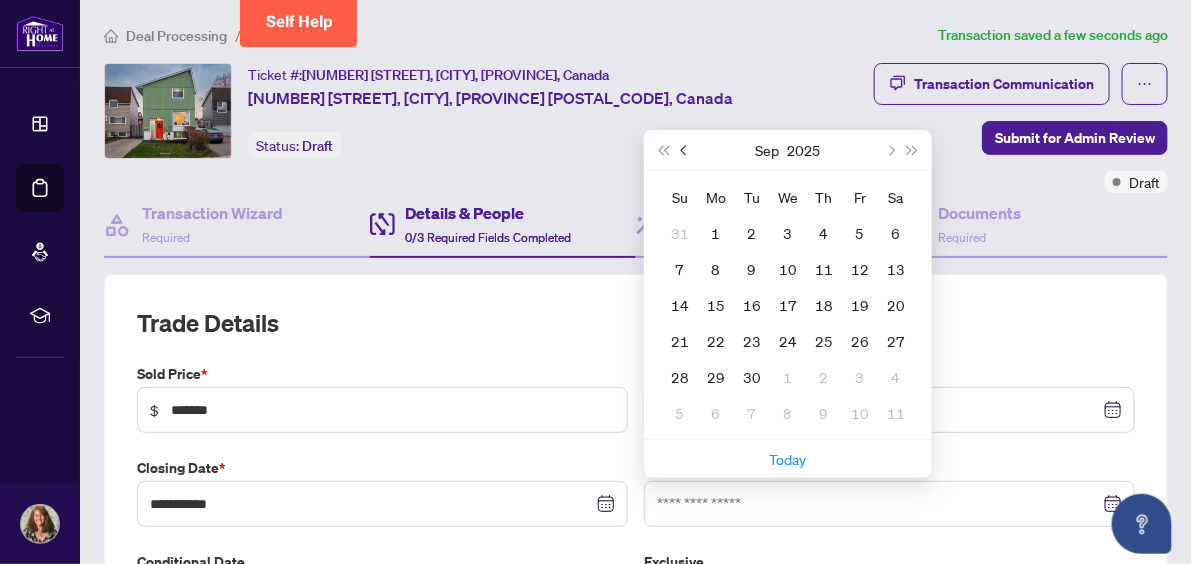 click at bounding box center (686, 150) 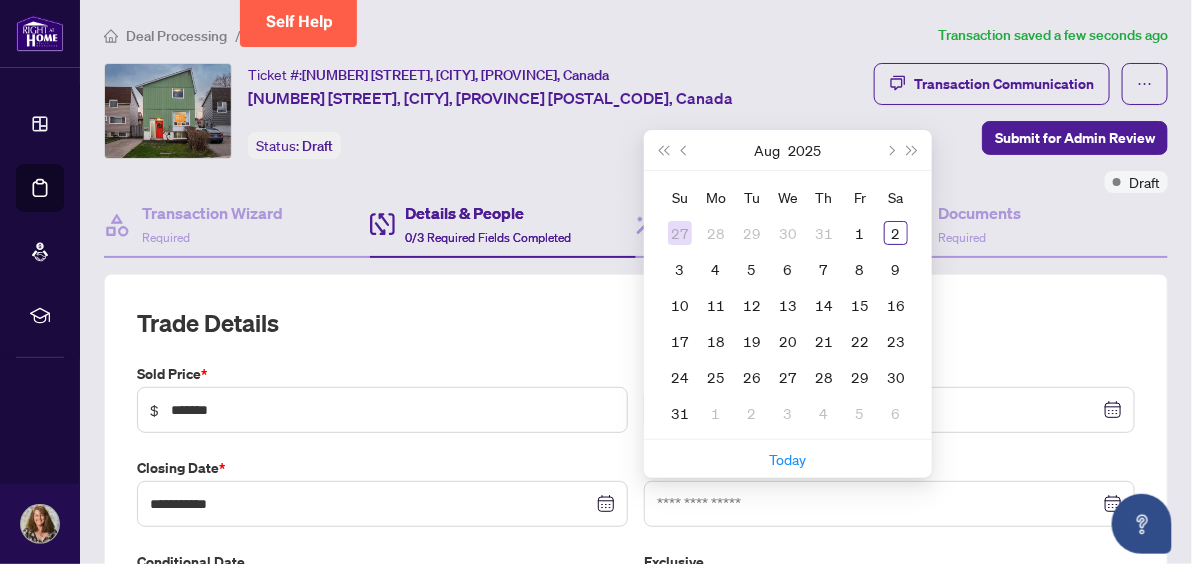 type on "**********" 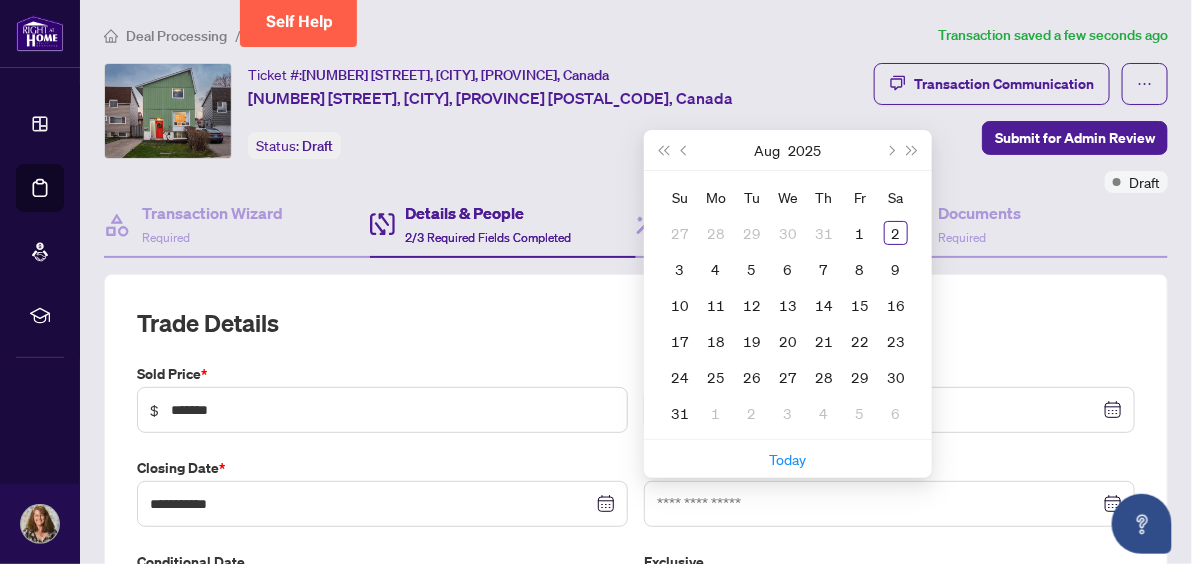 type on "**********" 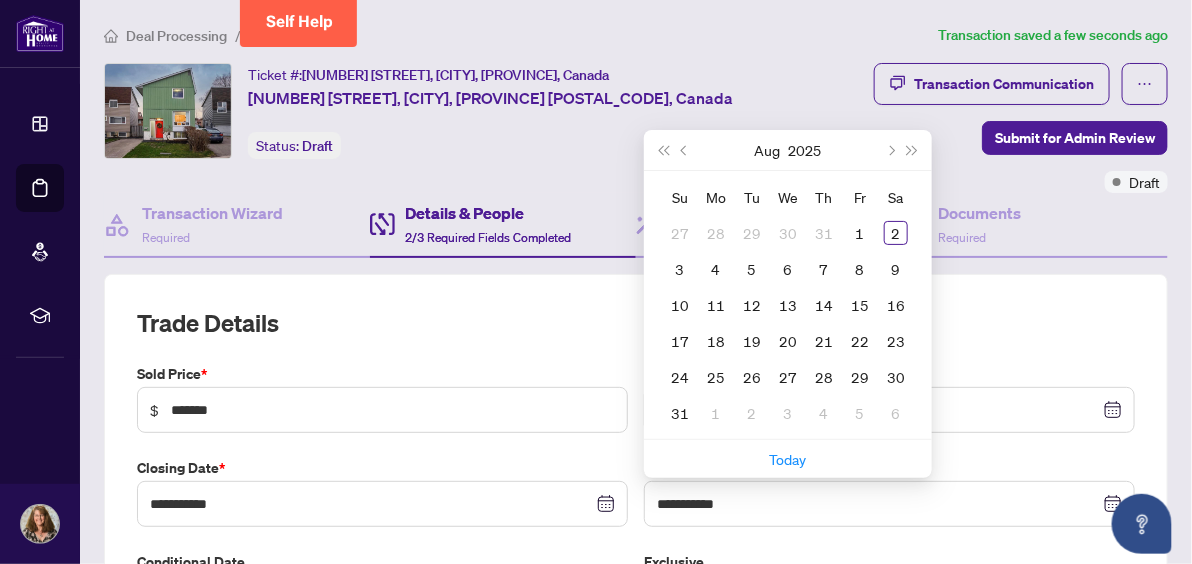 type on "**********" 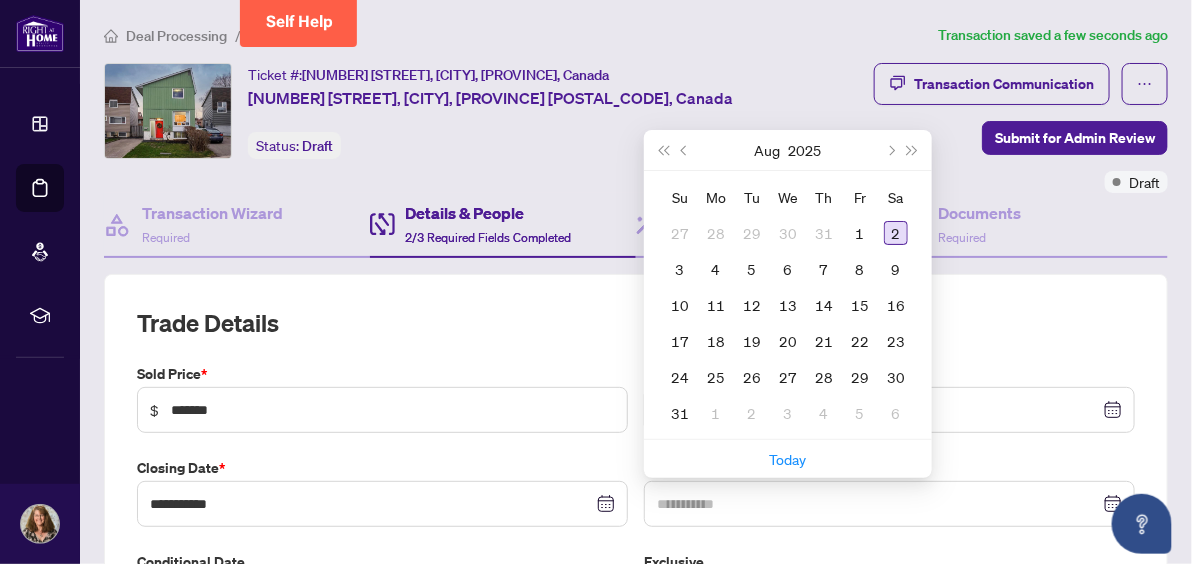type on "**********" 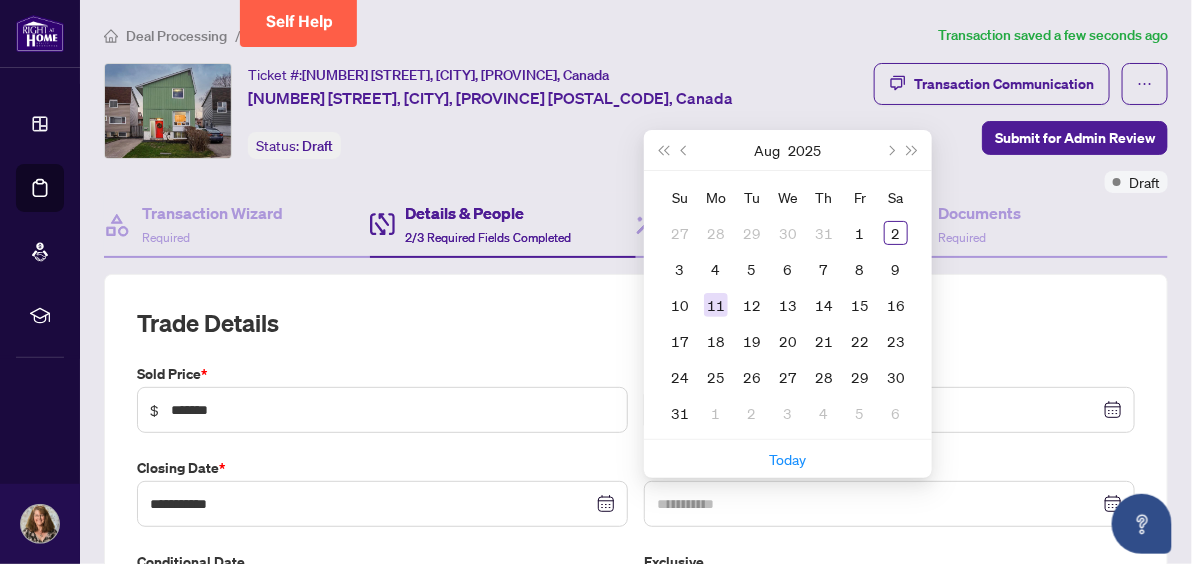 type on "**********" 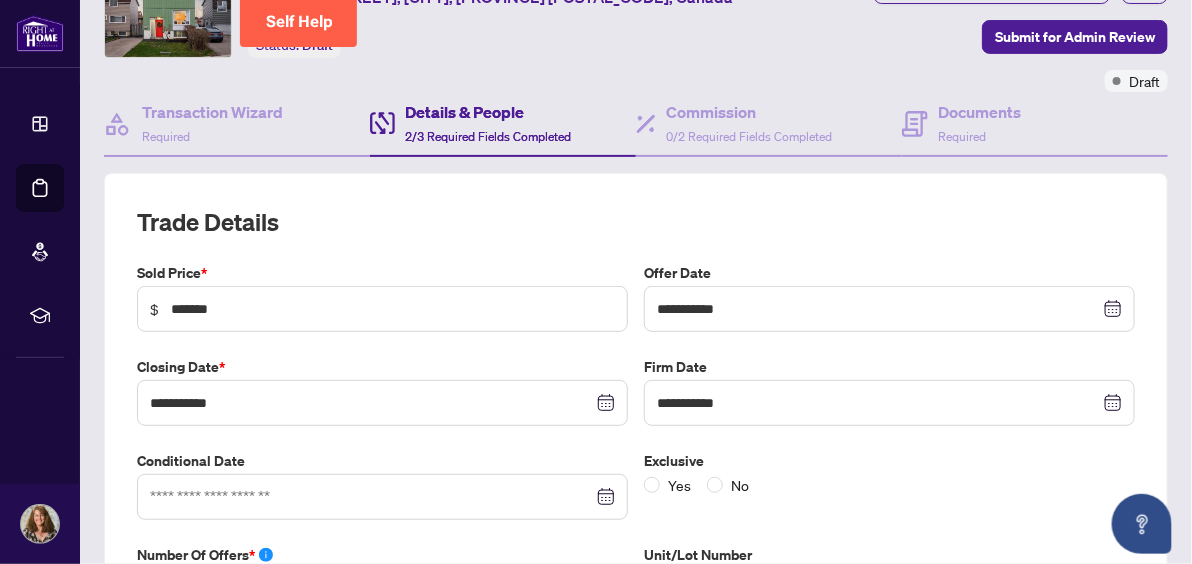 scroll, scrollTop: 187, scrollLeft: 0, axis: vertical 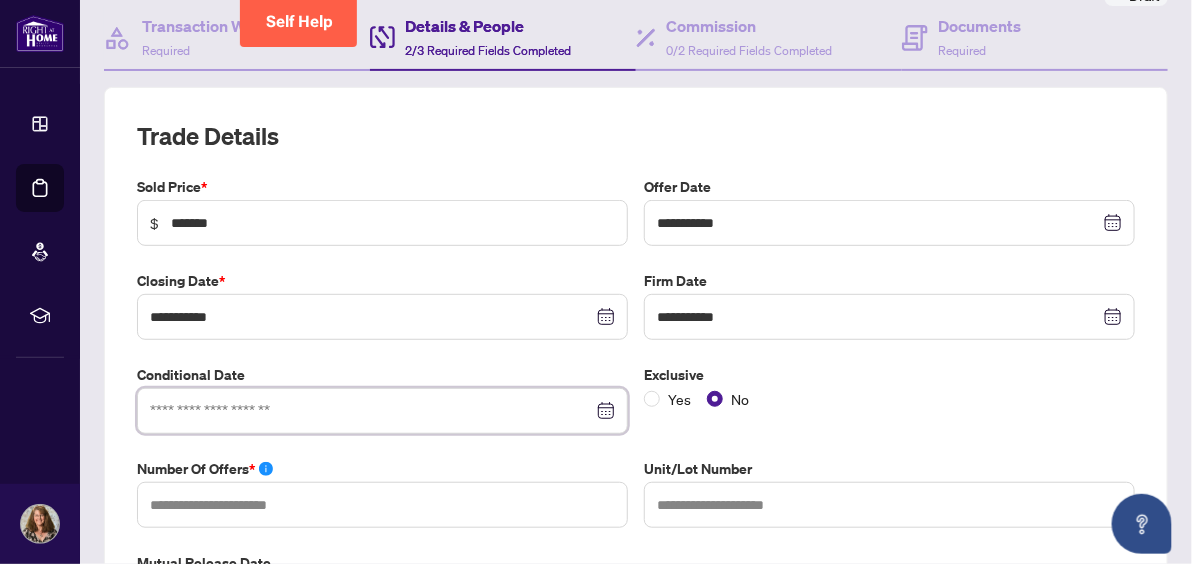 click at bounding box center [371, 411] 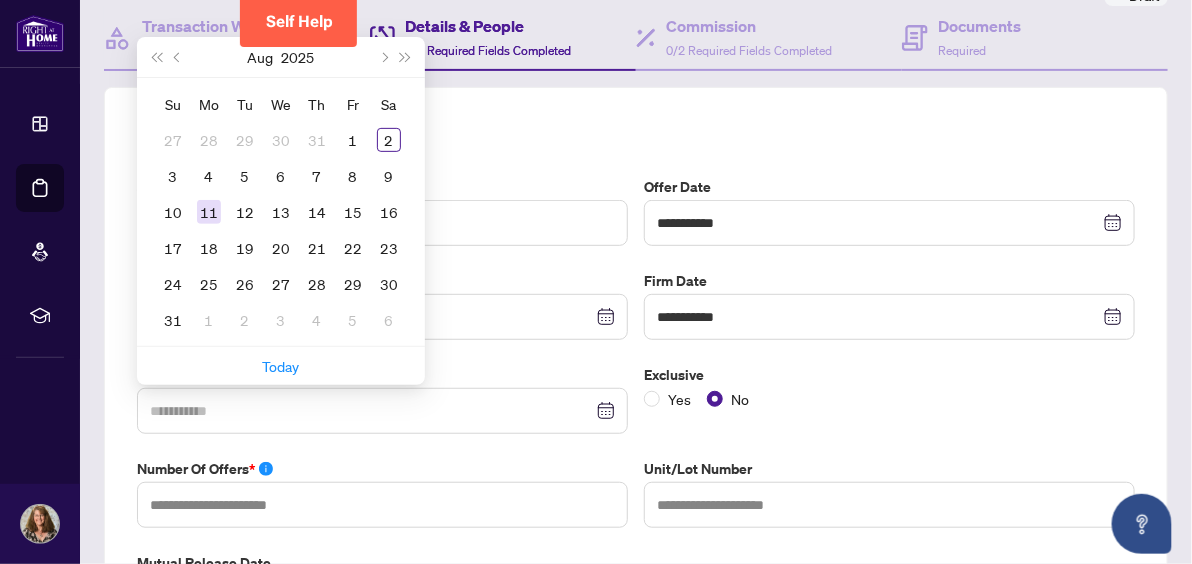 click on "11" at bounding box center [209, 212] 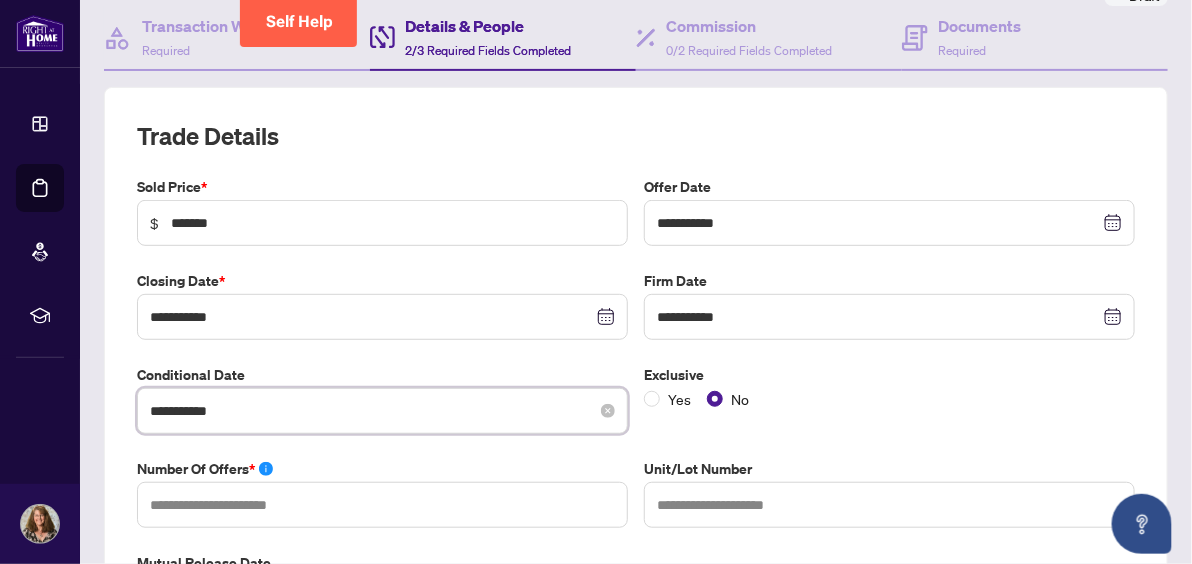 click on "**********" at bounding box center (371, 411) 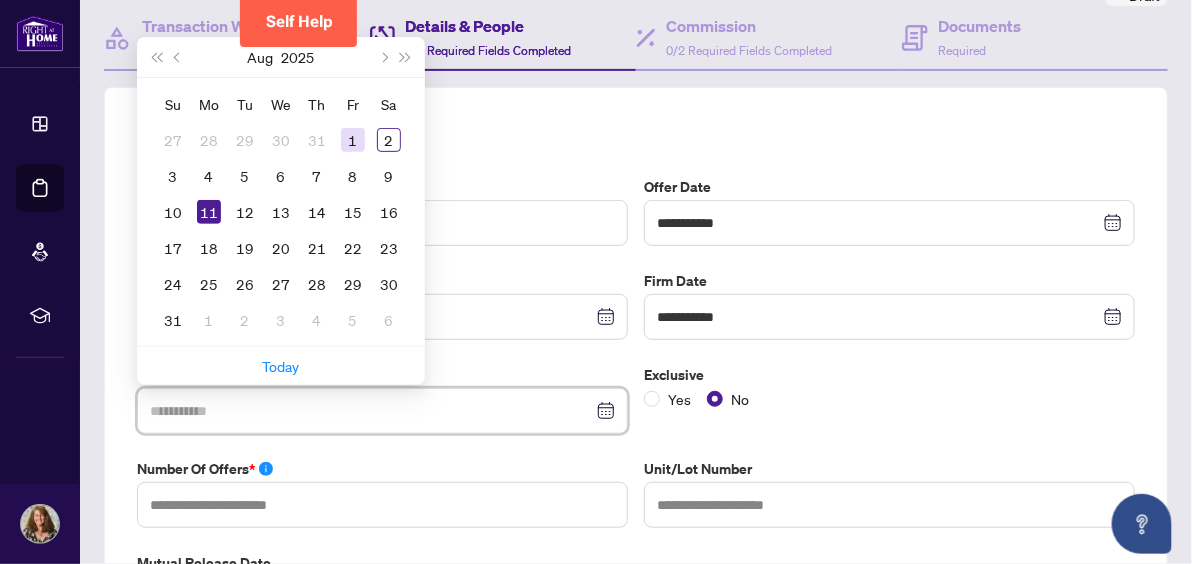 type on "**********" 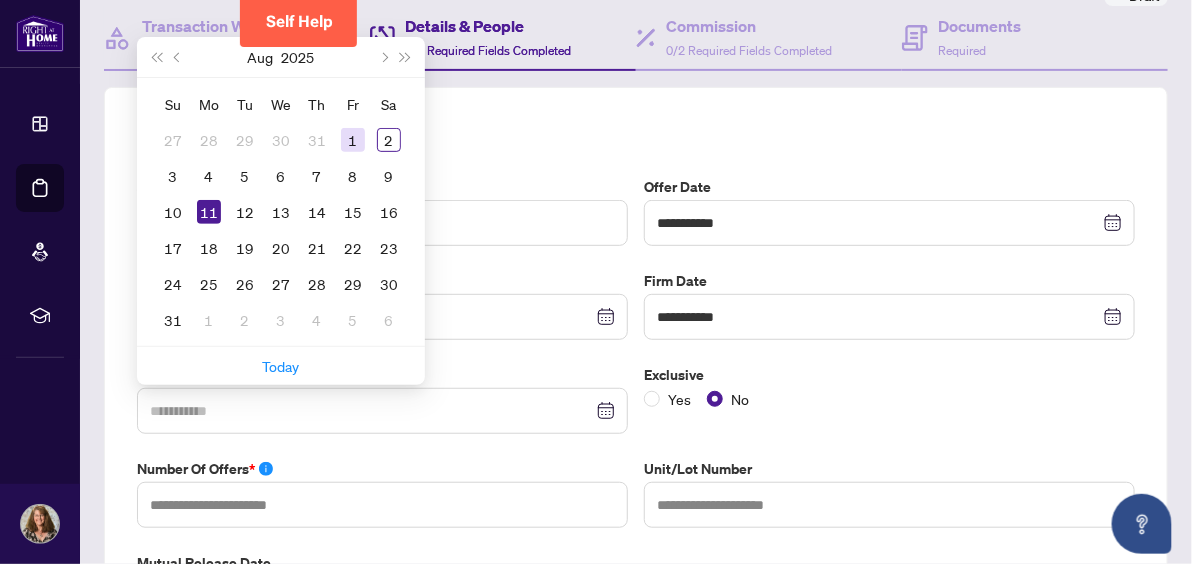 click on "1" at bounding box center [353, 140] 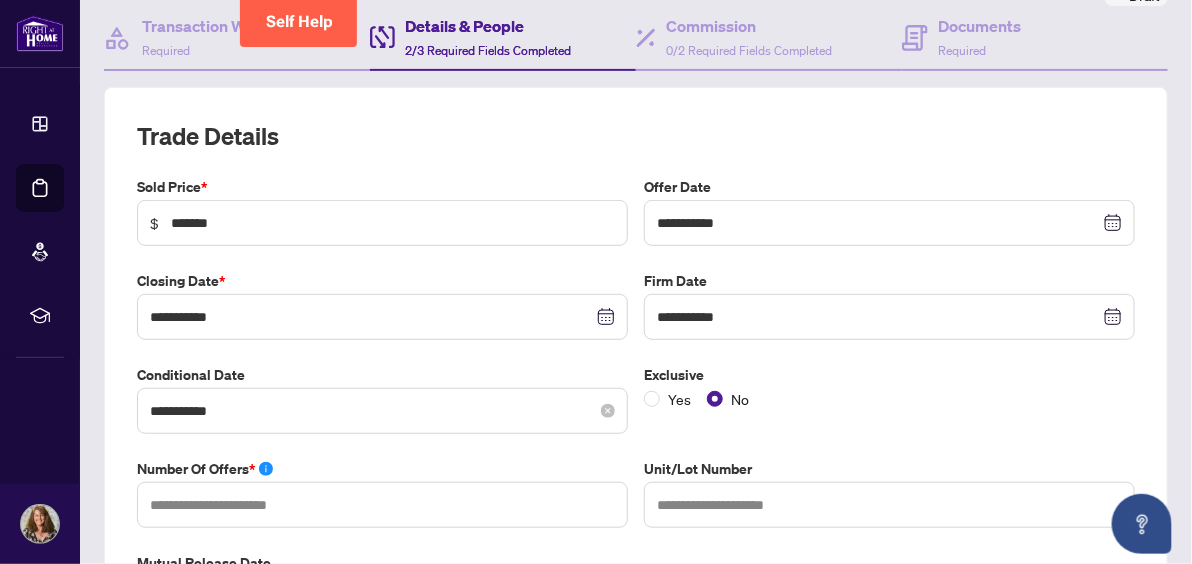 scroll, scrollTop: 281, scrollLeft: 0, axis: vertical 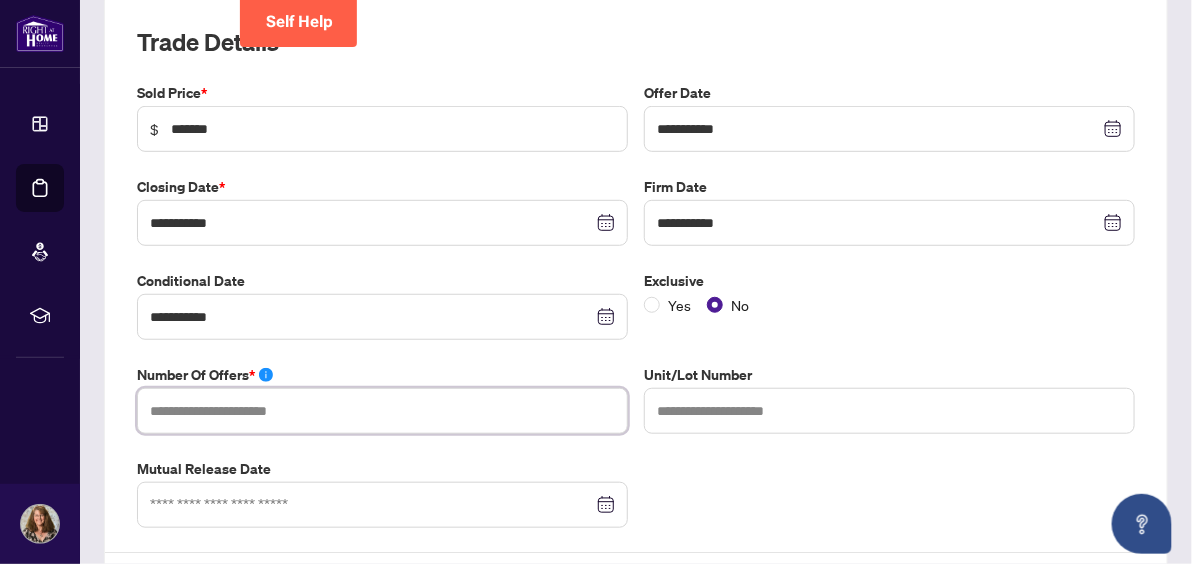 click at bounding box center [382, 411] 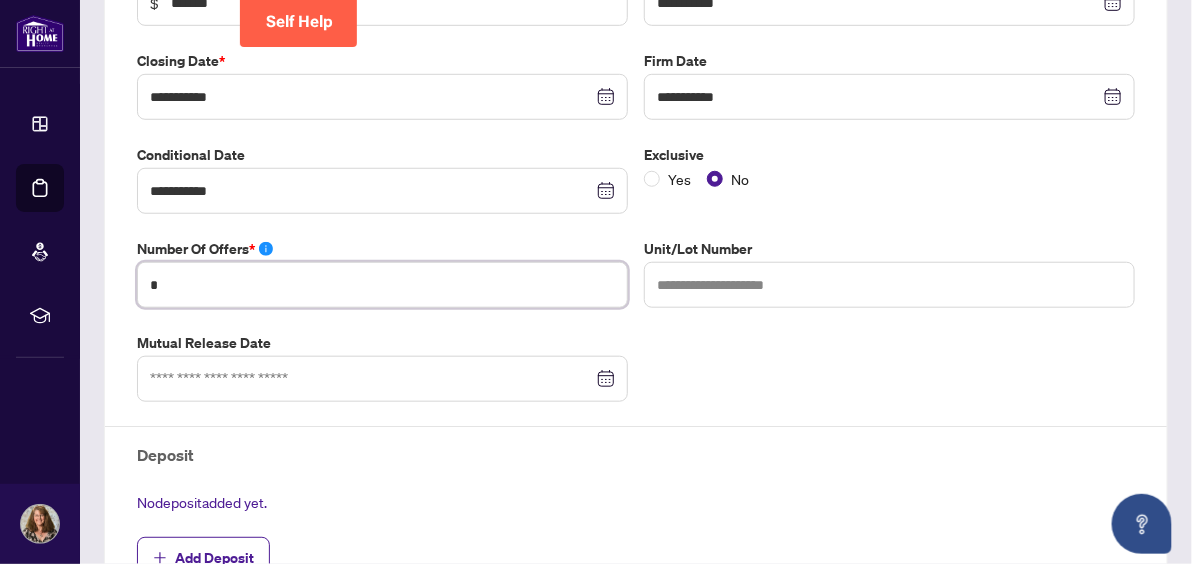 scroll, scrollTop: 468, scrollLeft: 0, axis: vertical 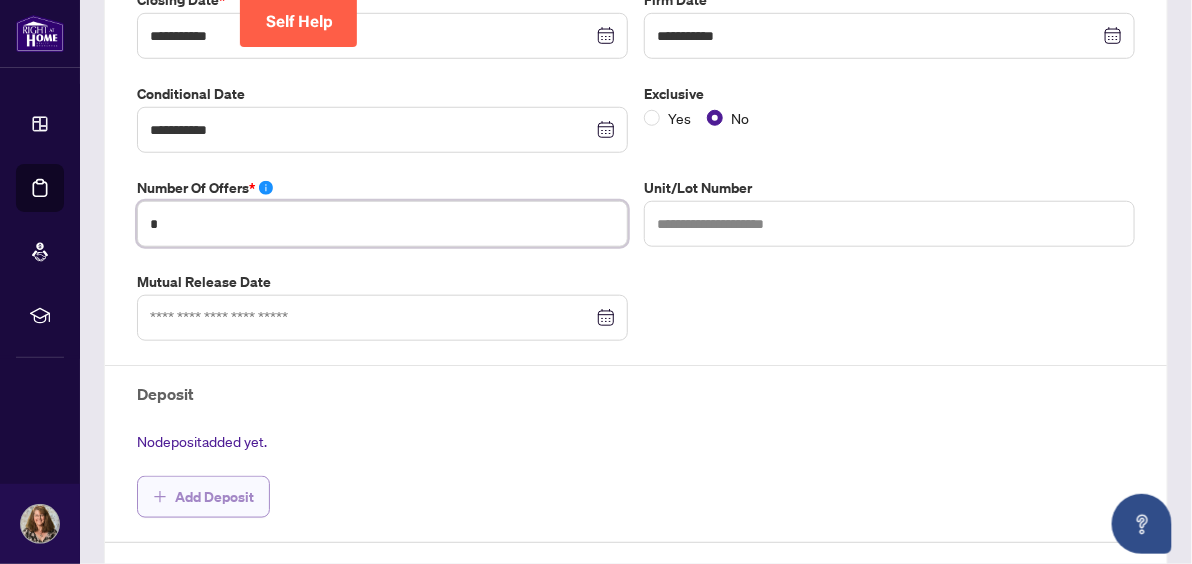 type on "*" 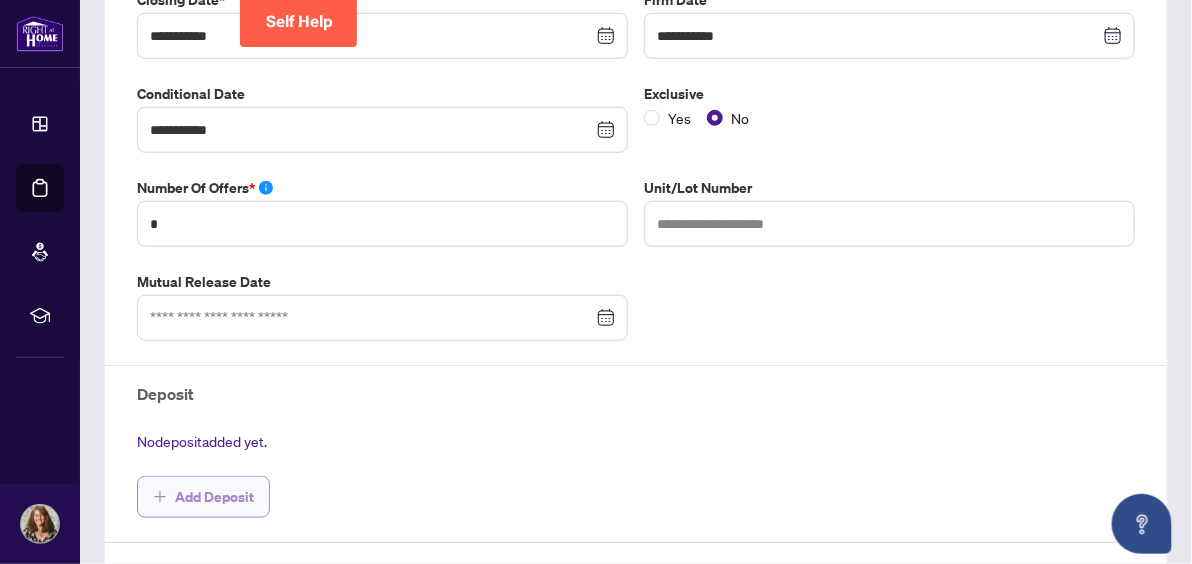 click on "Add Deposit" at bounding box center (214, 497) 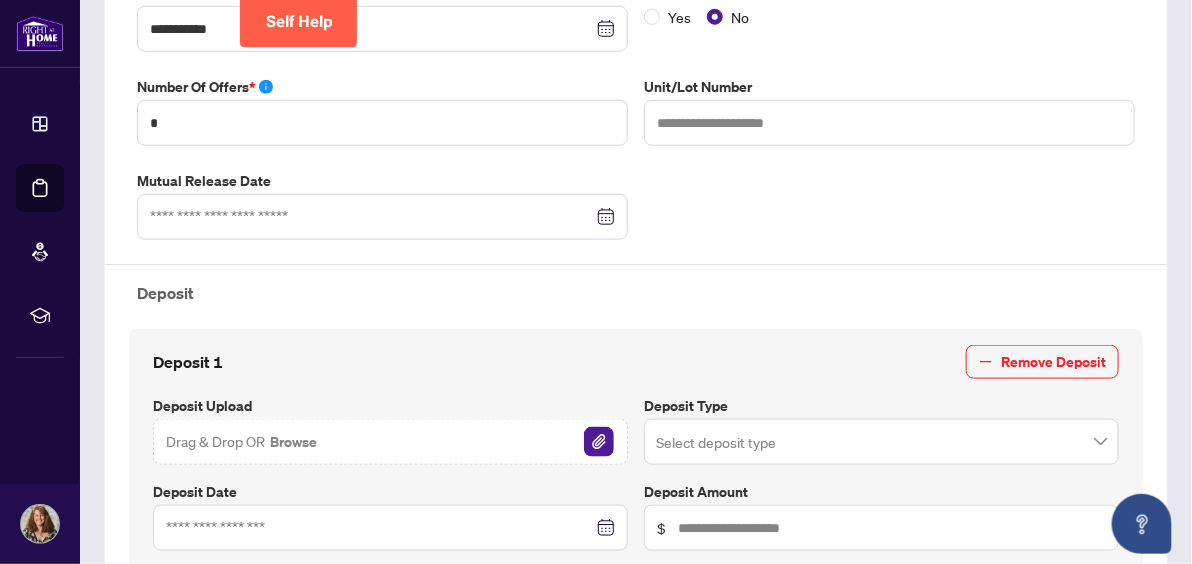 scroll, scrollTop: 656, scrollLeft: 0, axis: vertical 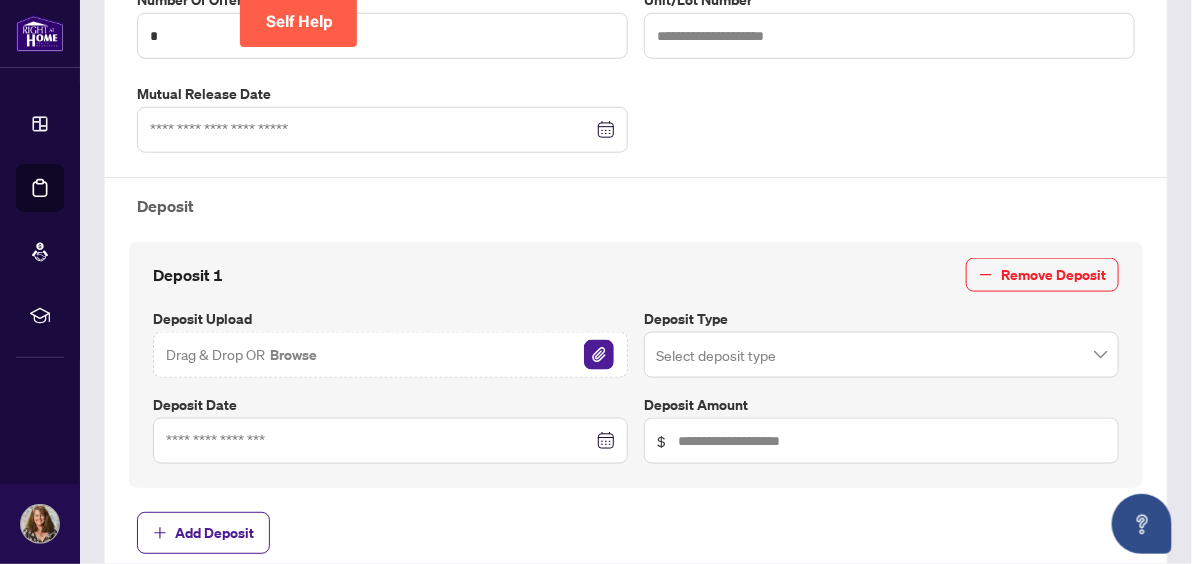 click on "Browse" at bounding box center [293, 355] 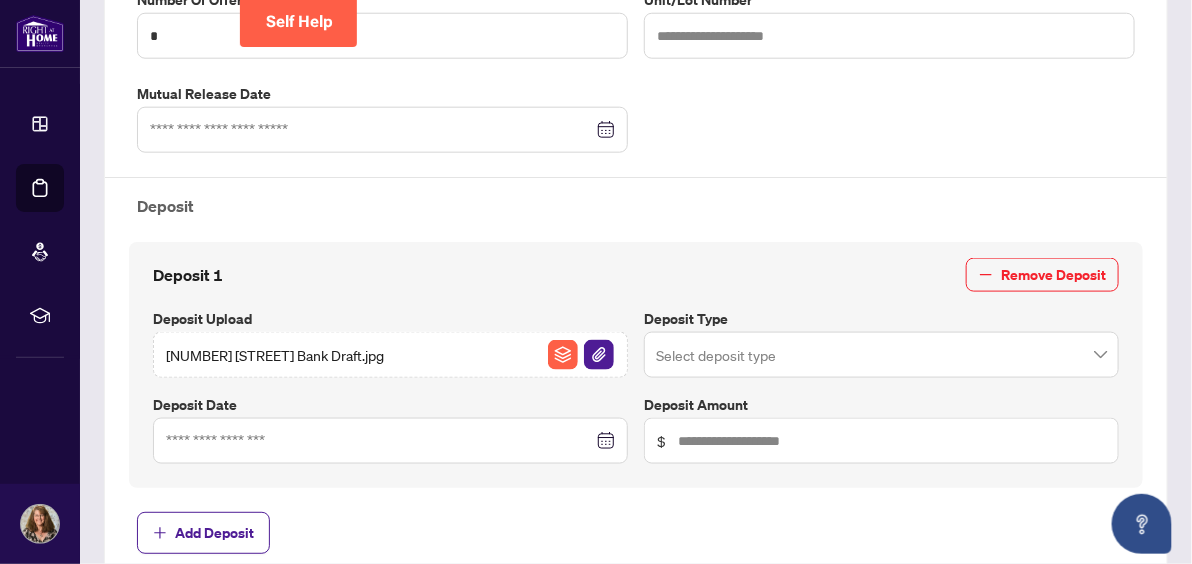 click at bounding box center [881, 355] 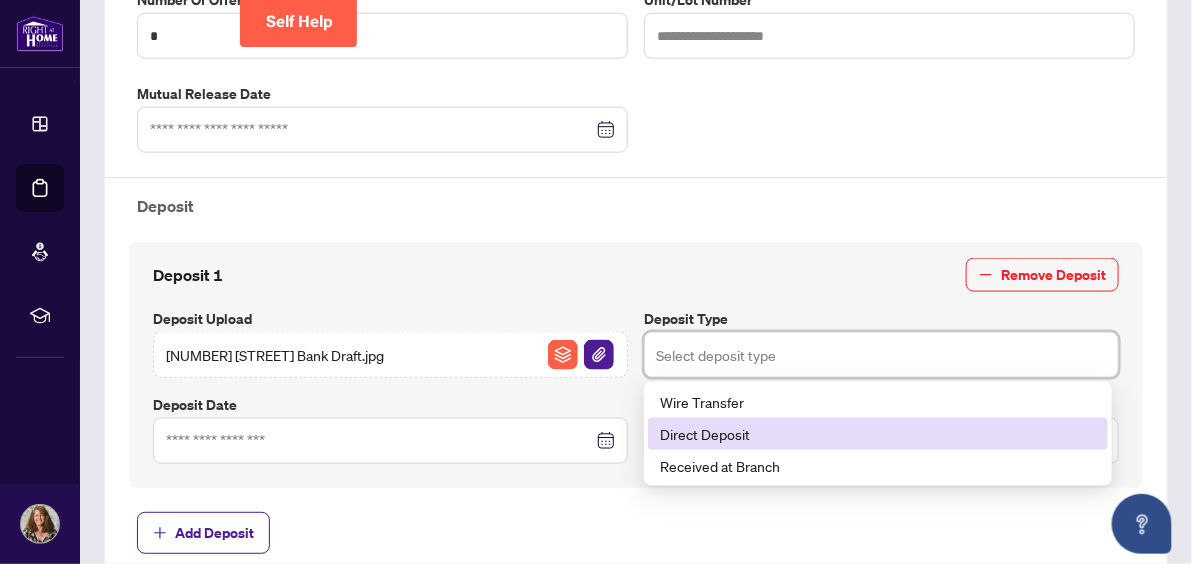 click on "Direct Deposit" at bounding box center (878, 434) 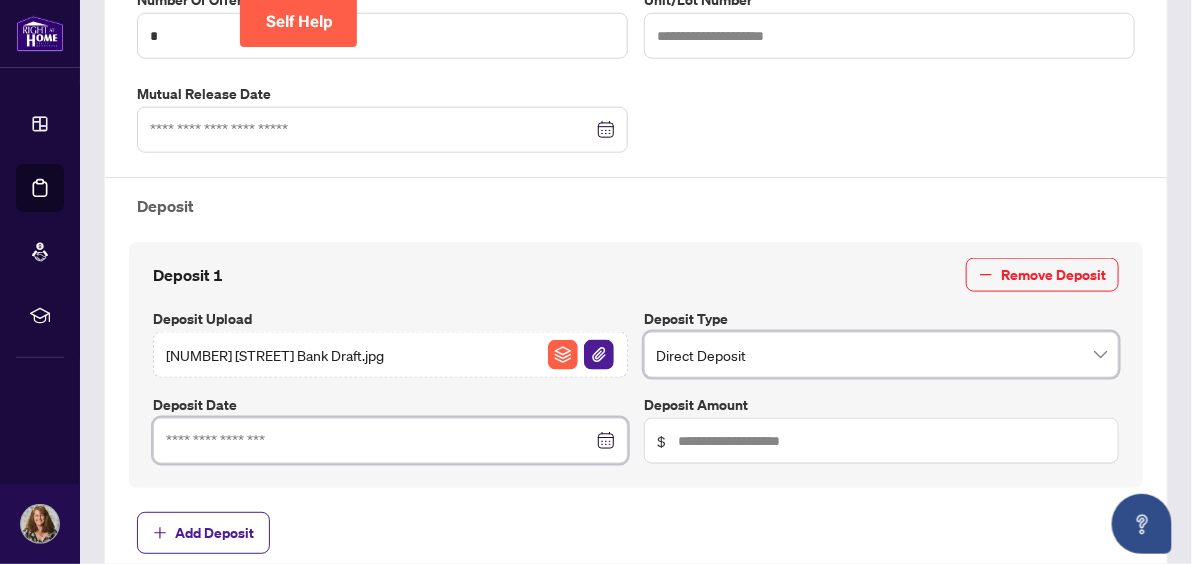 click at bounding box center (379, 441) 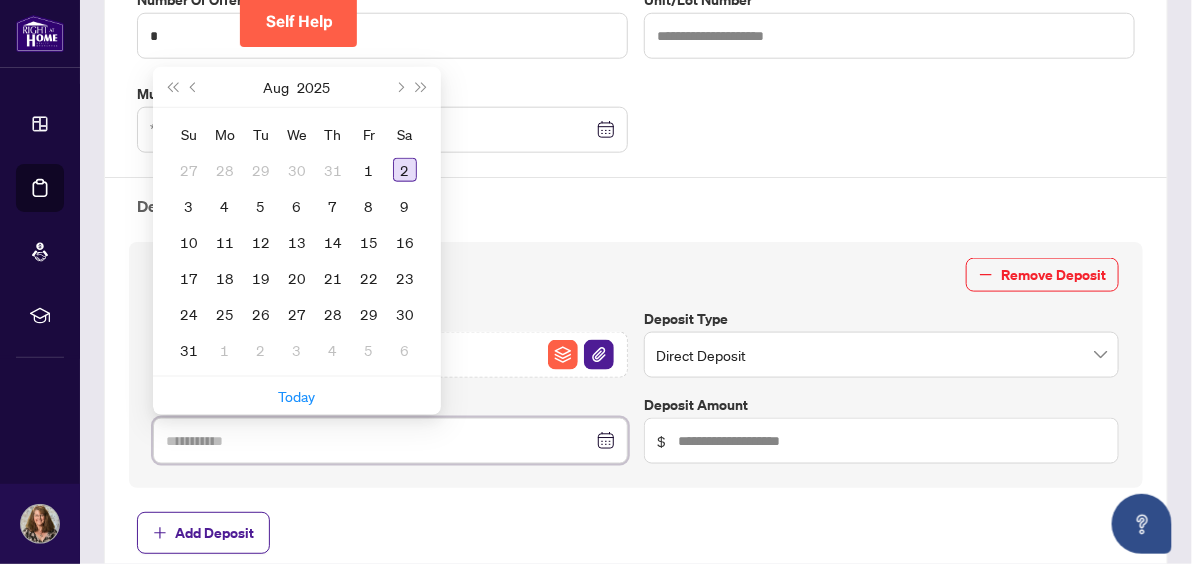 type on "**********" 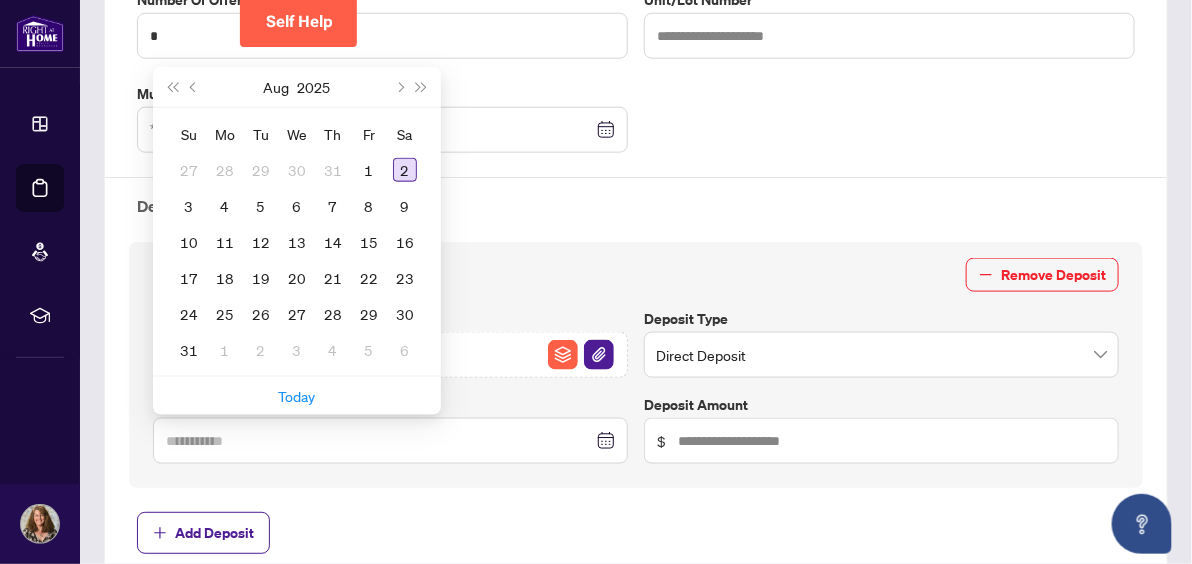 click on "2" at bounding box center [405, 170] 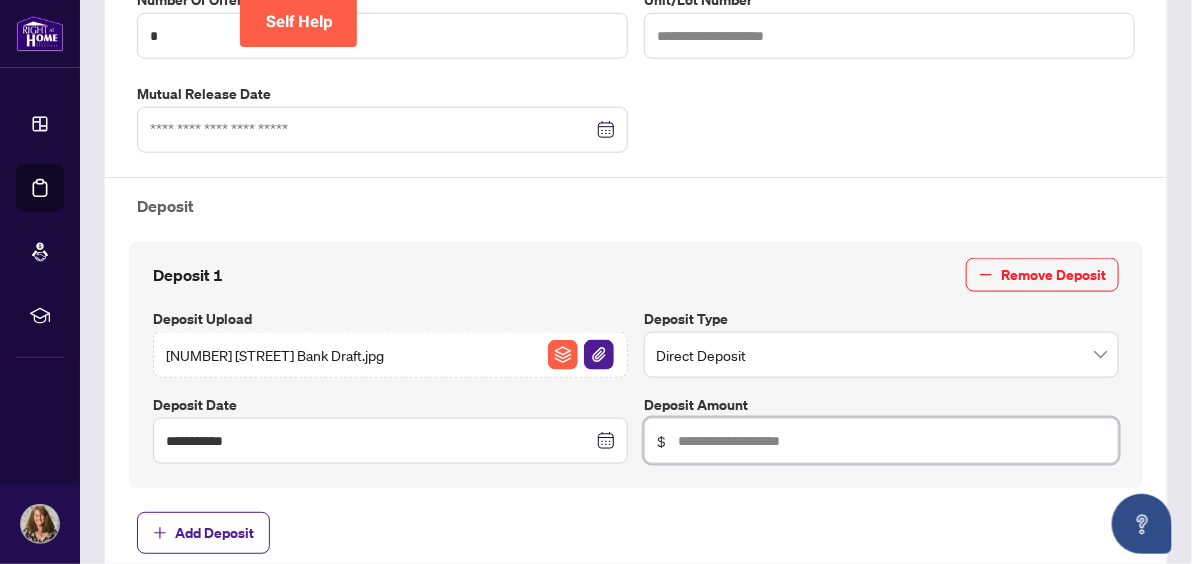 click at bounding box center [892, 441] 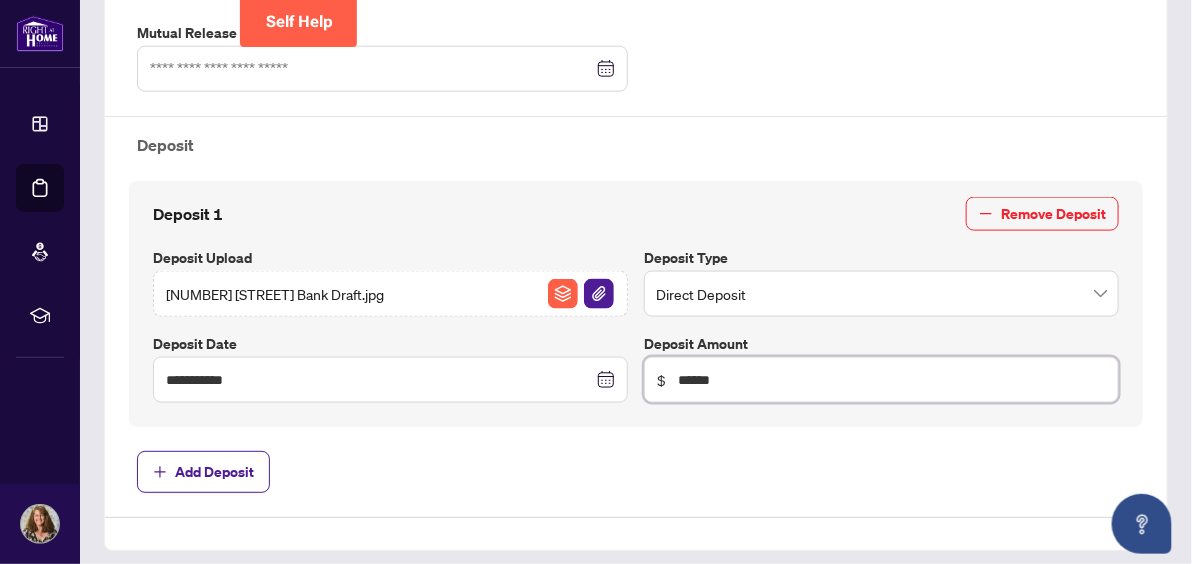 scroll, scrollTop: 749, scrollLeft: 0, axis: vertical 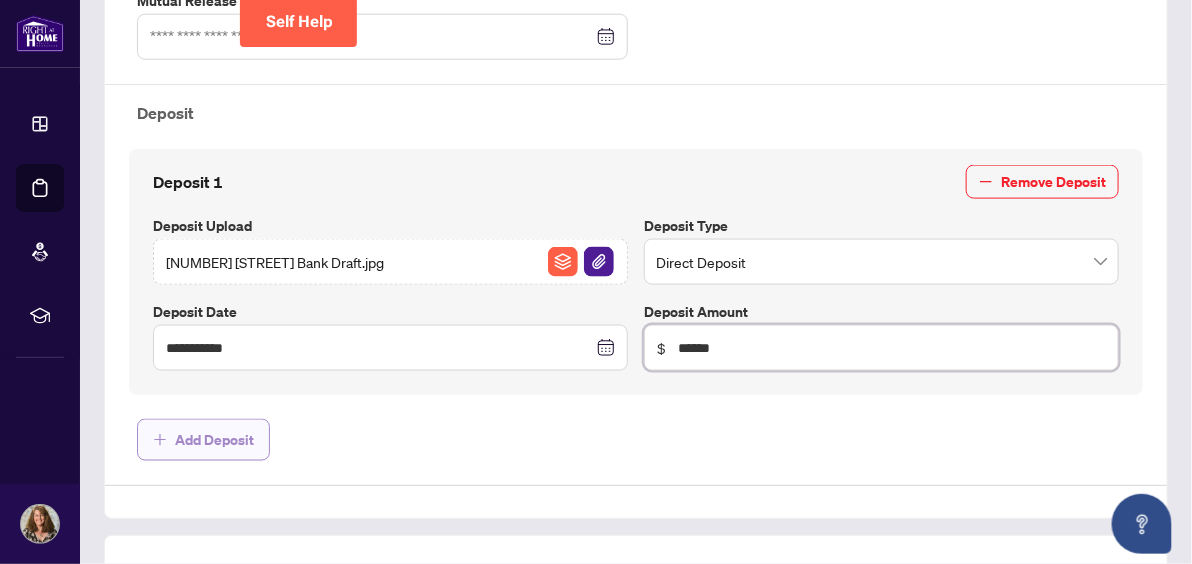 type on "******" 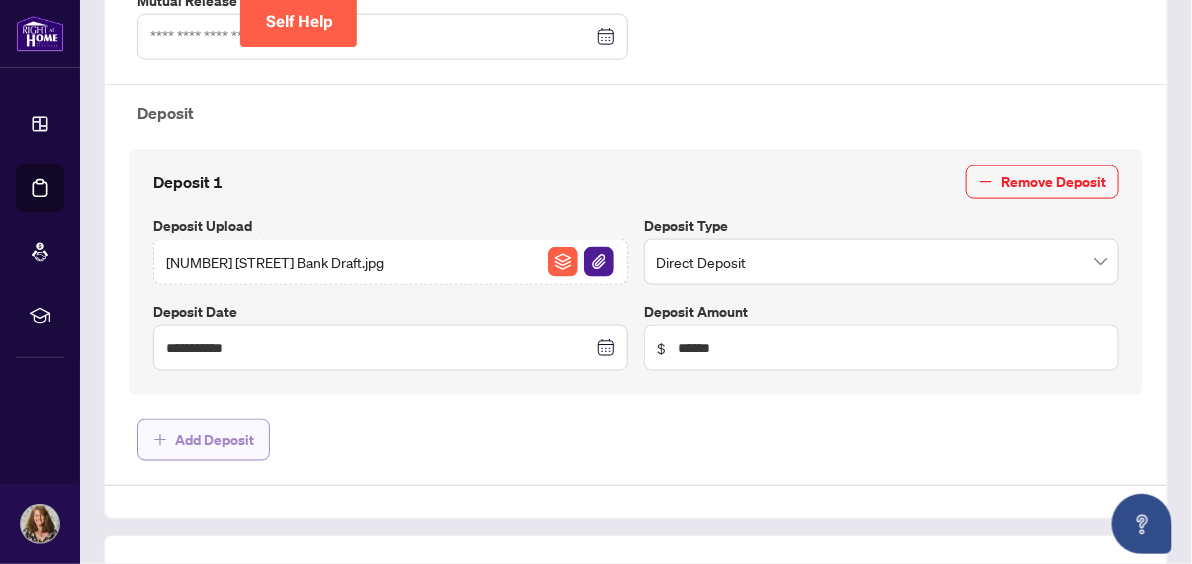 click on "Add Deposit" at bounding box center [214, 440] 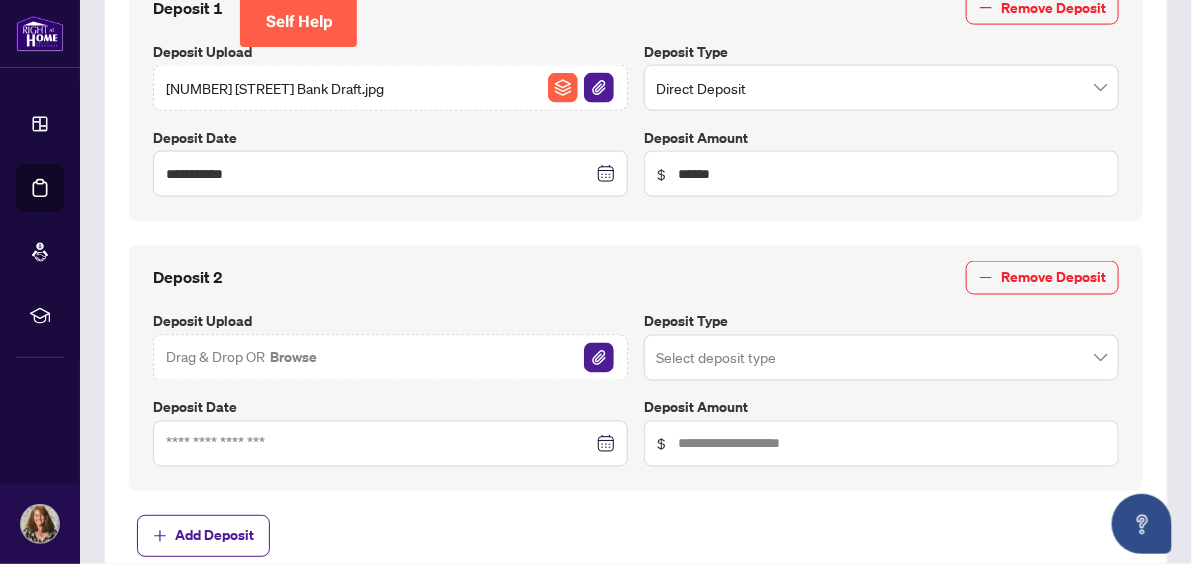 scroll, scrollTop: 937, scrollLeft: 0, axis: vertical 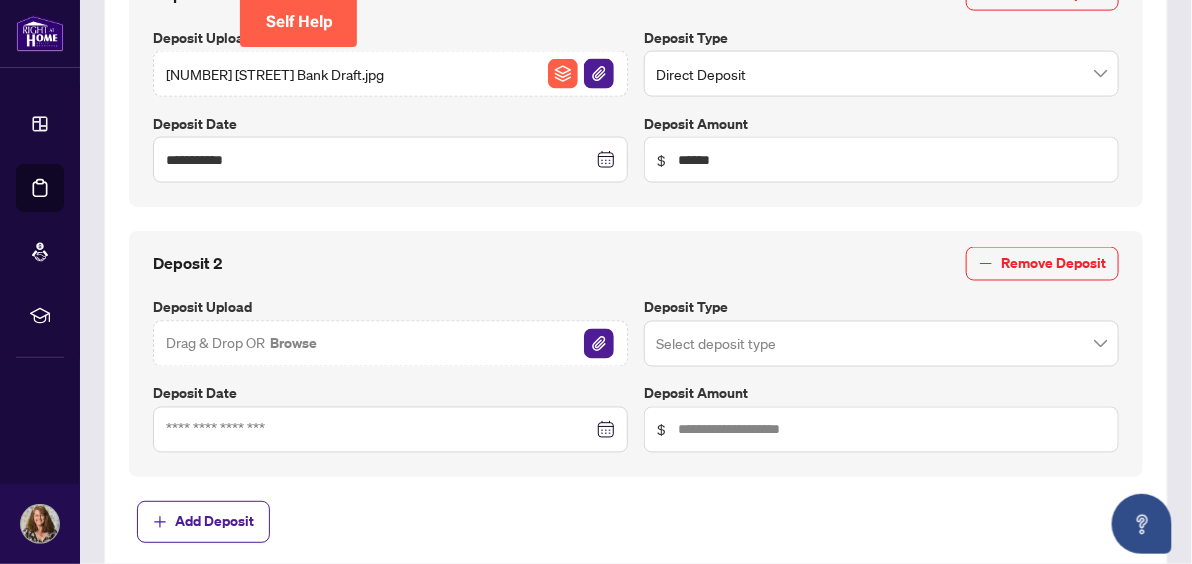 click on "Drag & Drop OR   Browse" at bounding box center (242, 344) 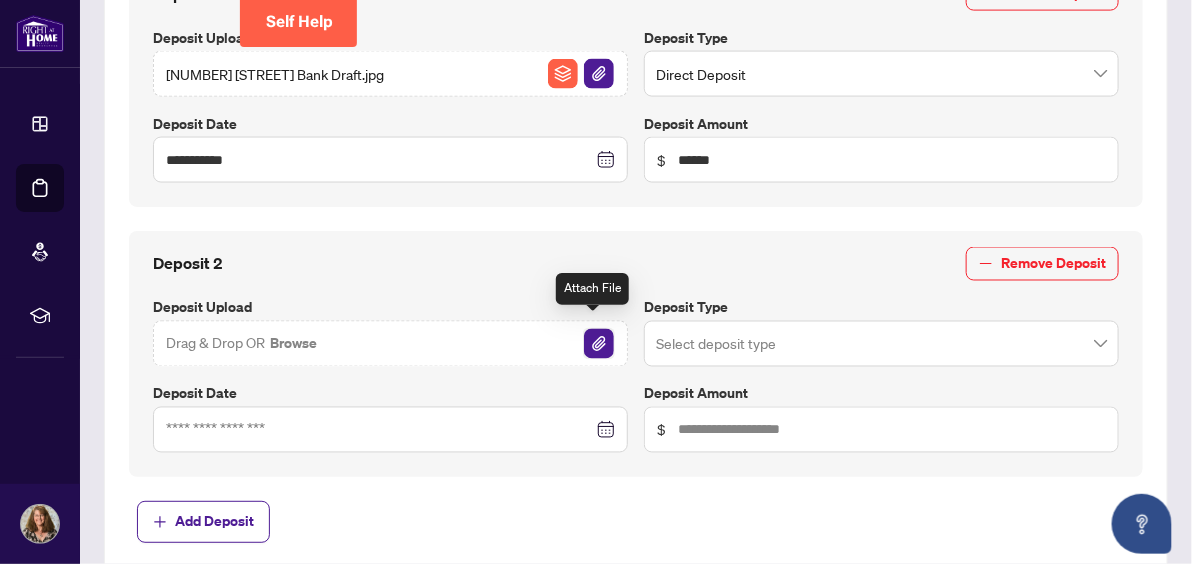 click at bounding box center [599, 344] 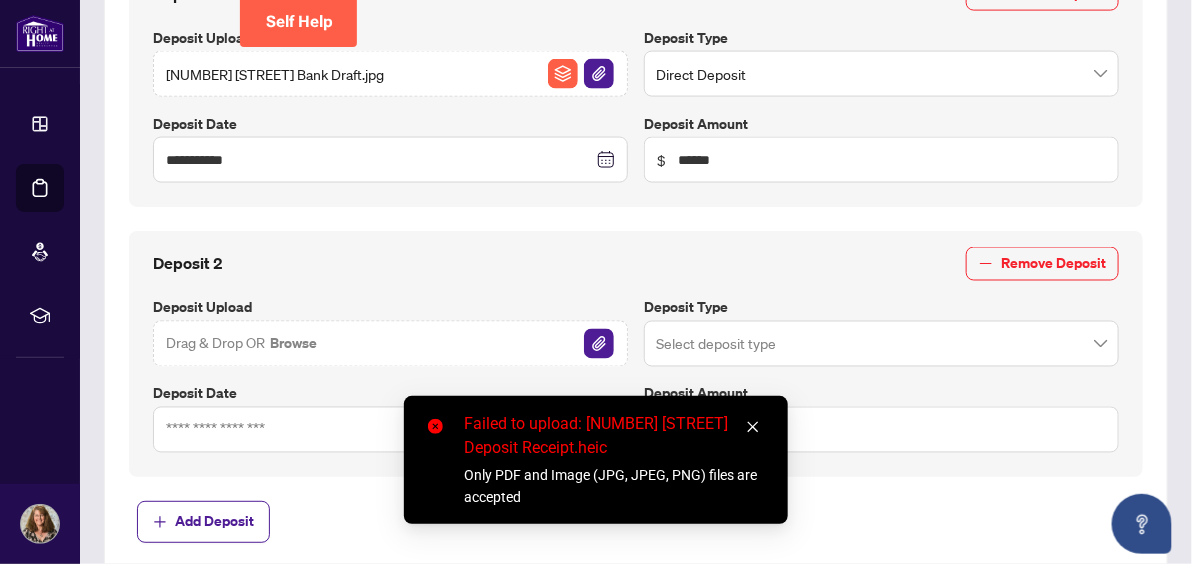 click 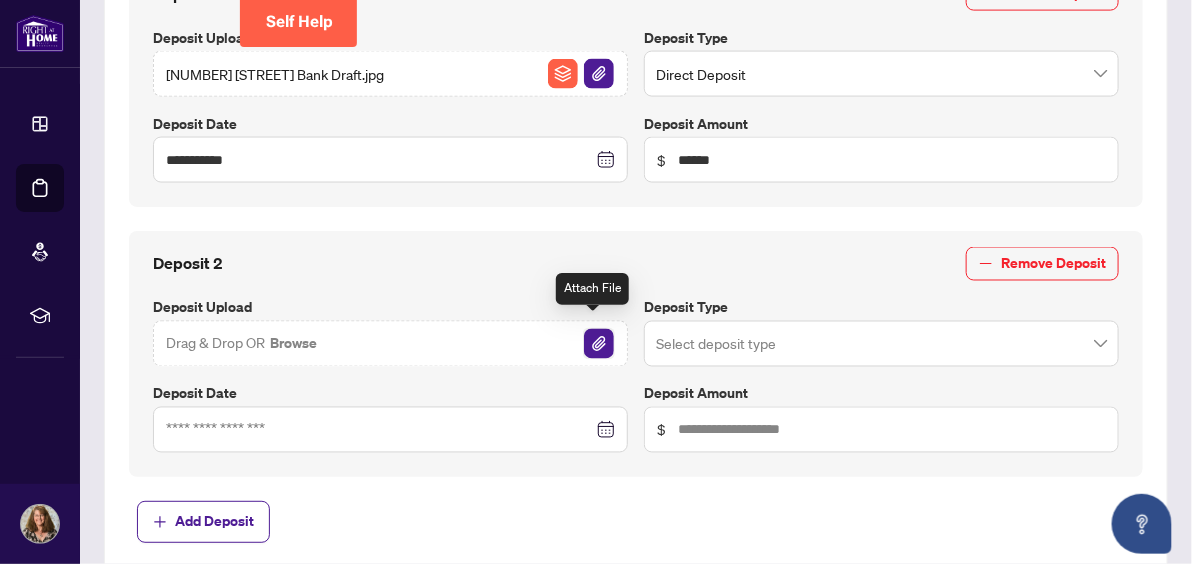 click at bounding box center (599, 344) 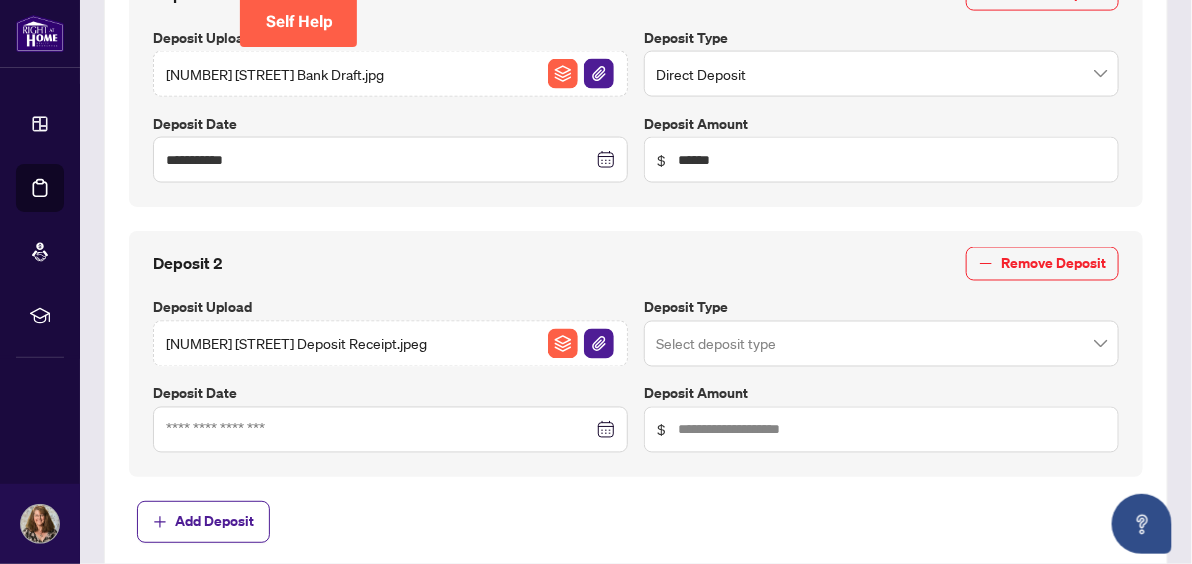 click at bounding box center [881, 74] 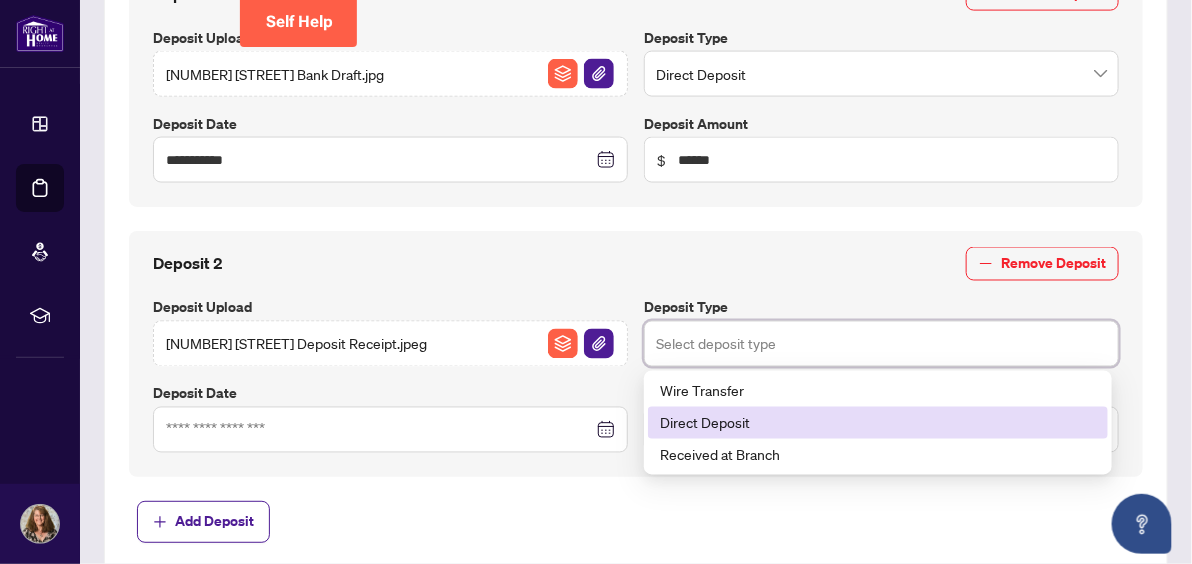 click on "Direct Deposit" at bounding box center (878, 423) 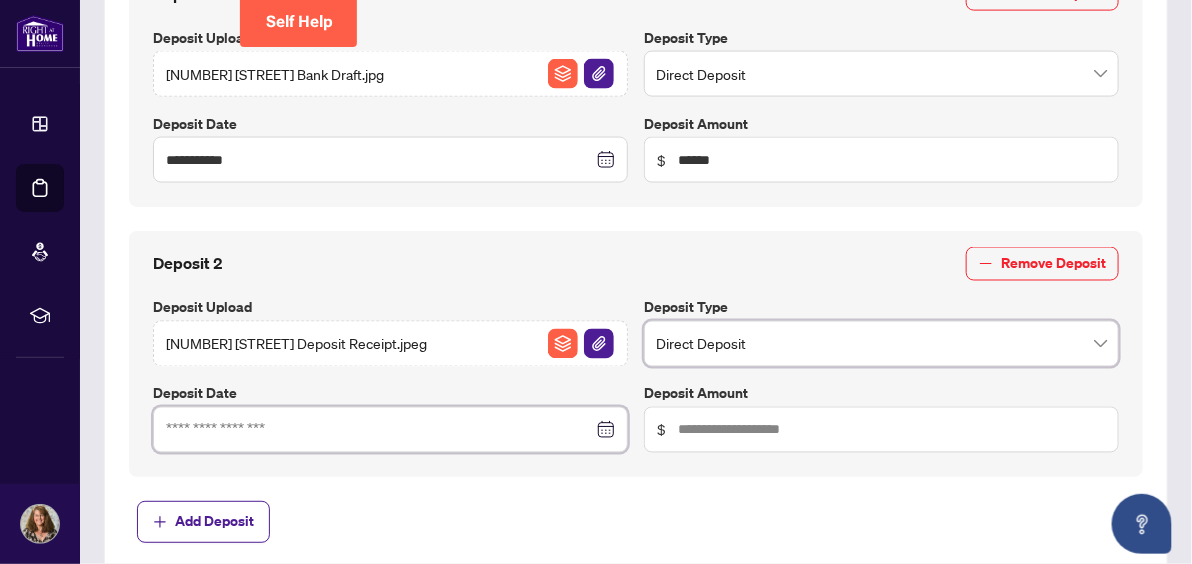click at bounding box center [379, 430] 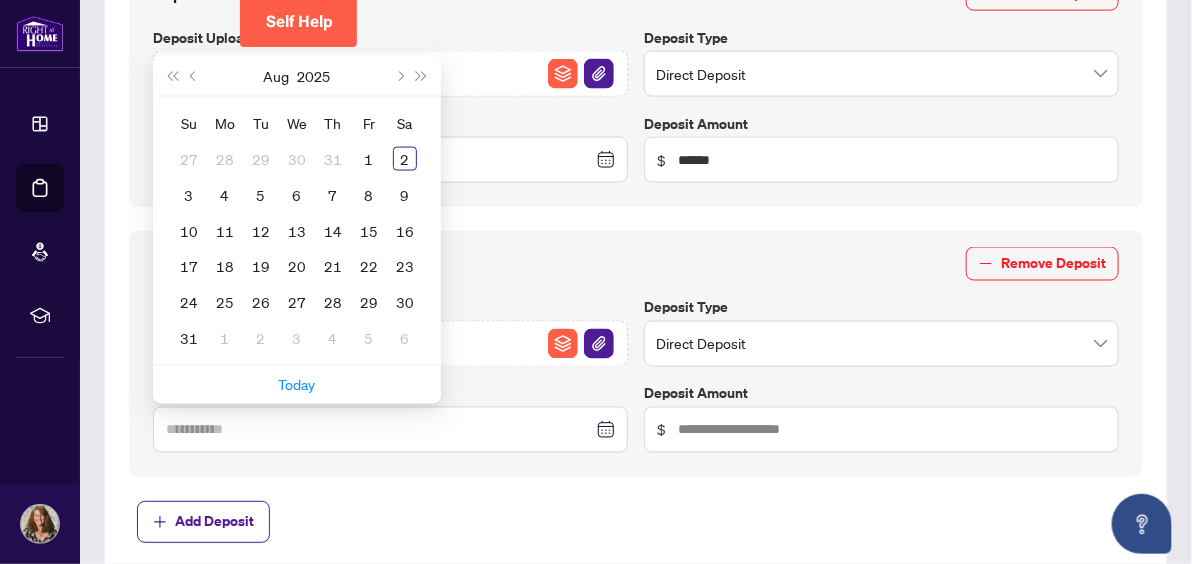 drag, startPoint x: 377, startPoint y: 145, endPoint x: 466, endPoint y: 191, distance: 100.18483 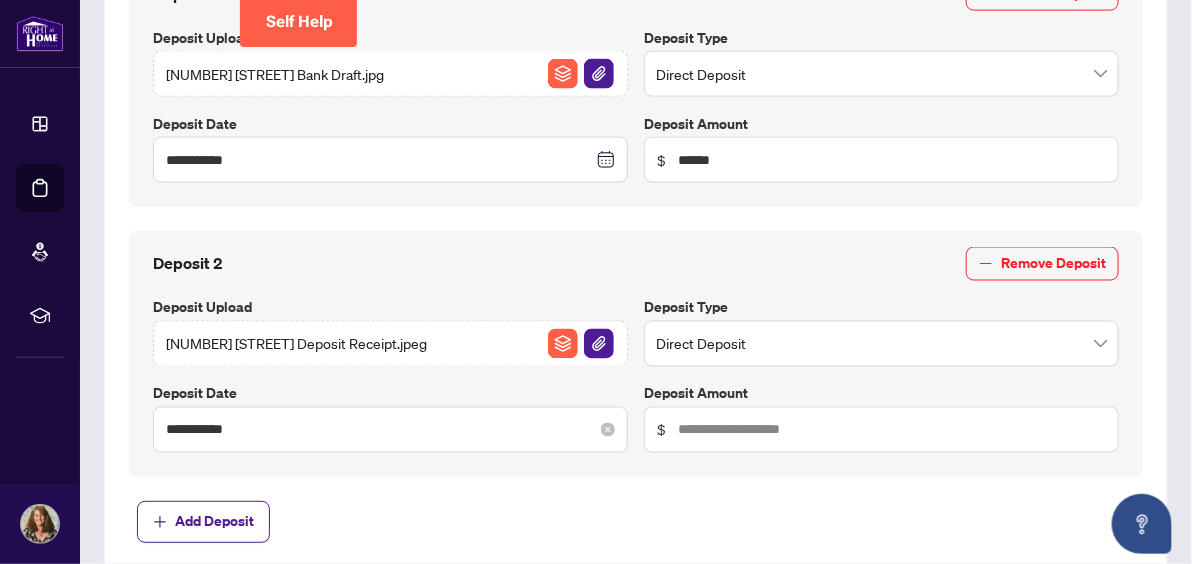 click on "**********" at bounding box center (390, 430) 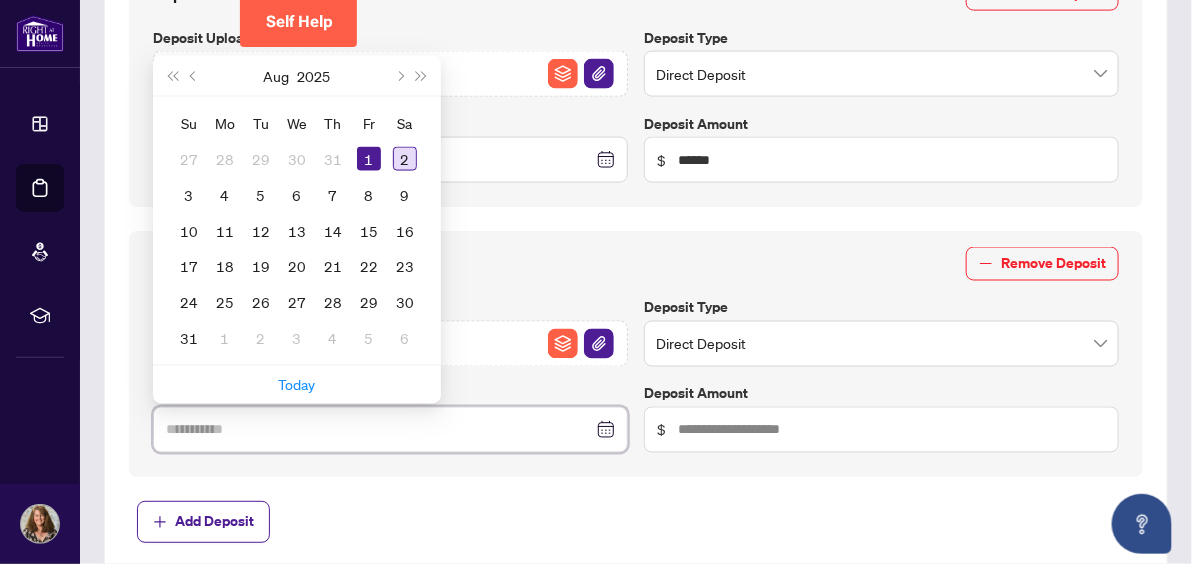 type on "**********" 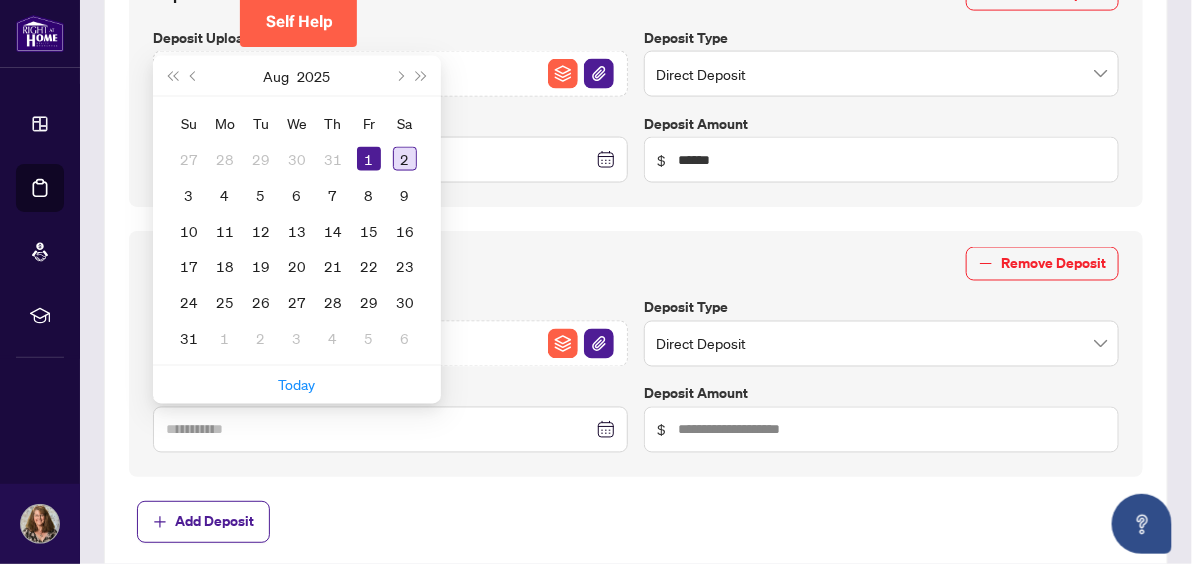 click on "2" at bounding box center [405, 159] 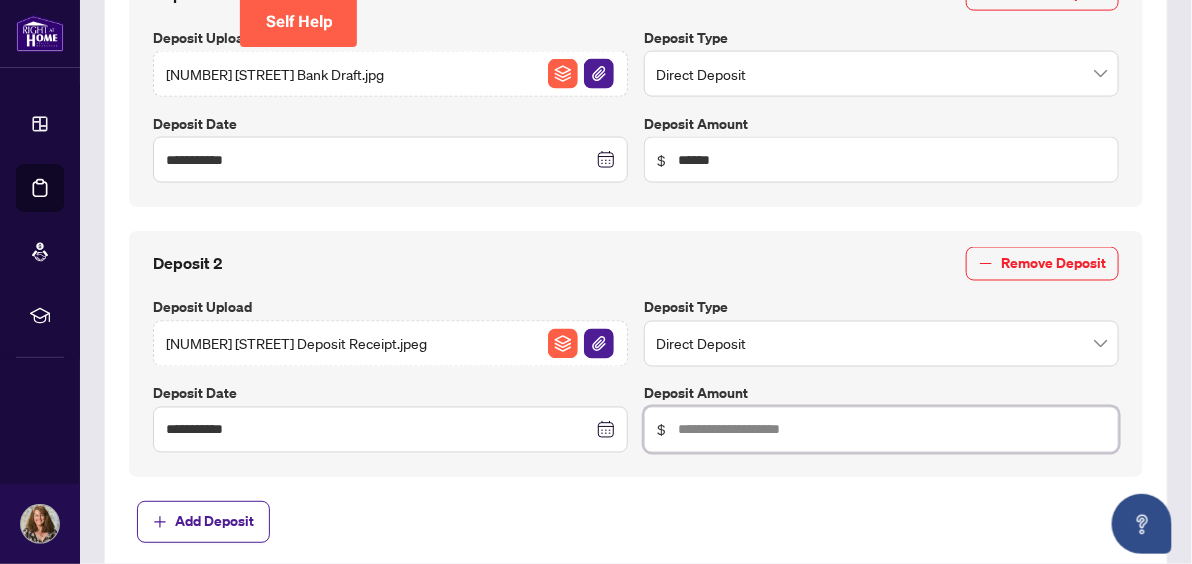 click at bounding box center (892, 160) 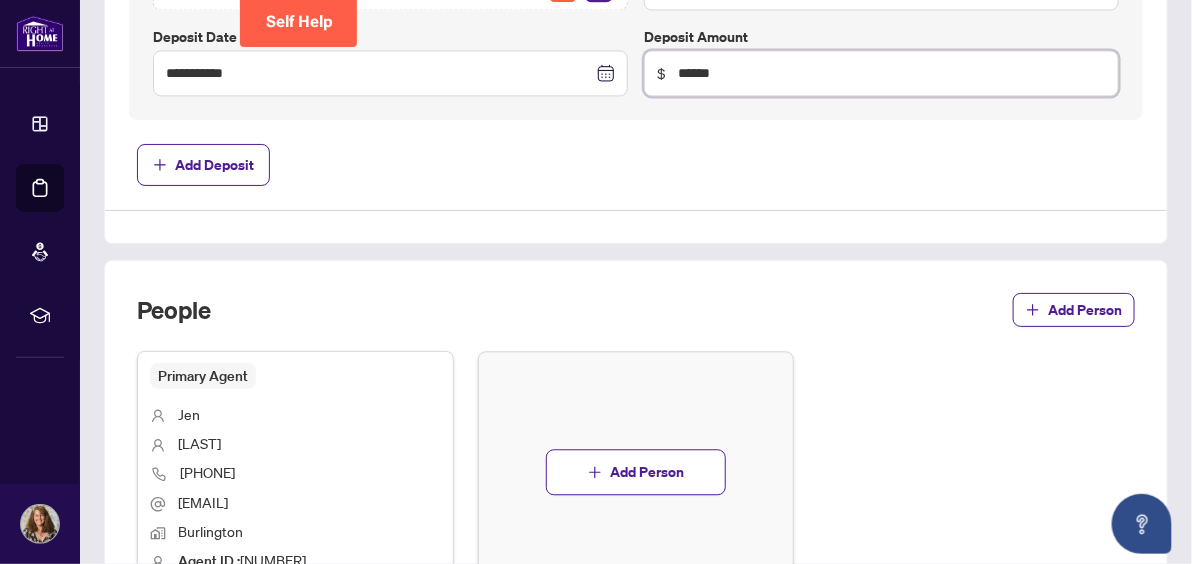 scroll, scrollTop: 1406, scrollLeft: 0, axis: vertical 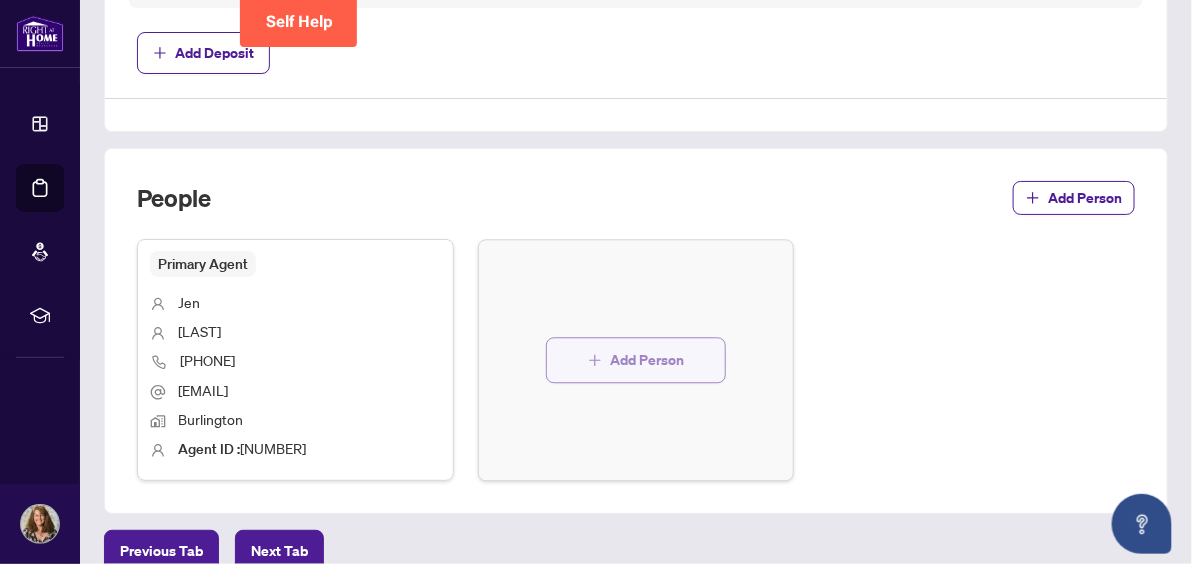 type on "******" 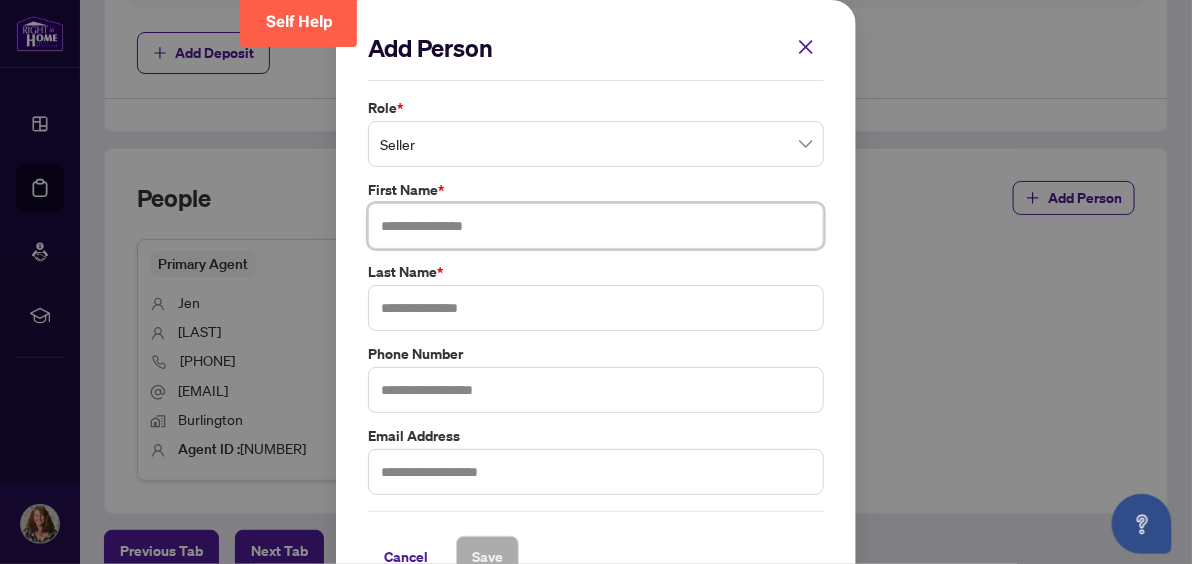 click at bounding box center [596, 226] 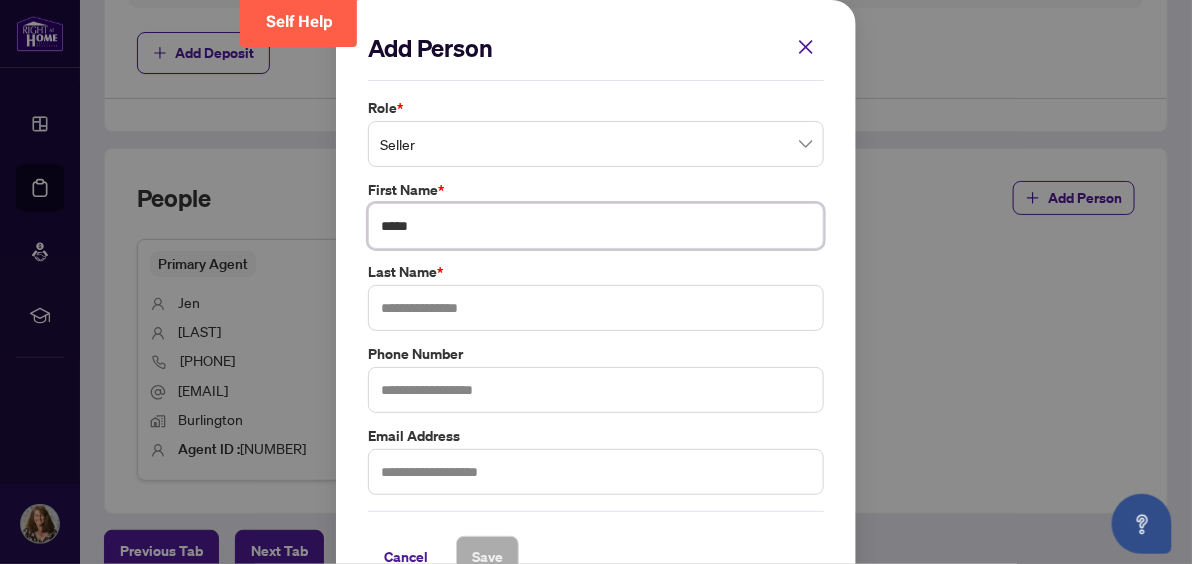 type on "*****" 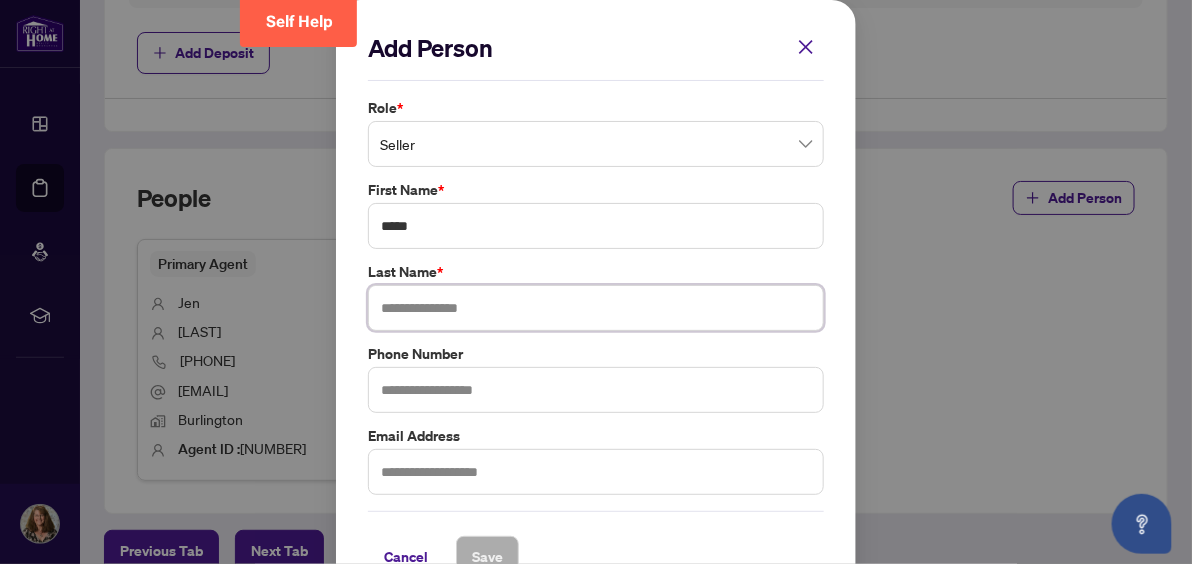 click at bounding box center [596, 308] 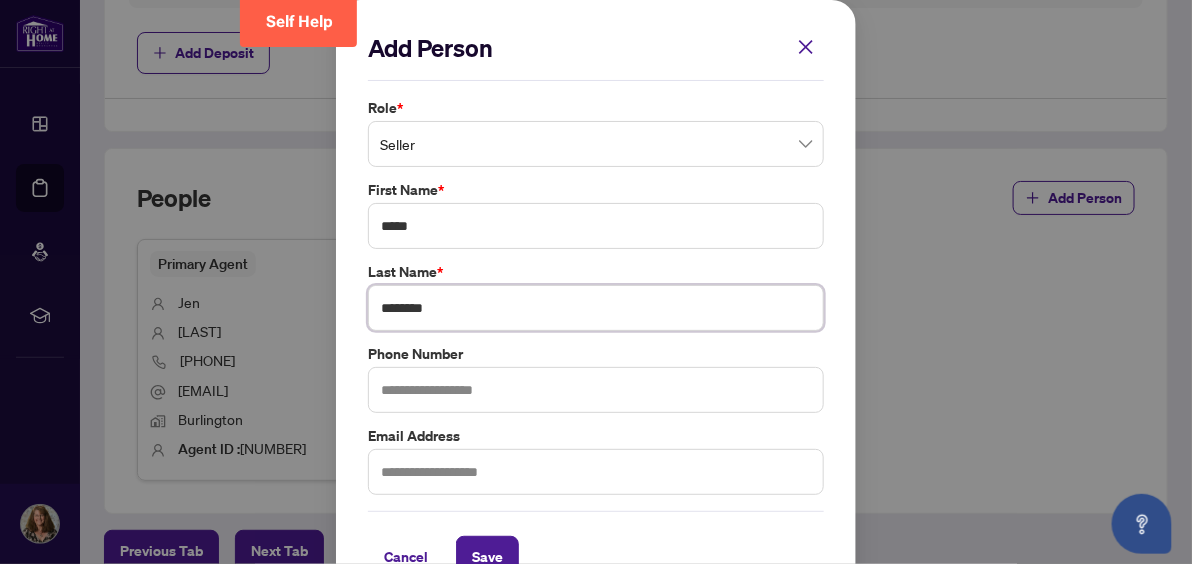 scroll, scrollTop: 40, scrollLeft: 0, axis: vertical 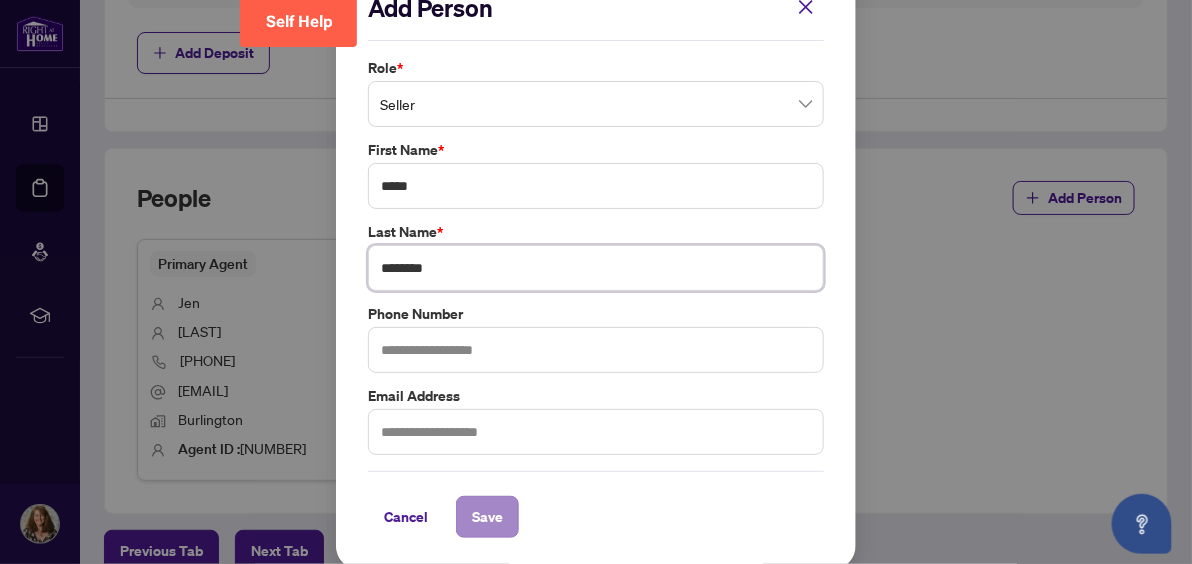 type on "********" 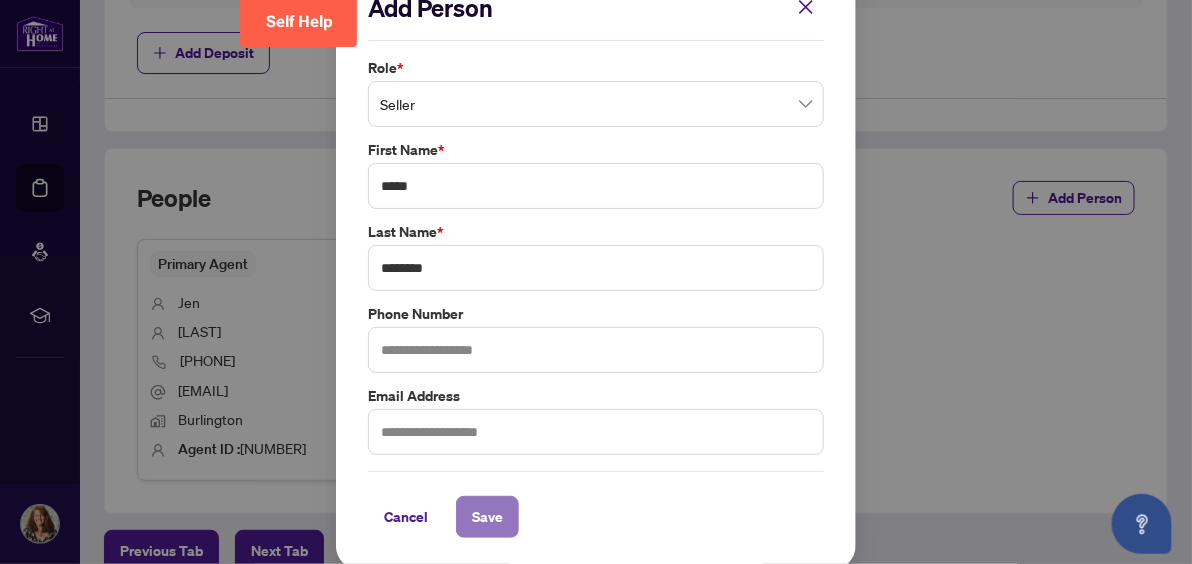 click on "Save" at bounding box center [487, 517] 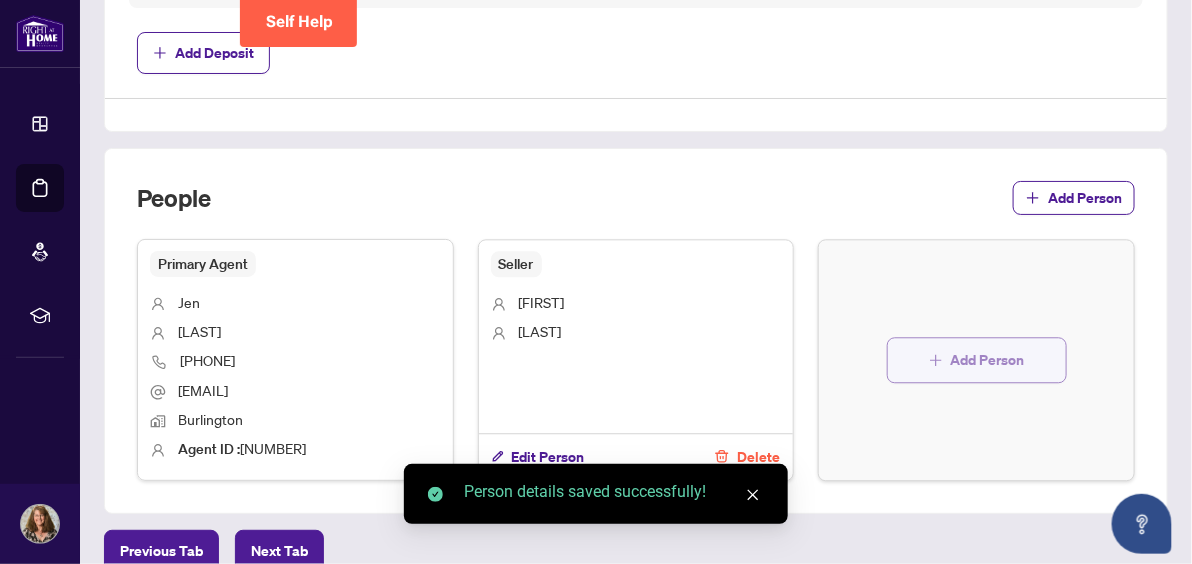 click on "Add Person" at bounding box center [988, 360] 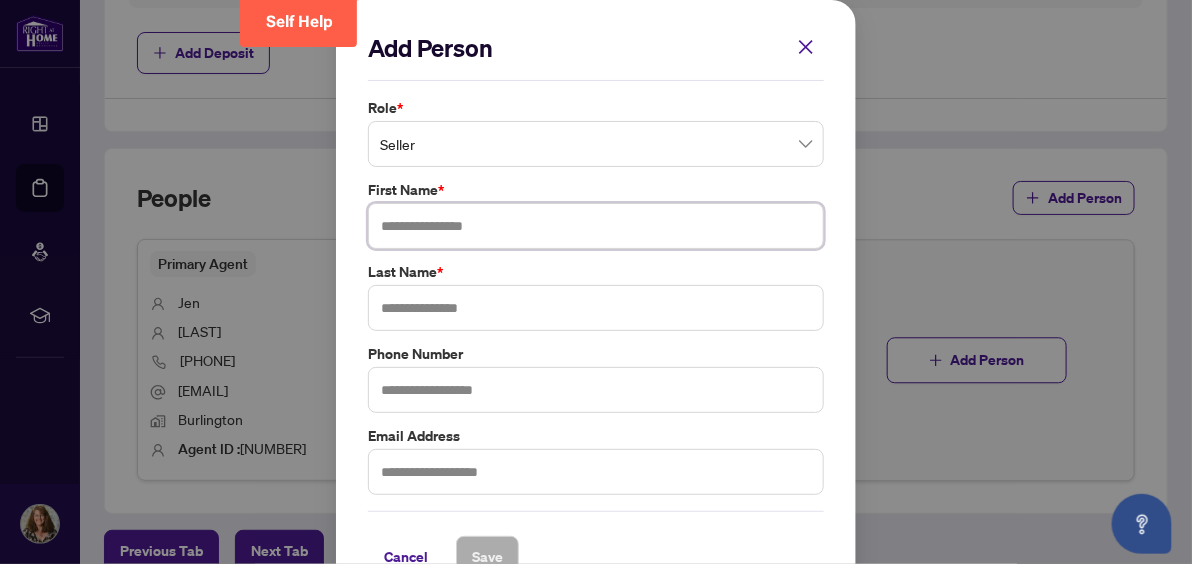 click at bounding box center (596, 226) 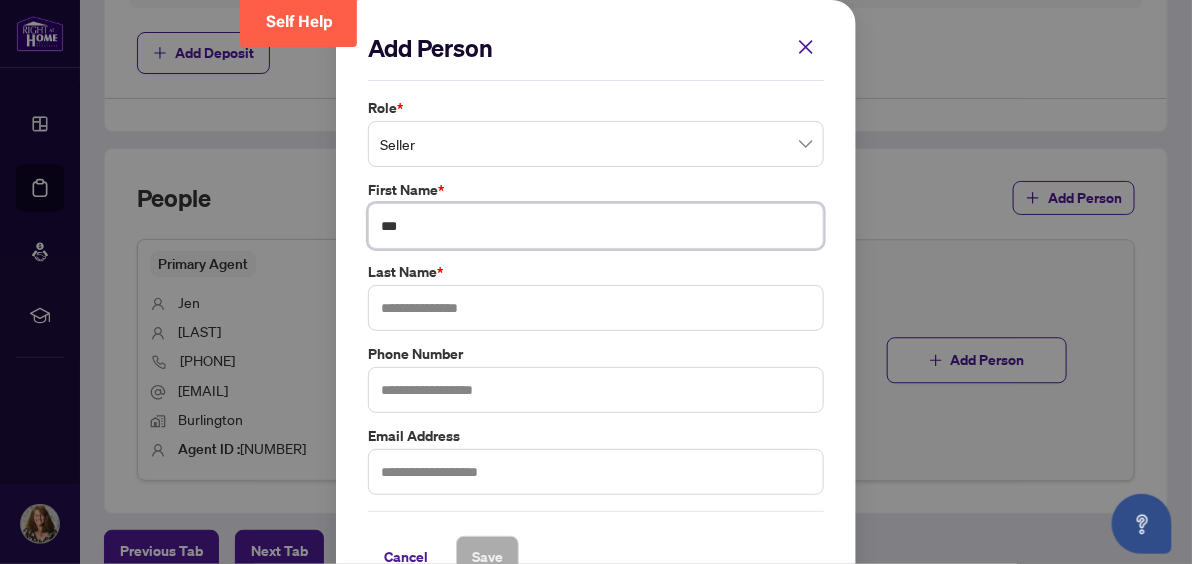 type on "***" 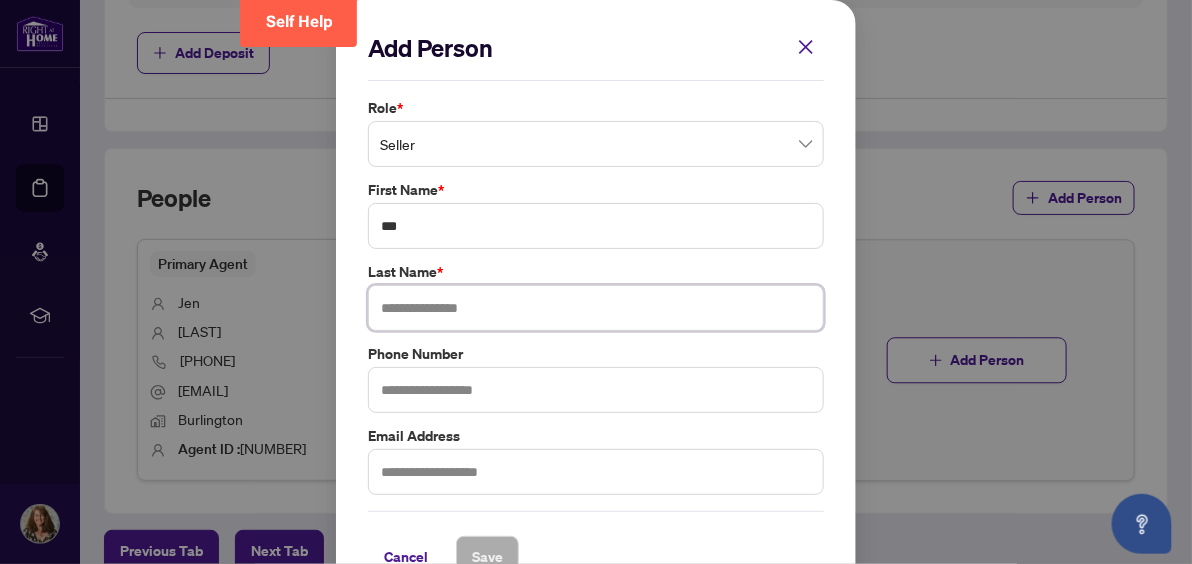 click at bounding box center (596, 308) 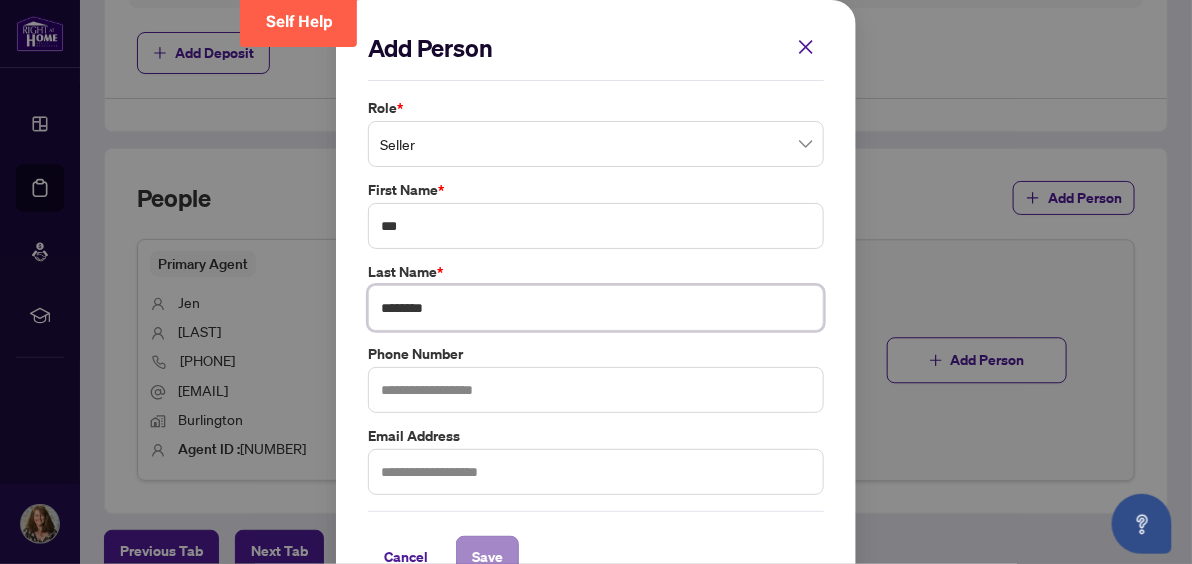 type on "********" 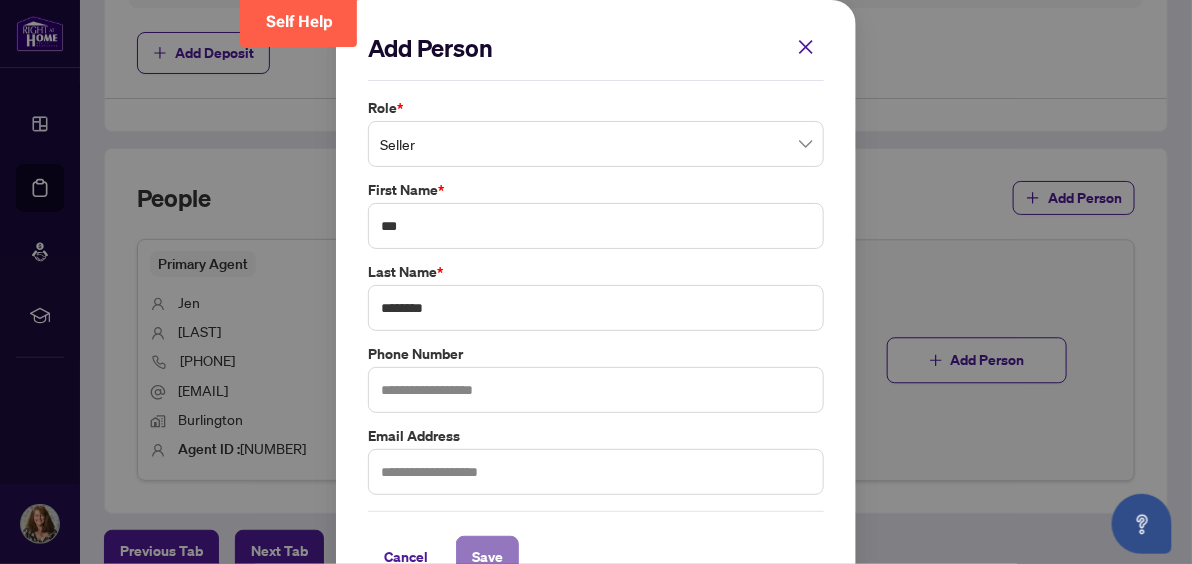 click on "Save" at bounding box center [487, 557] 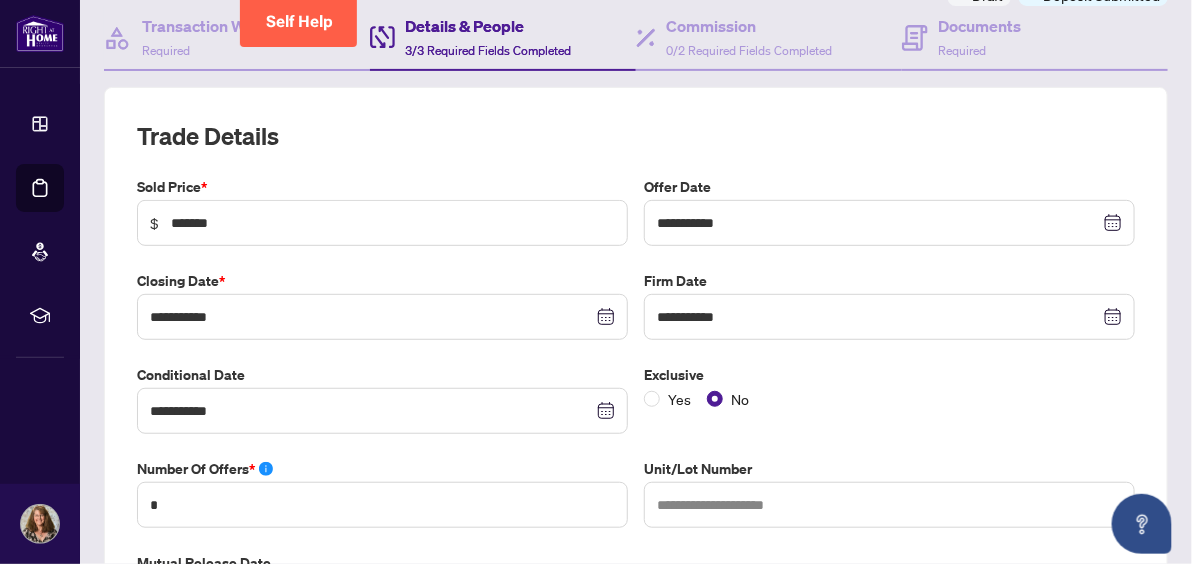 scroll, scrollTop: 0, scrollLeft: 0, axis: both 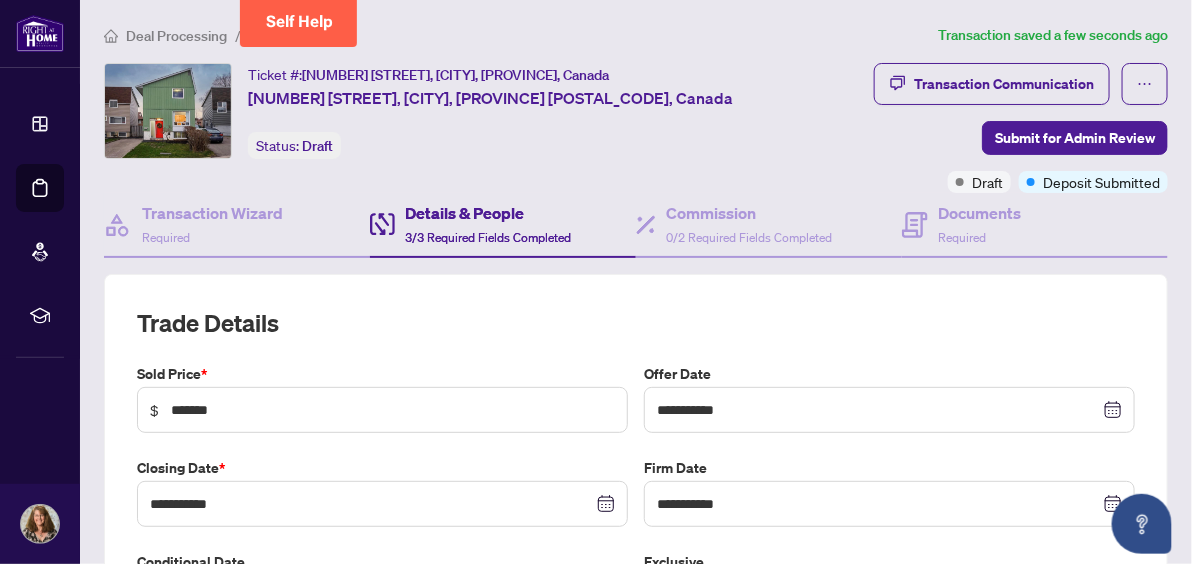 click on "Details & People" at bounding box center [488, 213] 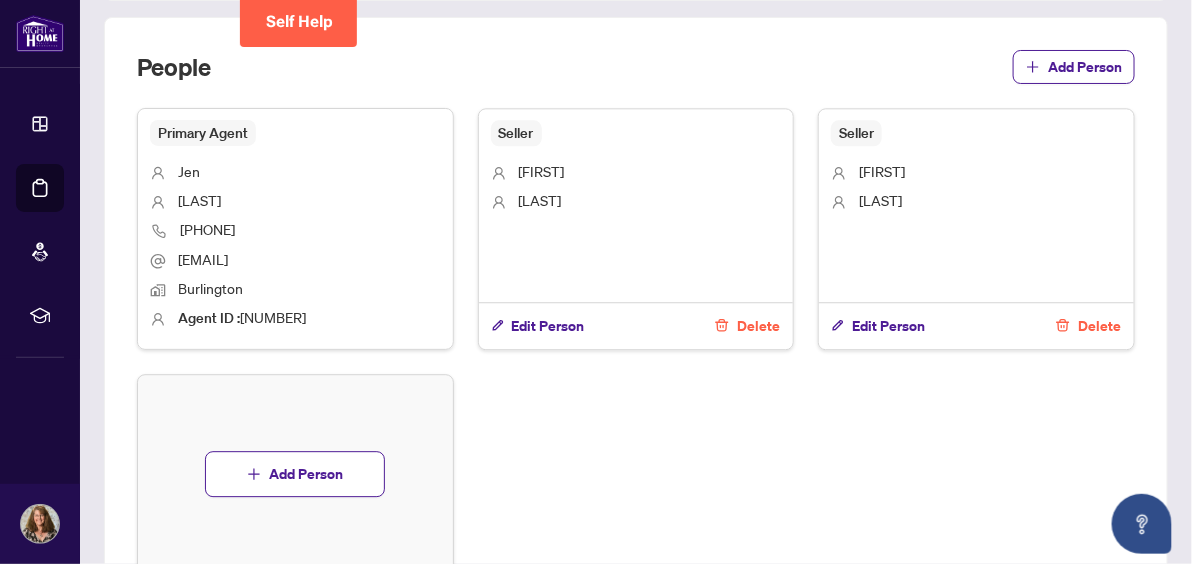 scroll, scrollTop: 1593, scrollLeft: 0, axis: vertical 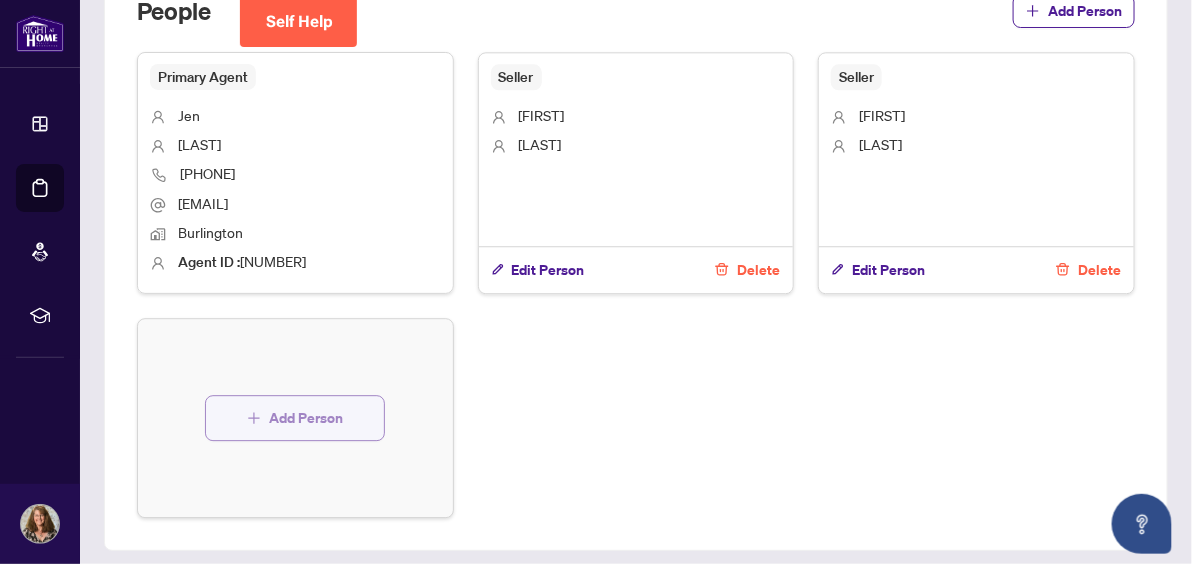 click on "Add Person" at bounding box center [306, 418] 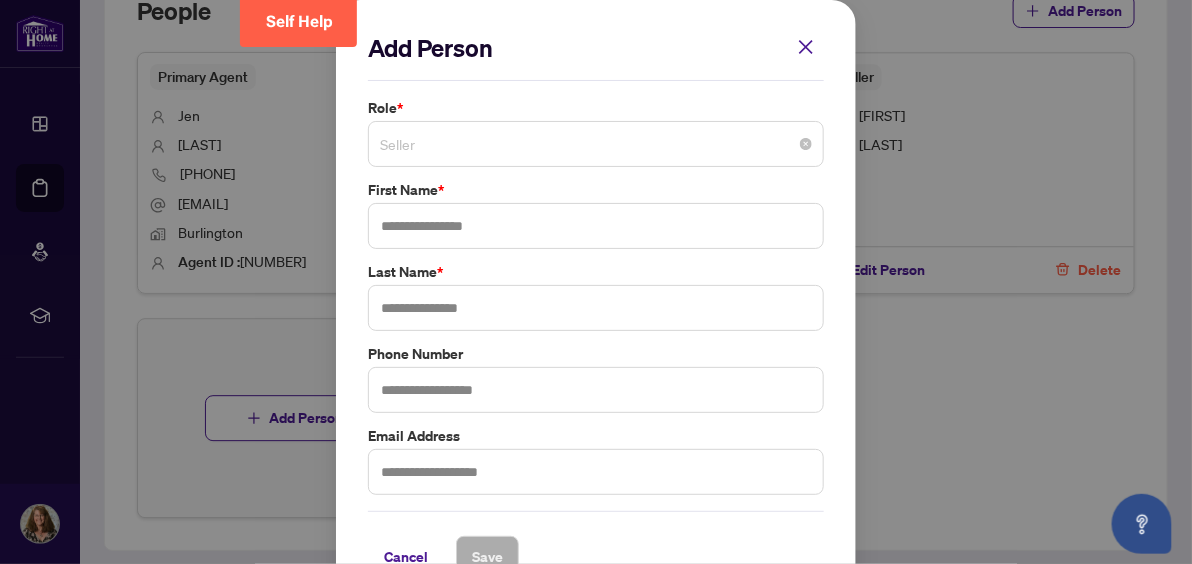 click on "Seller" at bounding box center (596, 144) 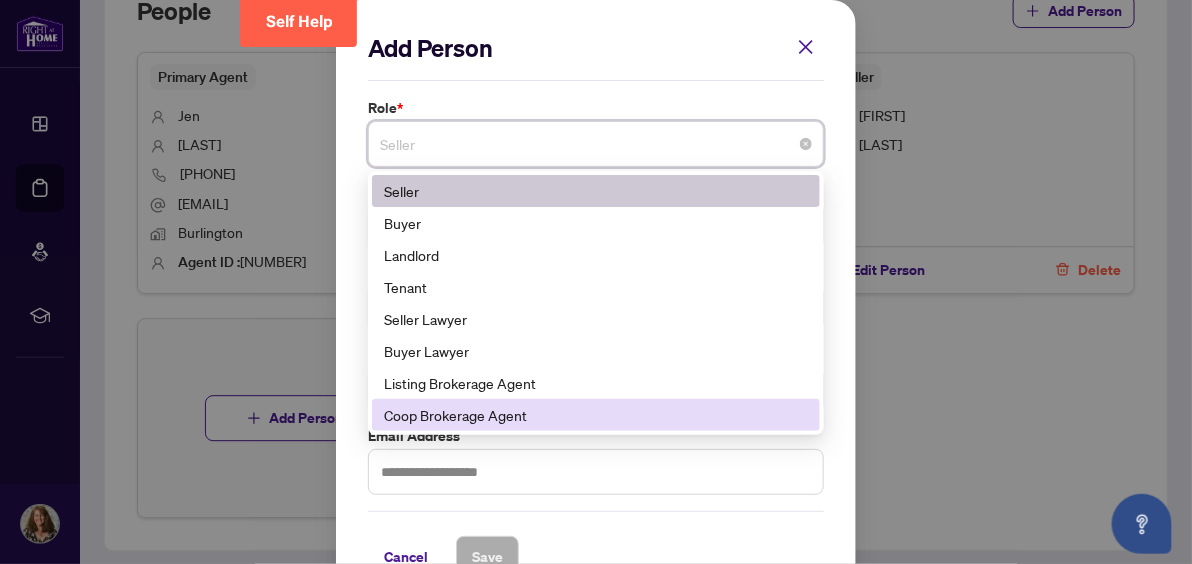 click on "Coop Brokerage Agent" at bounding box center [596, 415] 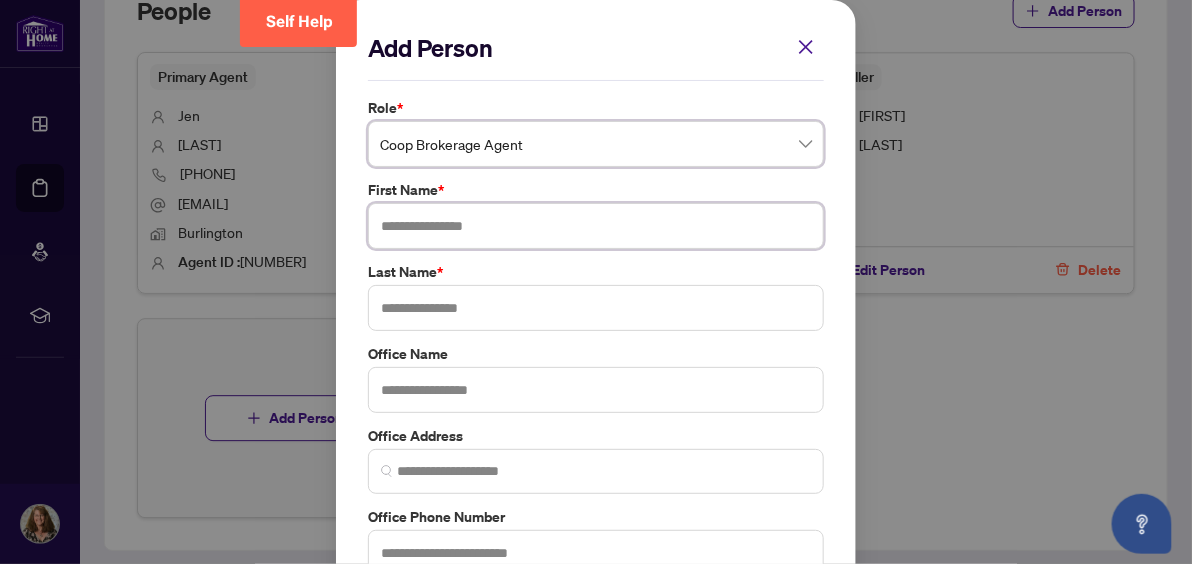 click at bounding box center (596, 226) 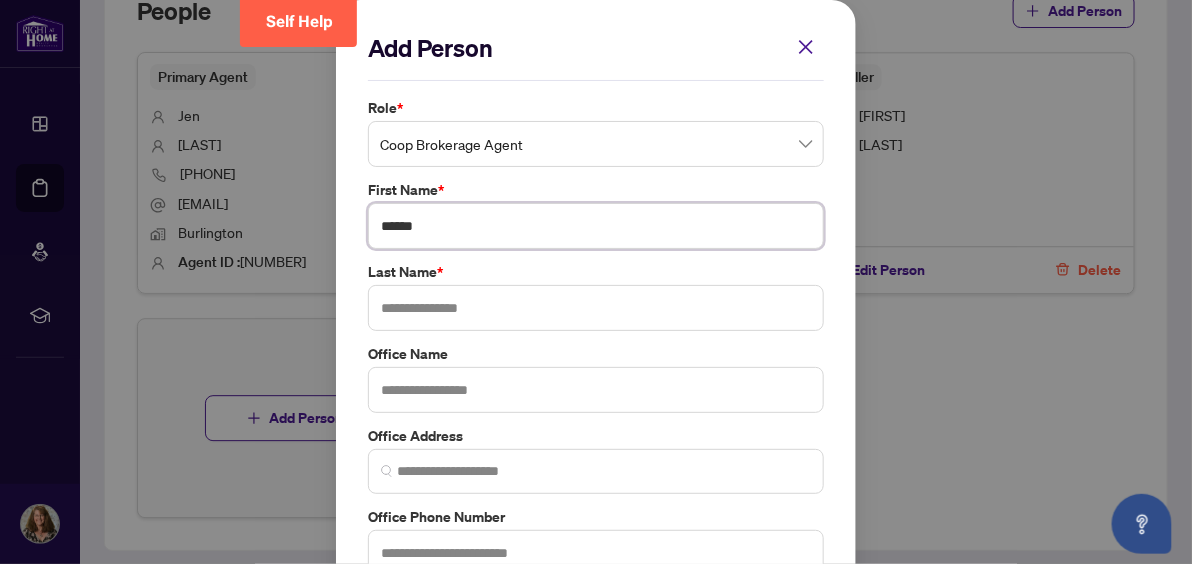 type on "******" 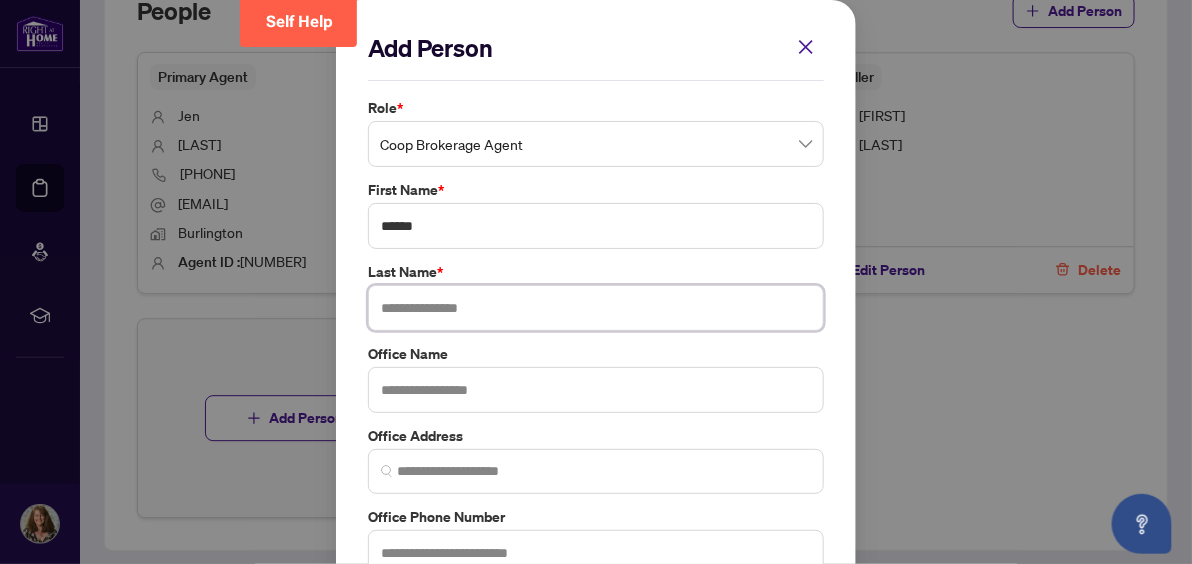 click at bounding box center [596, 308] 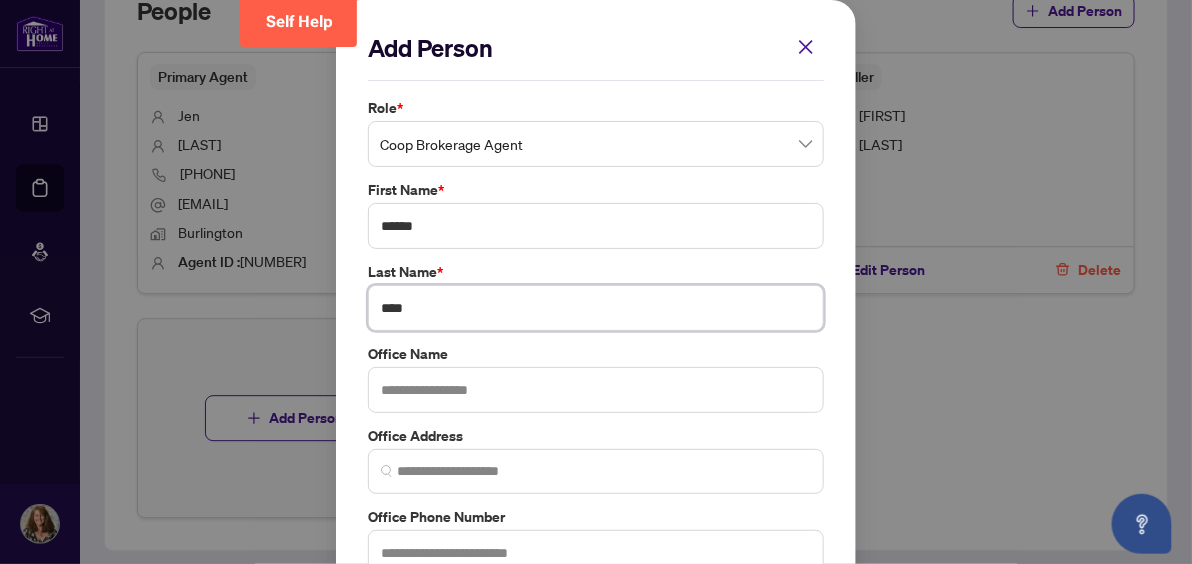 type on "****" 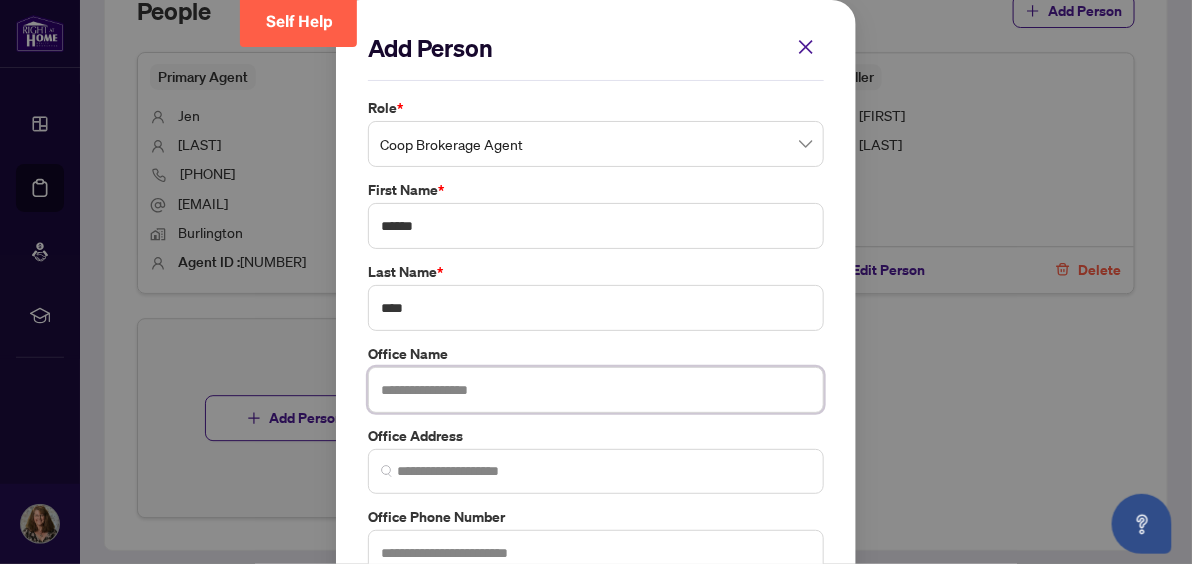 click at bounding box center [596, 390] 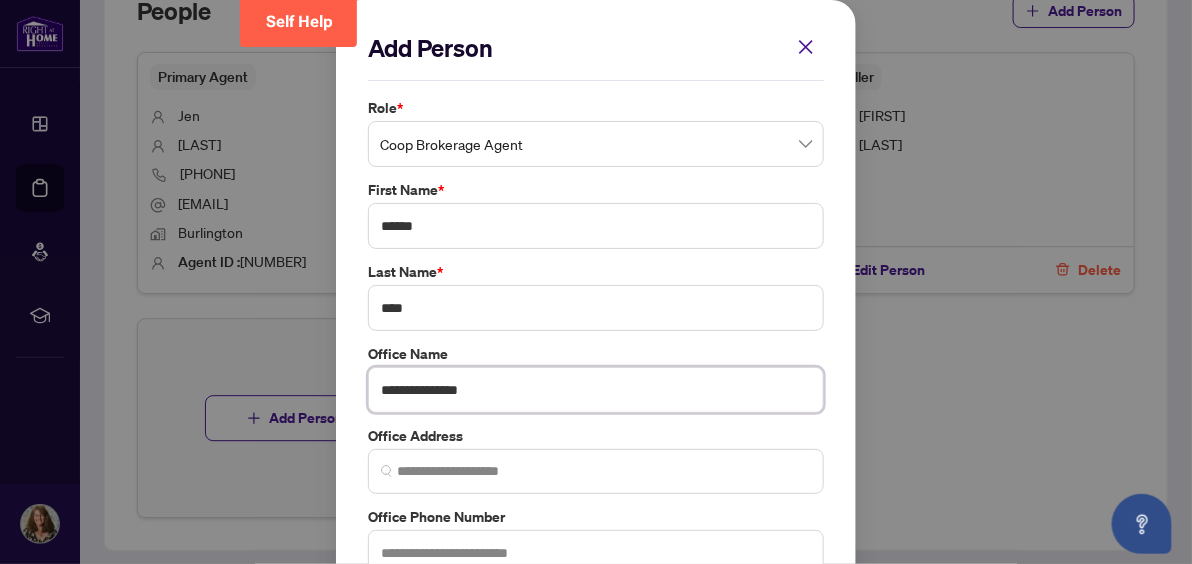 type on "**********" 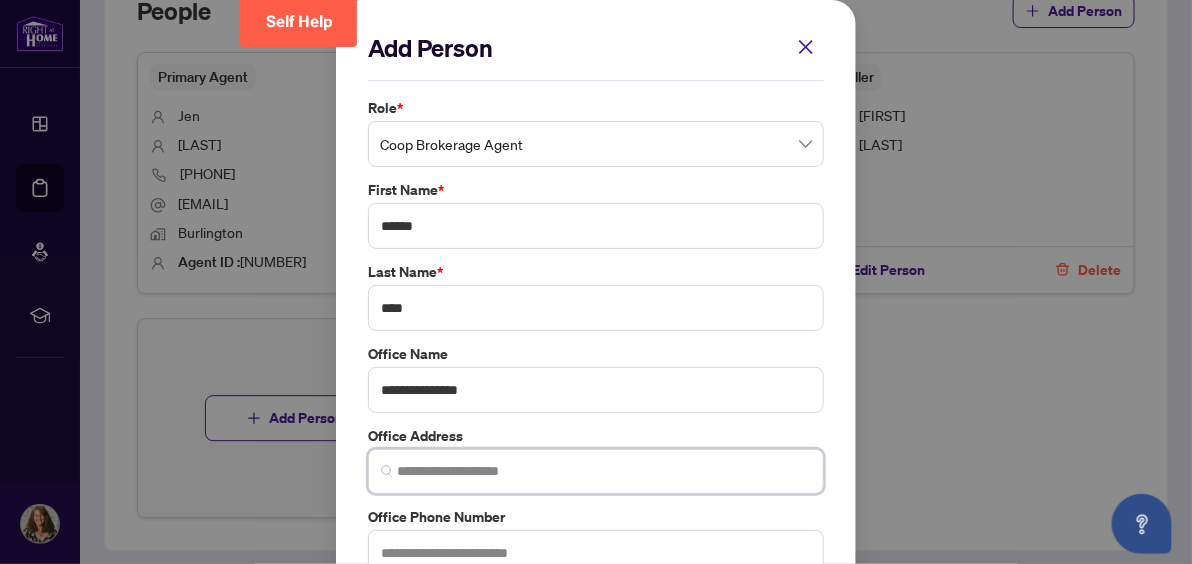 click at bounding box center [604, 471] 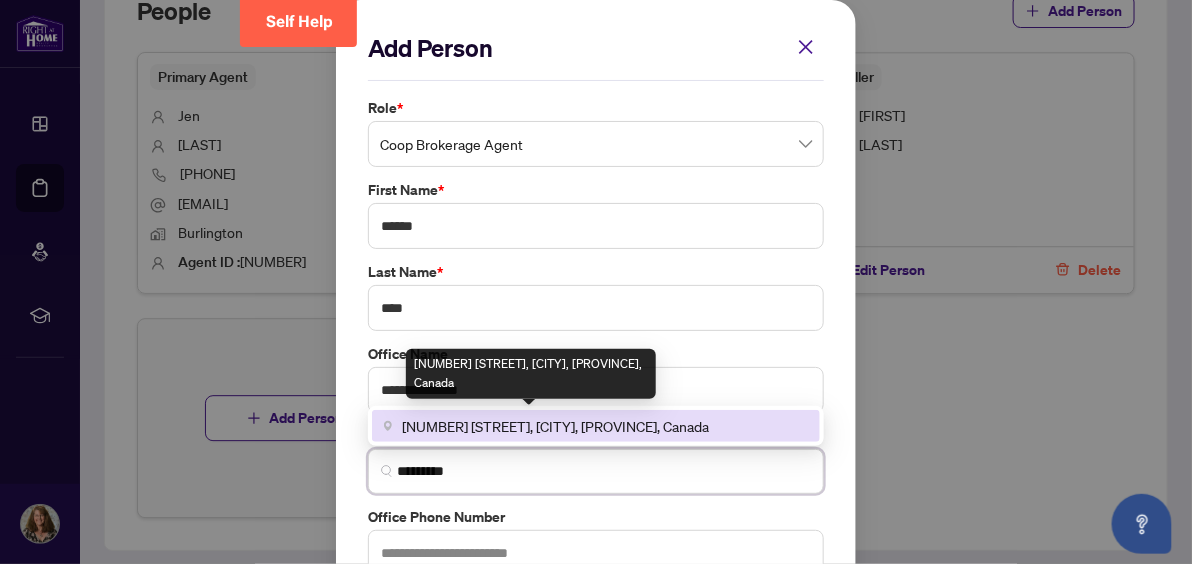 click on "[NUMBER] [STREET], [CITY], [PROVINCE], Canada" at bounding box center [555, 426] 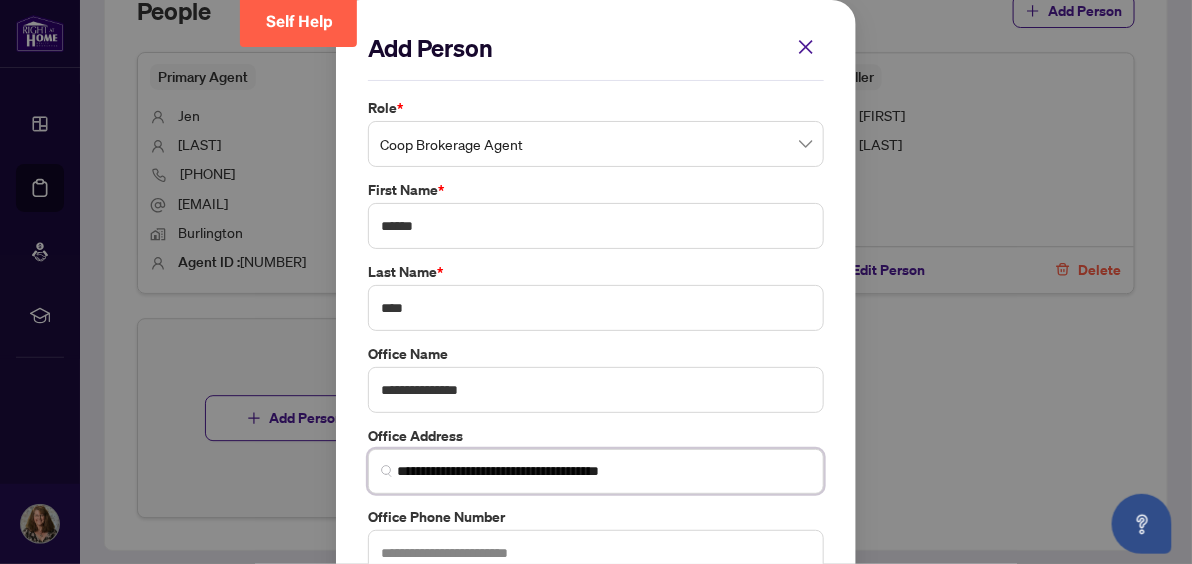 scroll, scrollTop: 202, scrollLeft: 0, axis: vertical 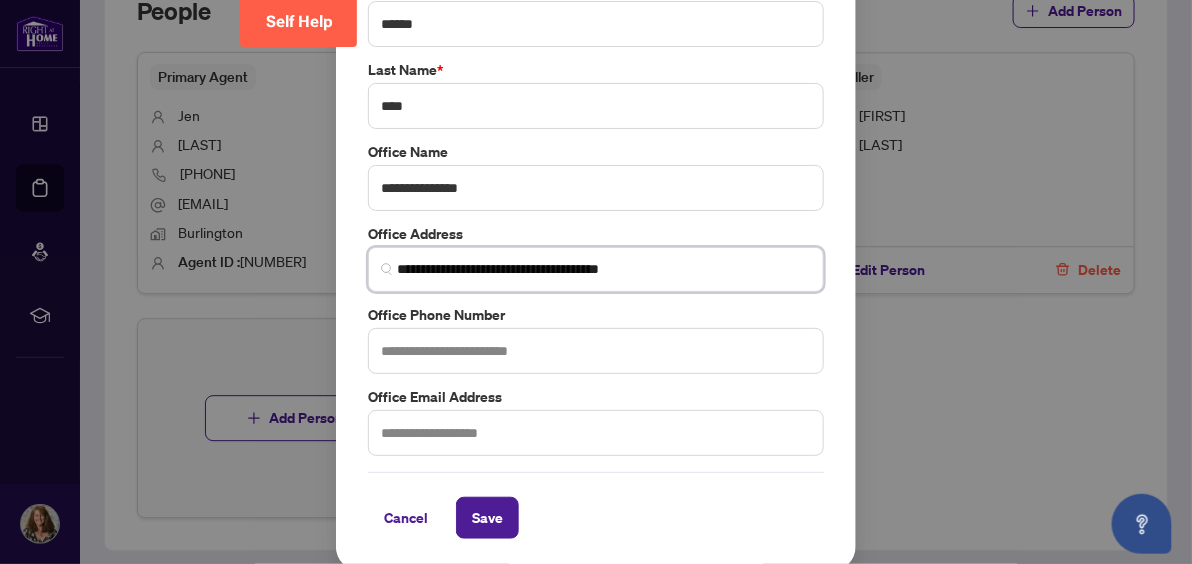 type on "**********" 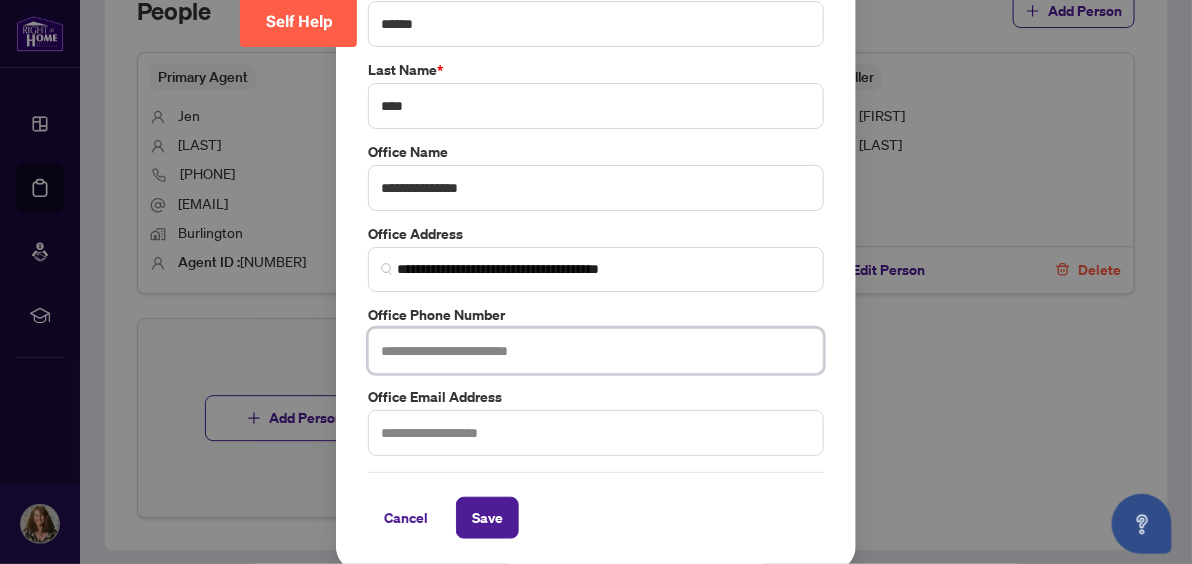 click at bounding box center [596, 351] 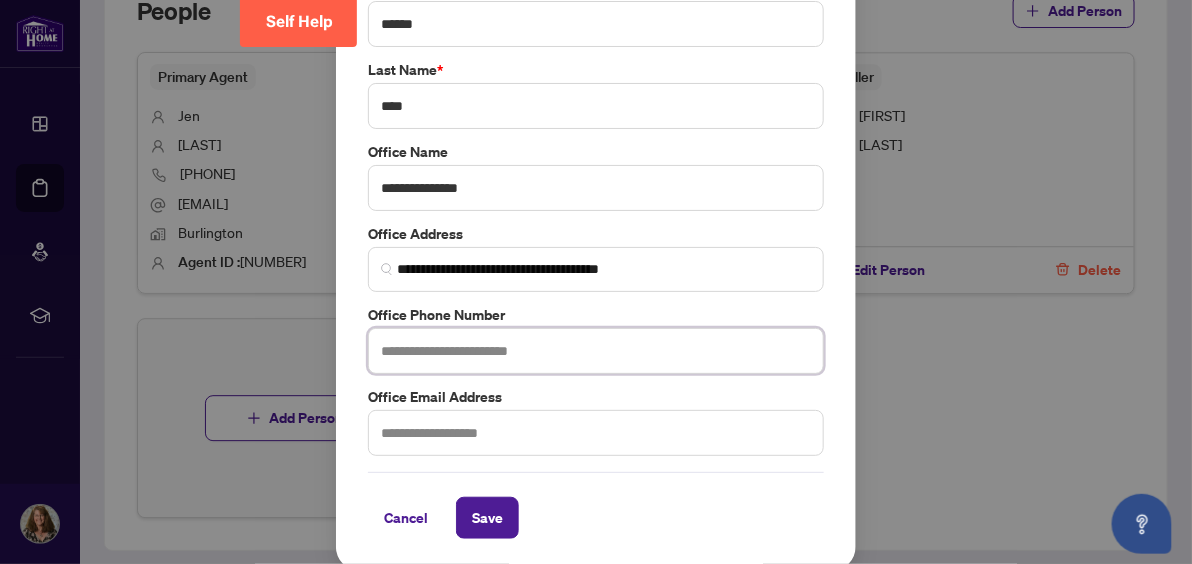 click at bounding box center (596, 351) 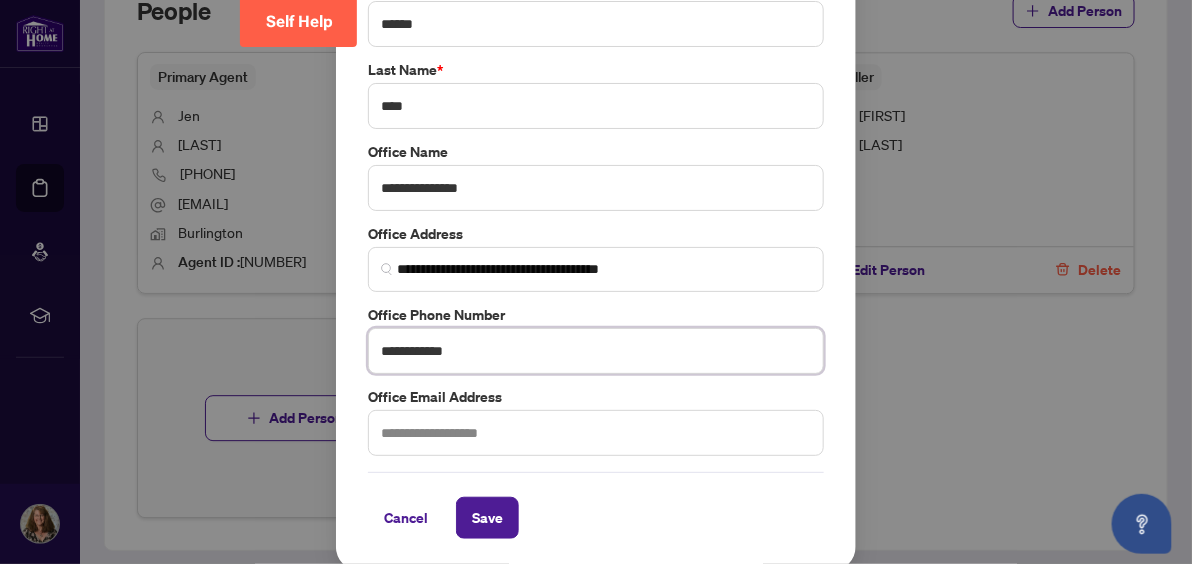 type on "**********" 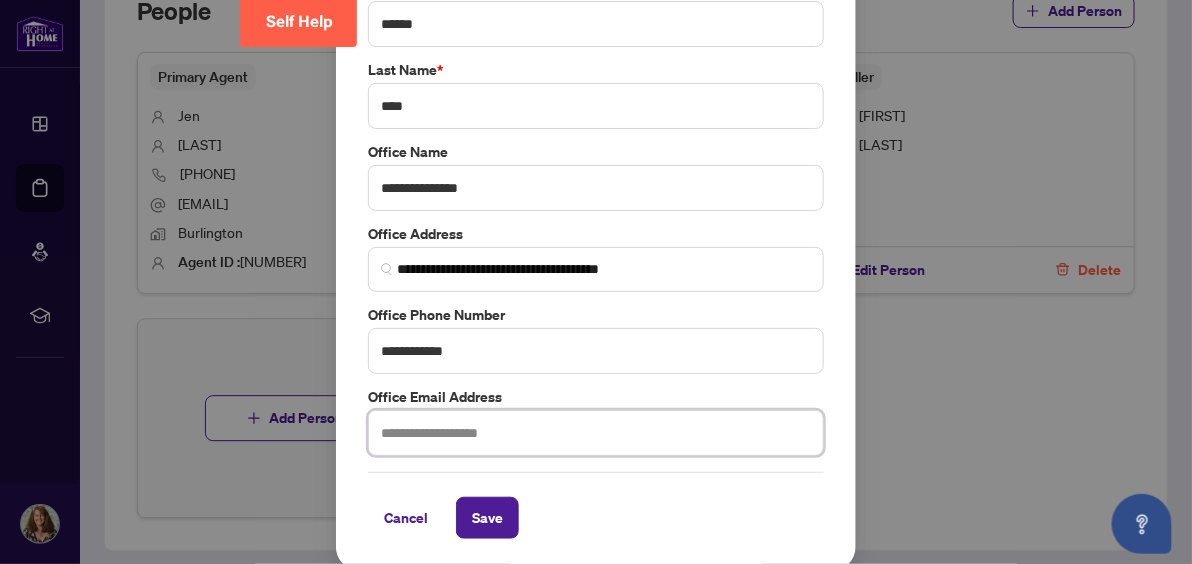 click at bounding box center [596, 433] 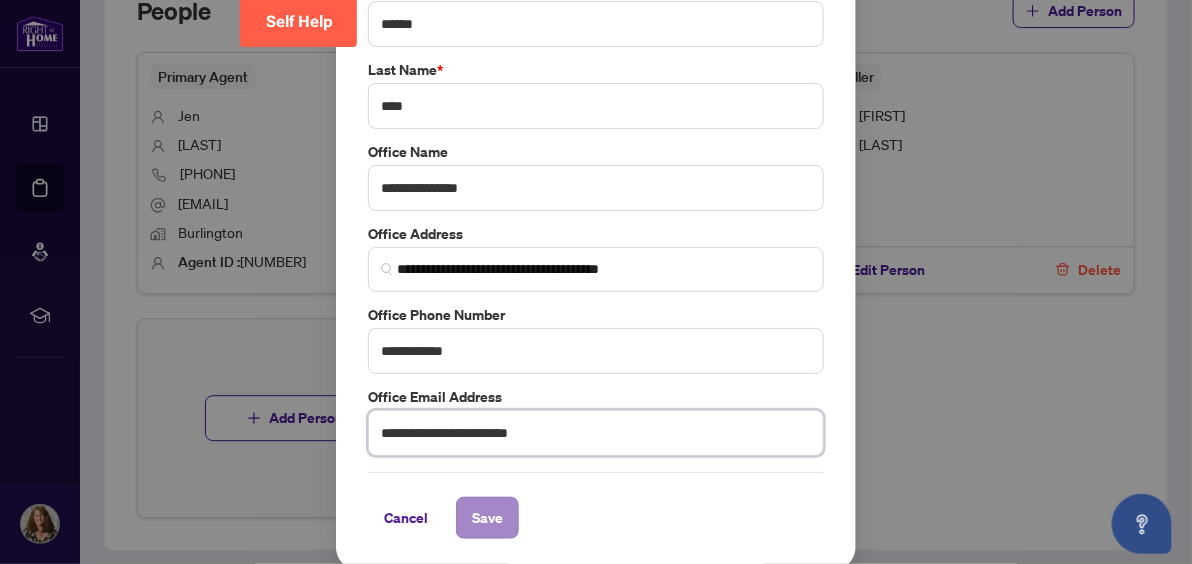 type on "**********" 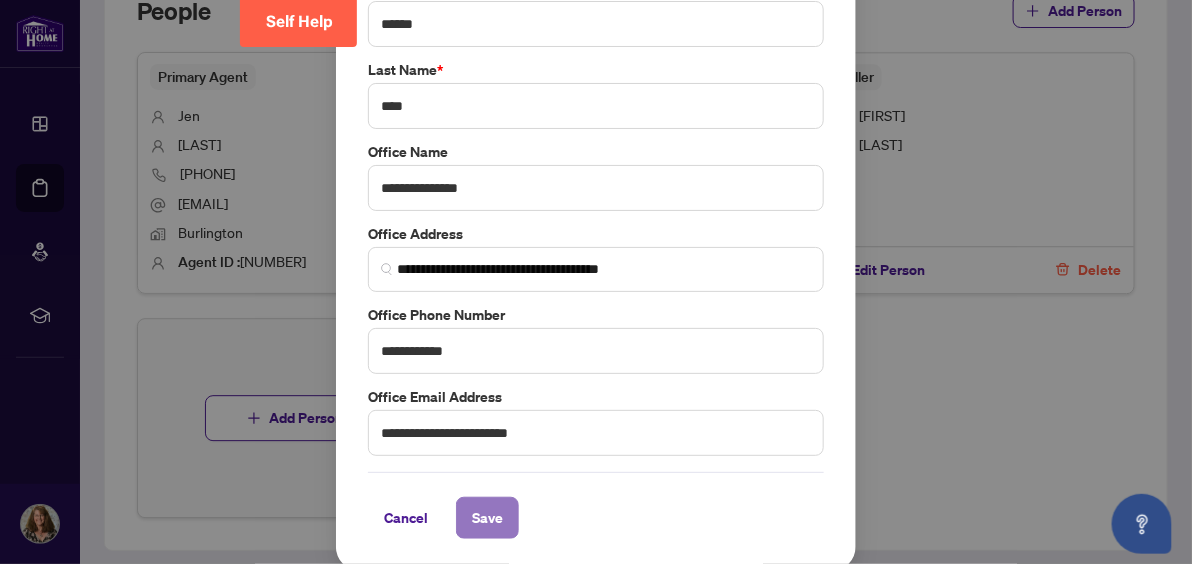 click on "Save" at bounding box center (487, 518) 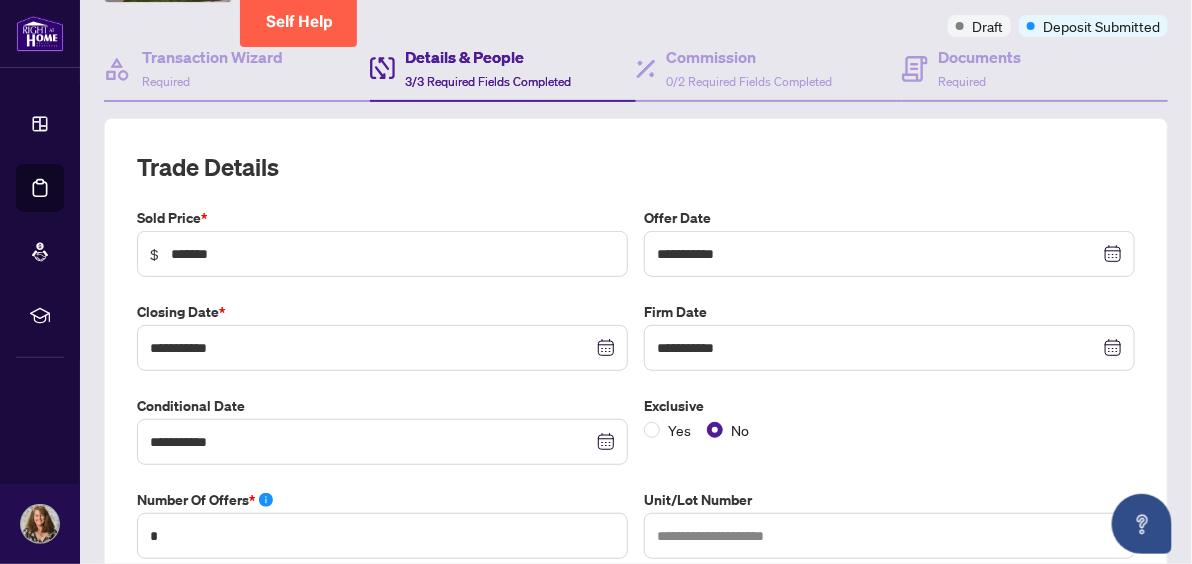 scroll, scrollTop: 0, scrollLeft: 0, axis: both 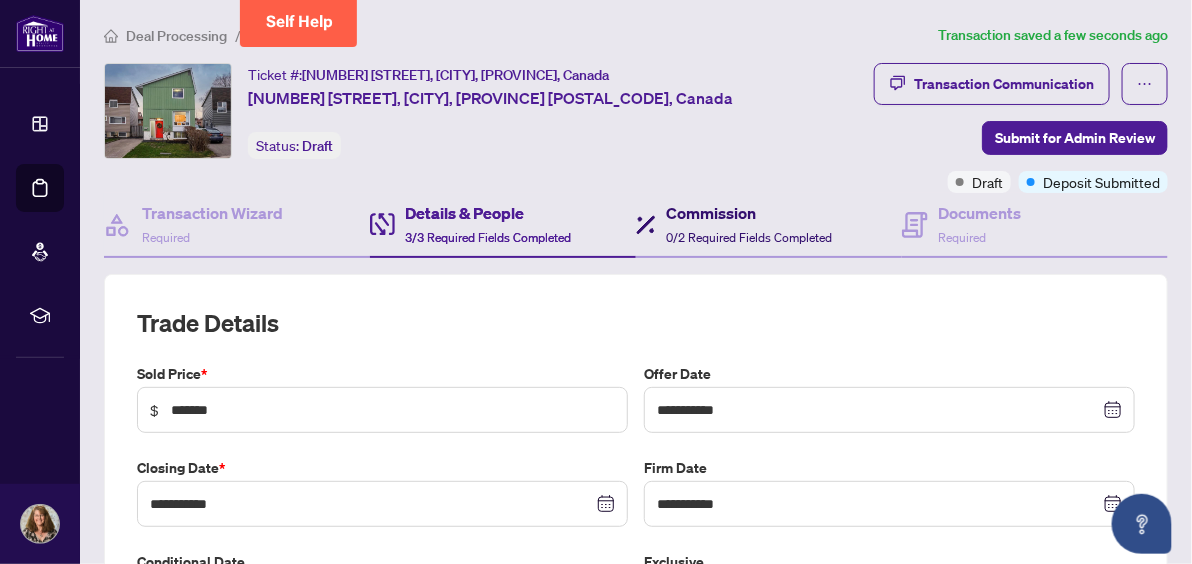 click on "Commission" at bounding box center (749, 213) 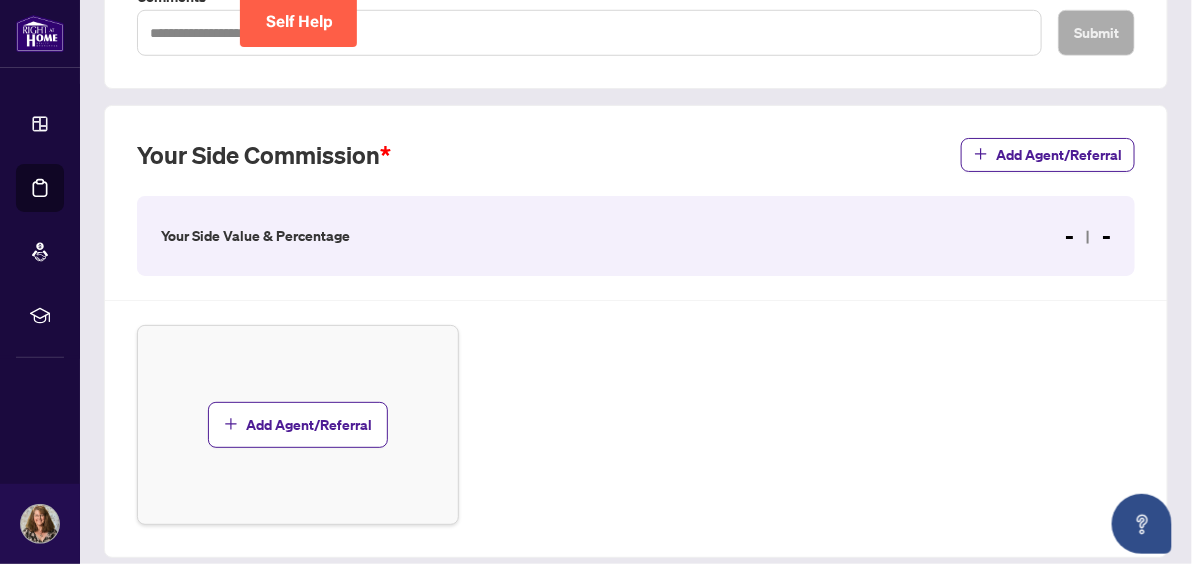 scroll, scrollTop: 562, scrollLeft: 0, axis: vertical 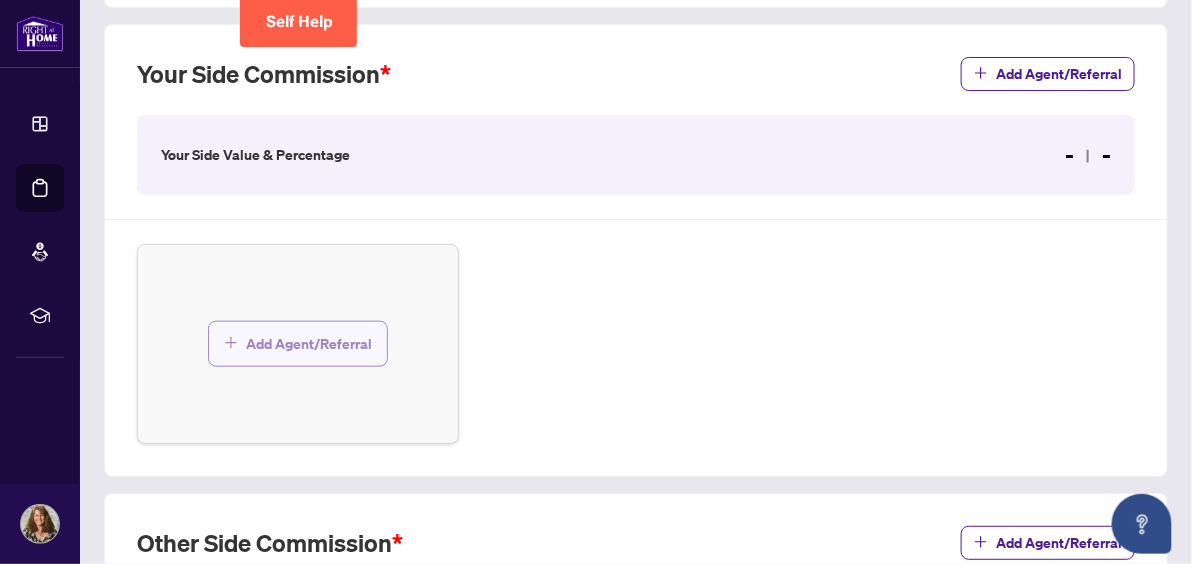 click on "Add Agent/Referral" at bounding box center [309, 344] 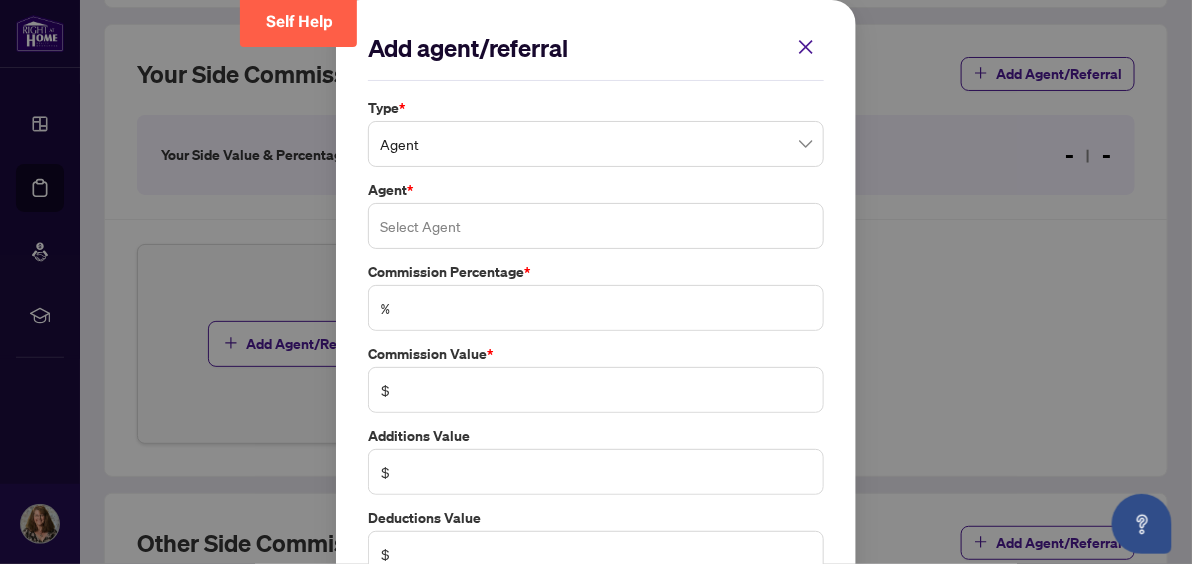 click at bounding box center (596, 226) 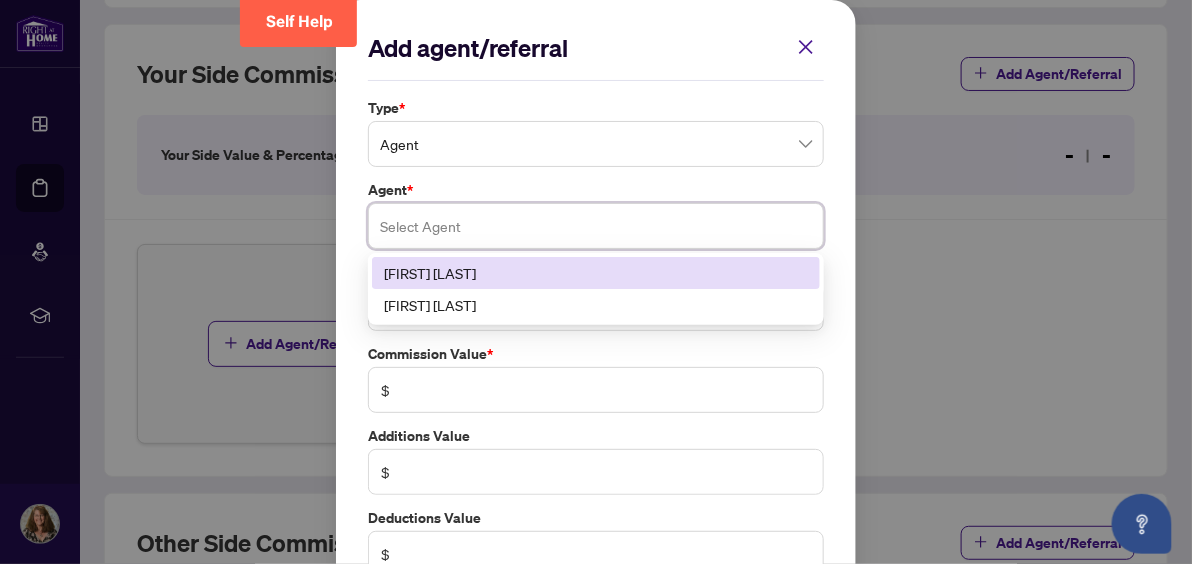 click on "[FIRST] [LAST]" at bounding box center [596, 273] 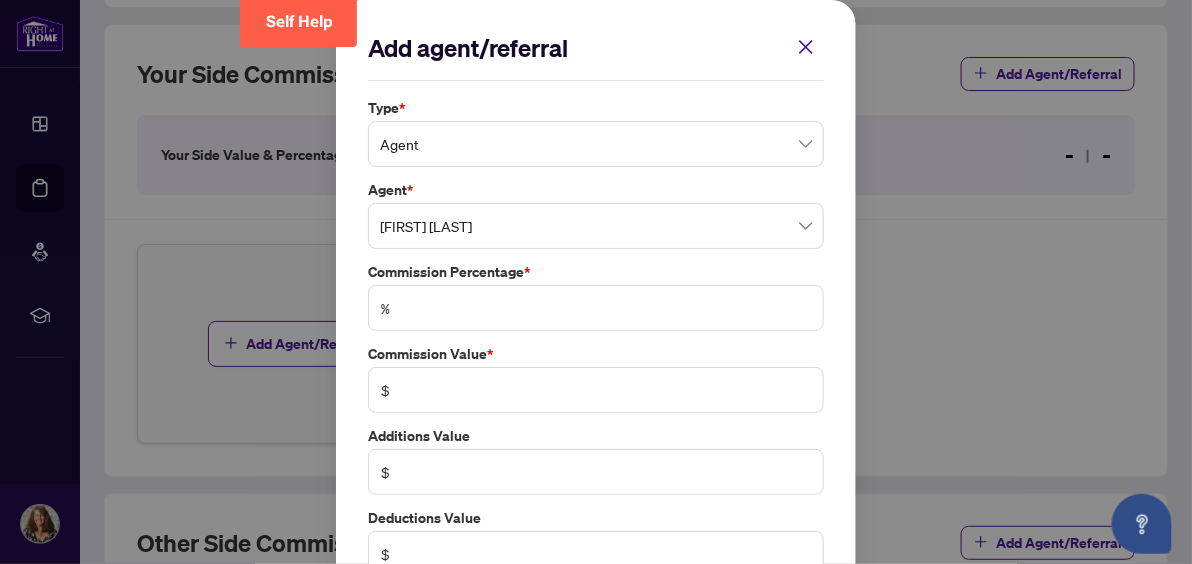 click on "%" at bounding box center [596, 308] 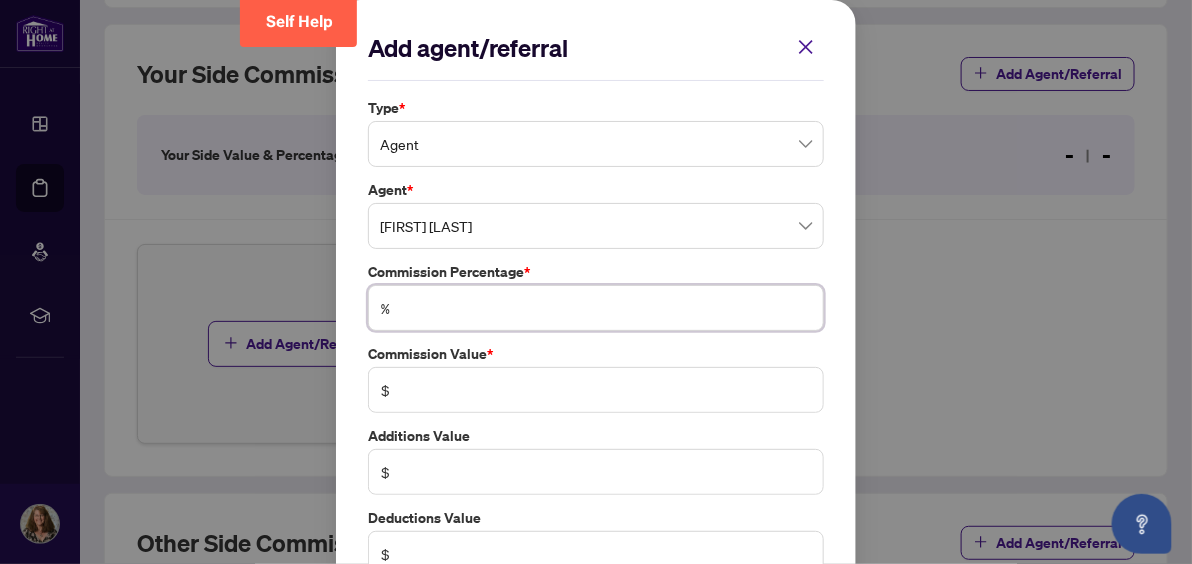 type on "*" 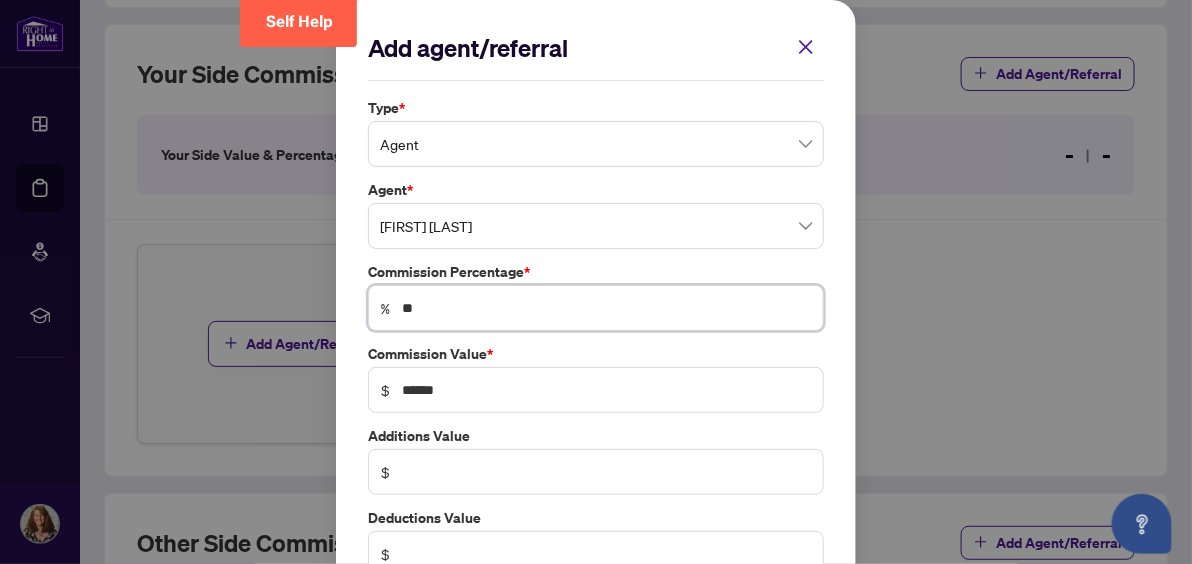 type on "***" 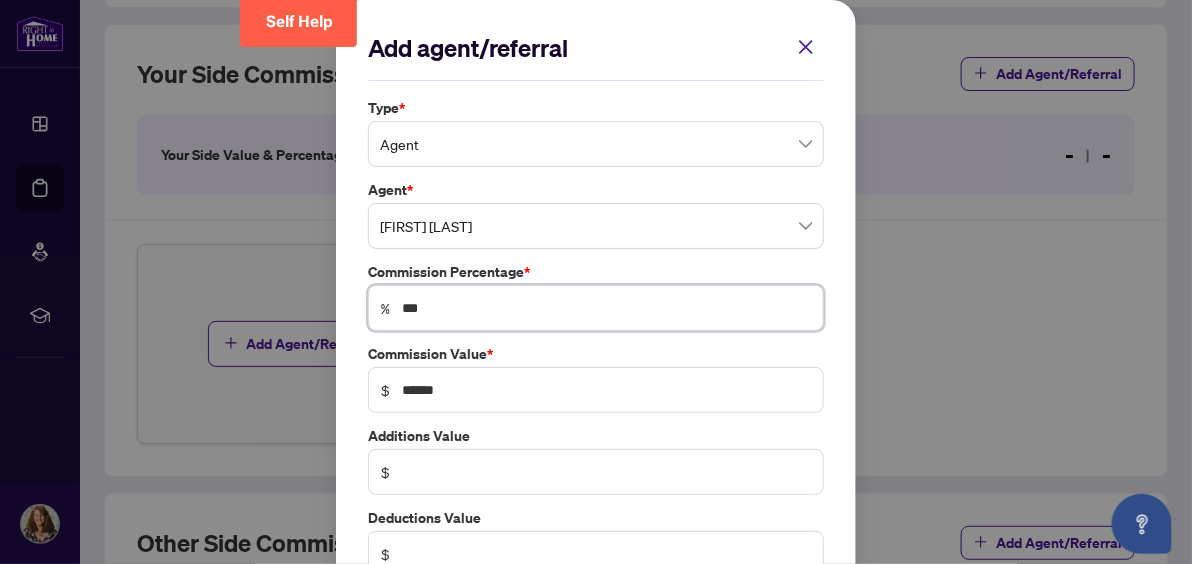 type on "****" 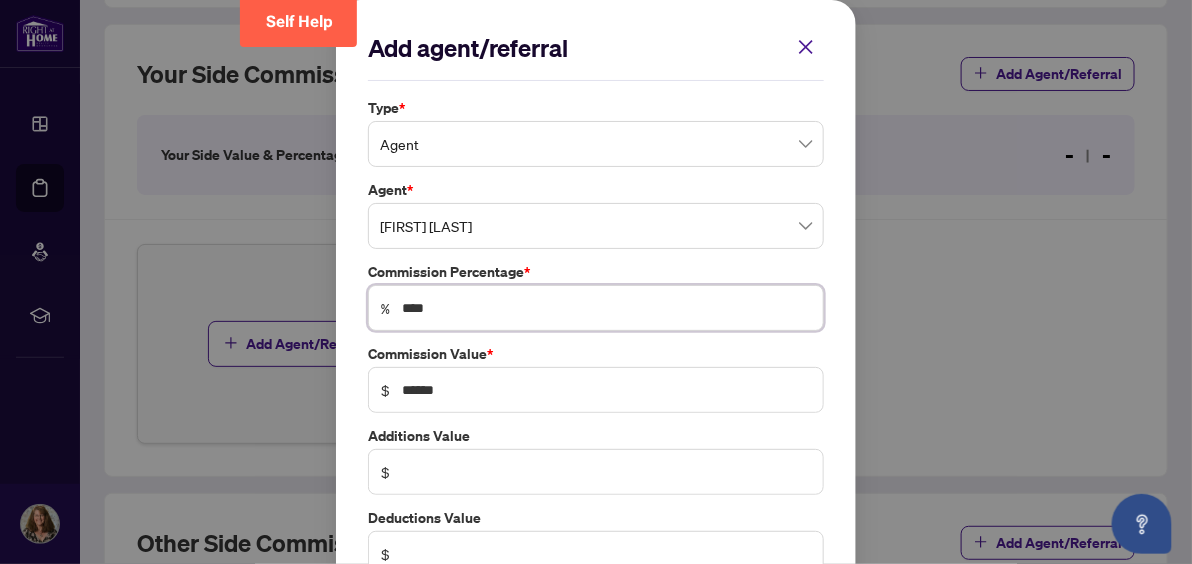 type on "******" 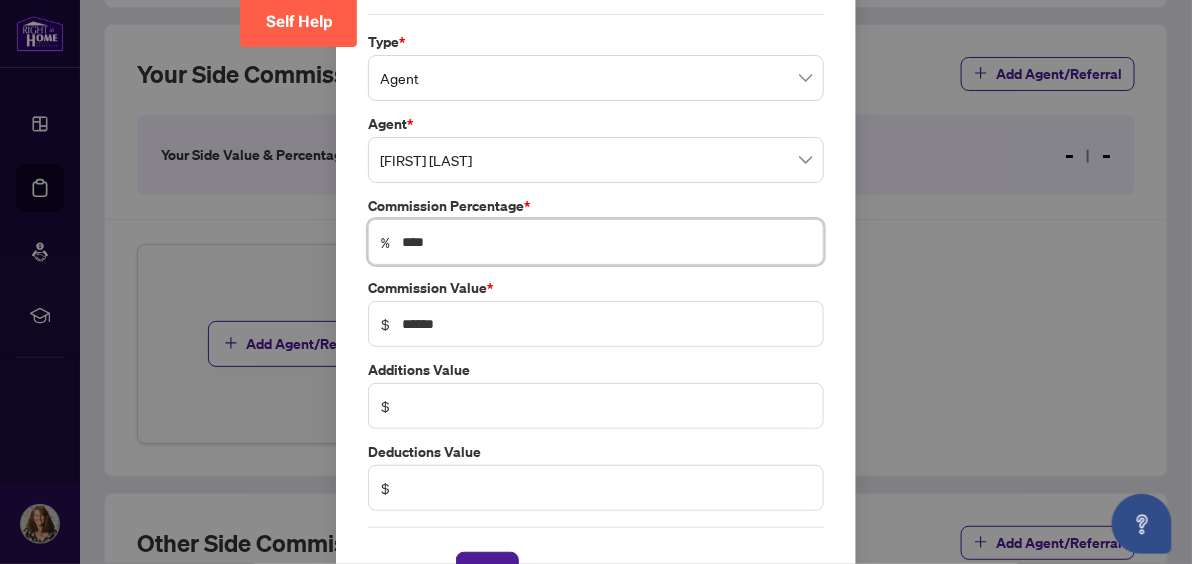 scroll, scrollTop: 93, scrollLeft: 0, axis: vertical 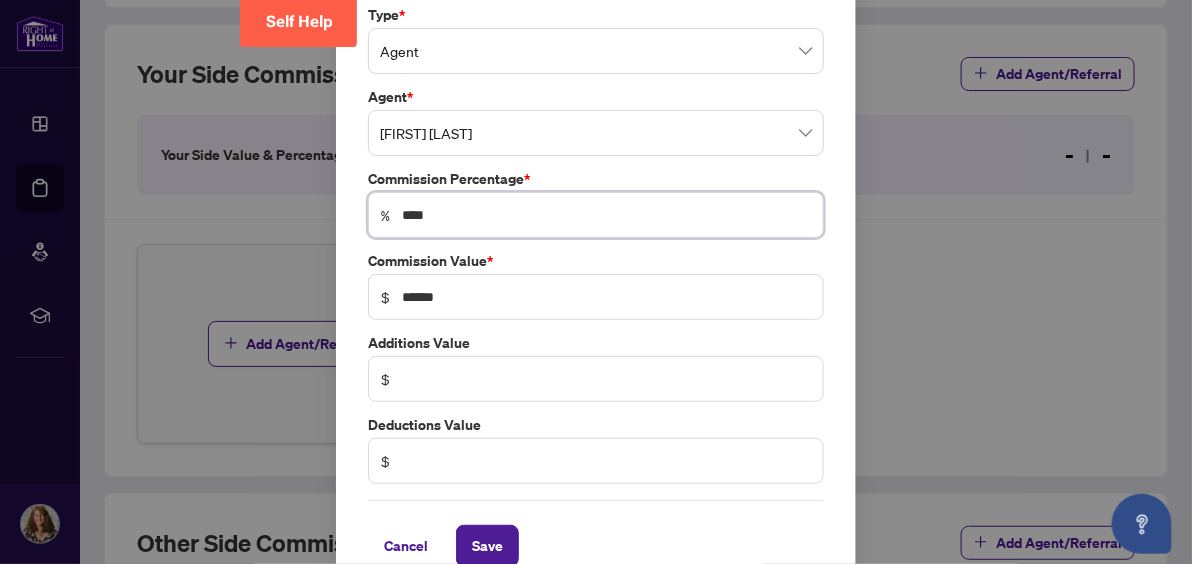 type on "****" 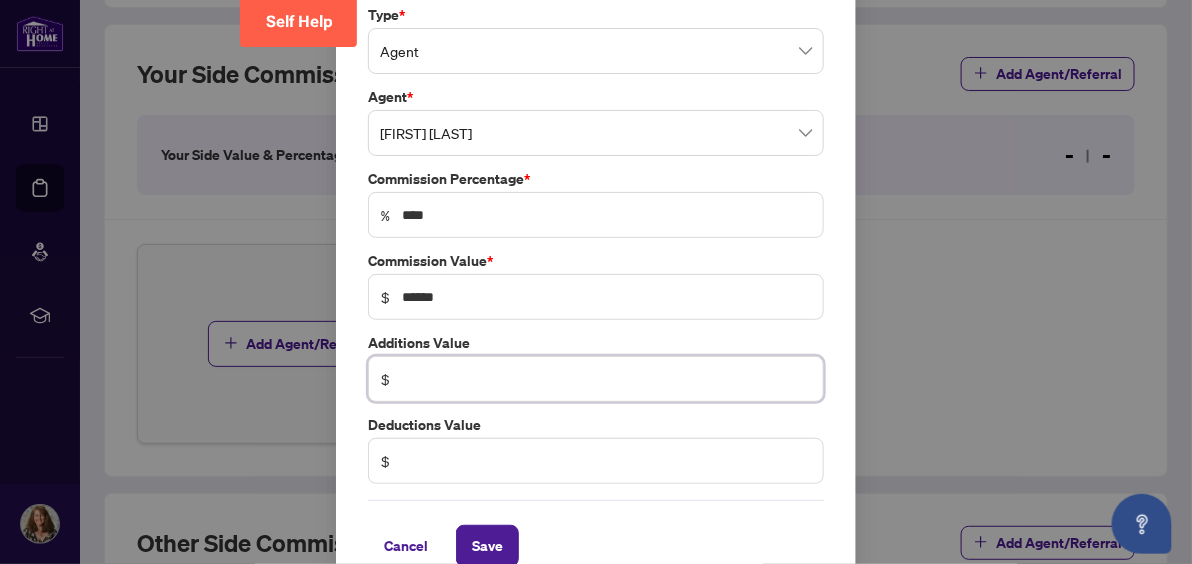 click at bounding box center (606, 379) 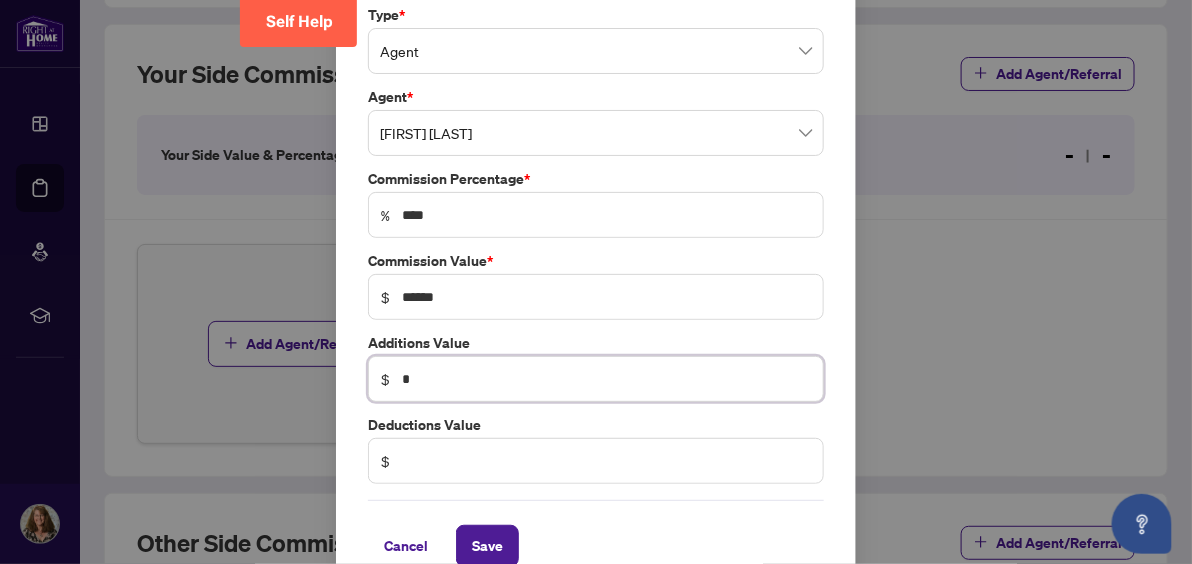 type on "*" 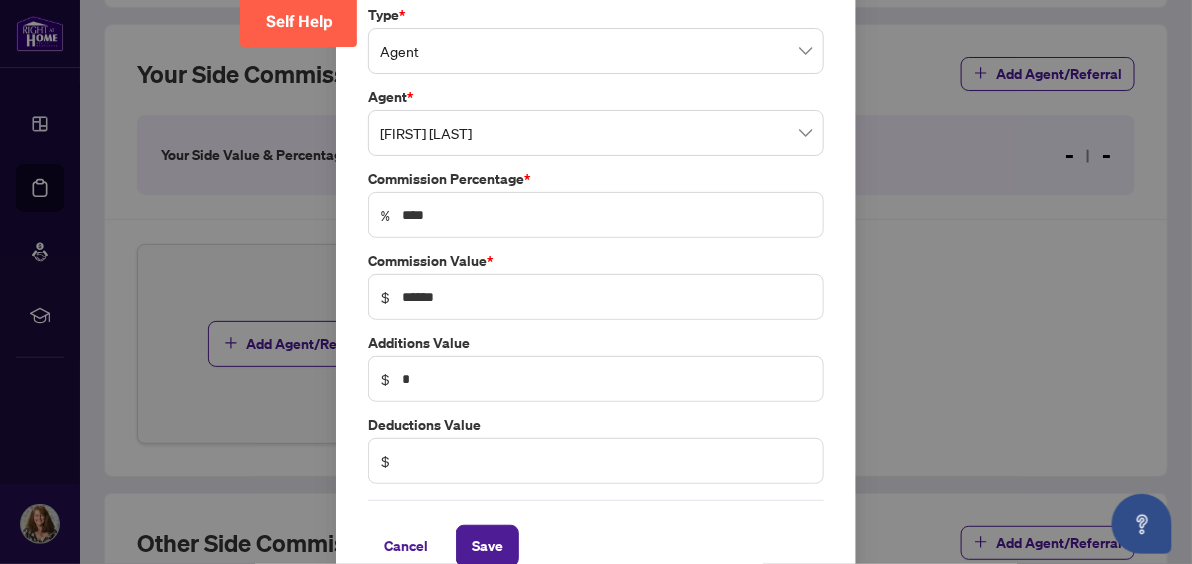 click on "$" at bounding box center (596, 461) 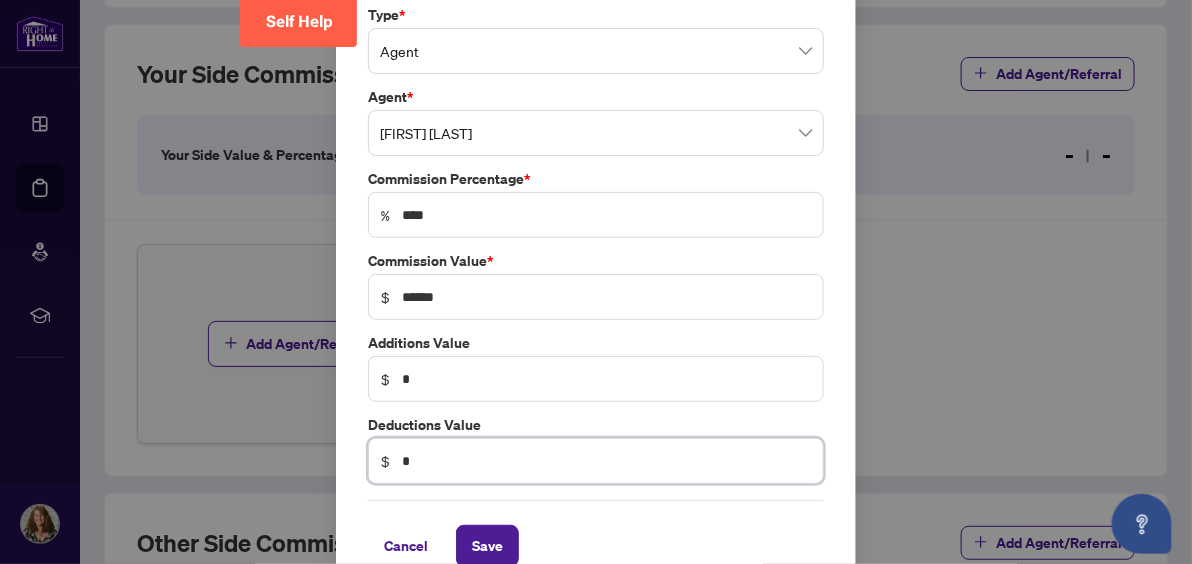 scroll, scrollTop: 123, scrollLeft: 0, axis: vertical 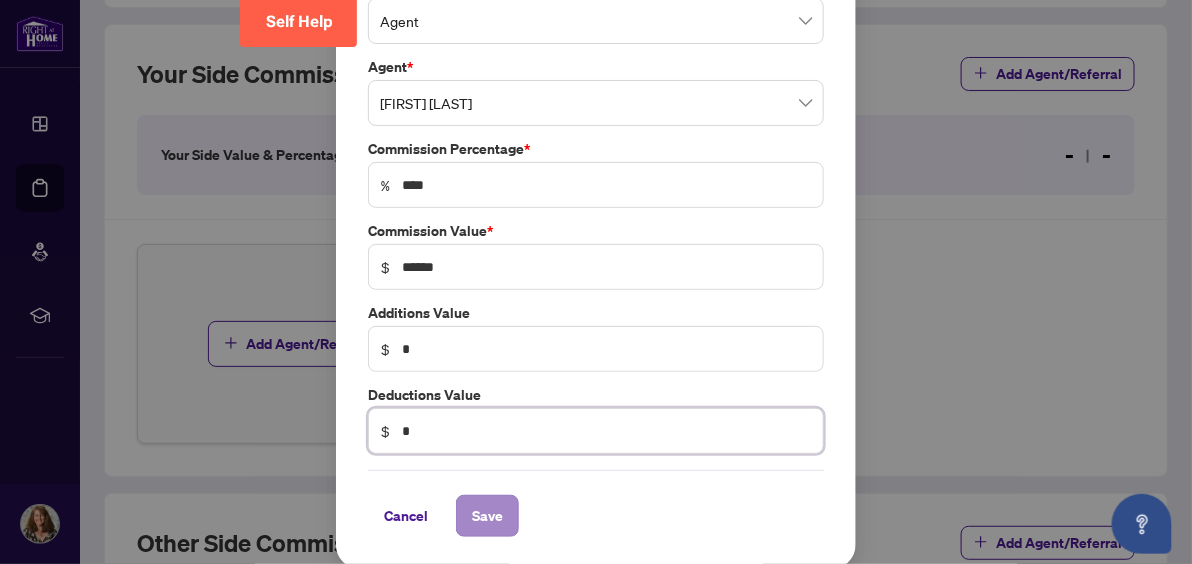 type on "*" 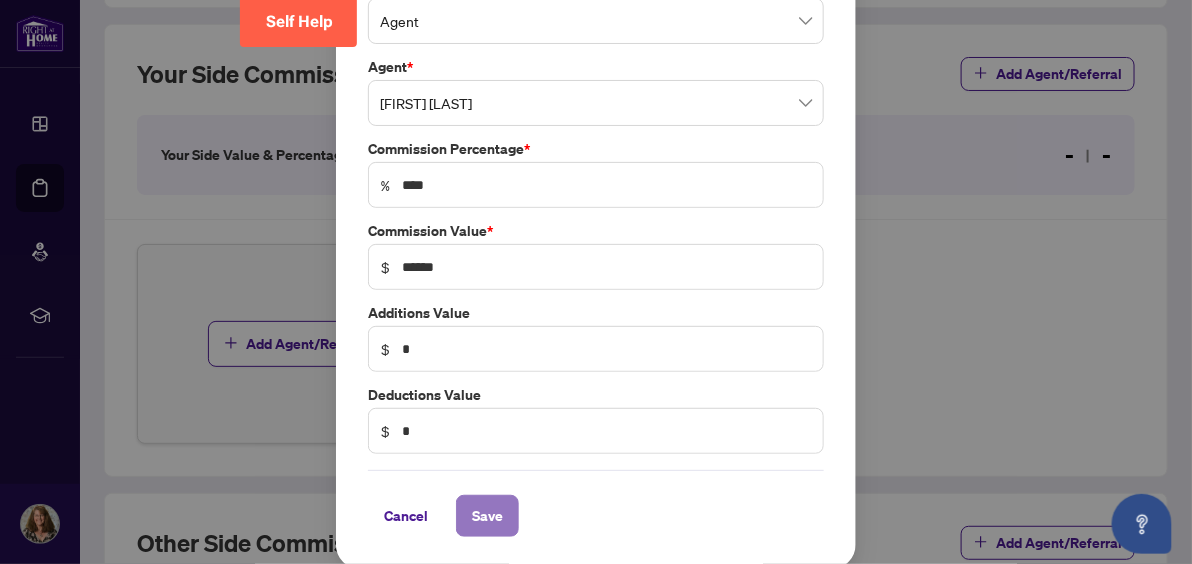 click on "Save" at bounding box center [487, 516] 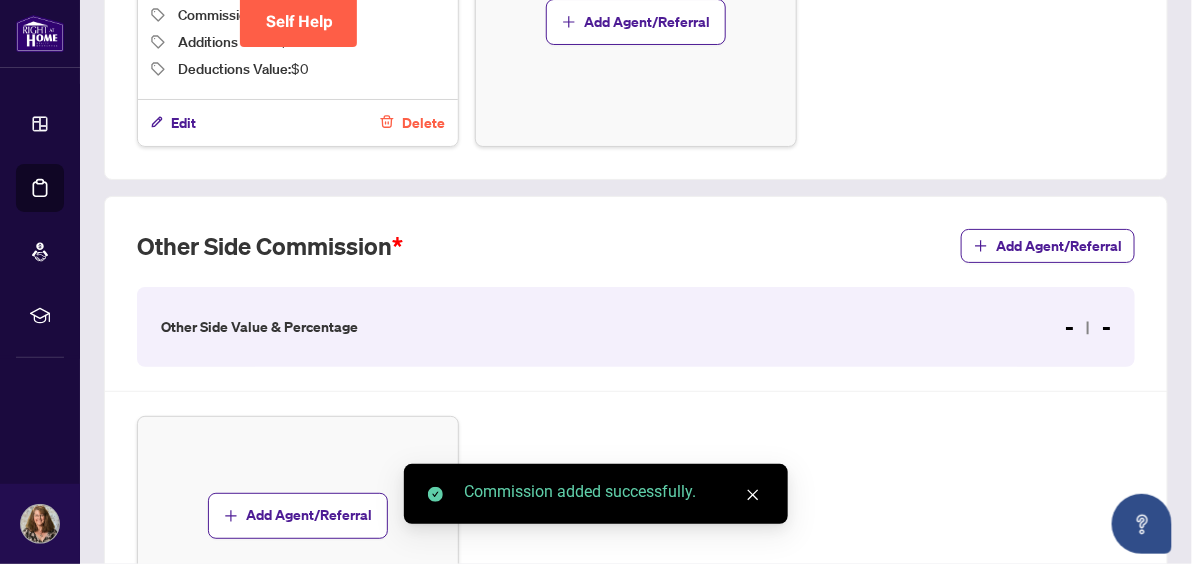 scroll, scrollTop: 937, scrollLeft: 0, axis: vertical 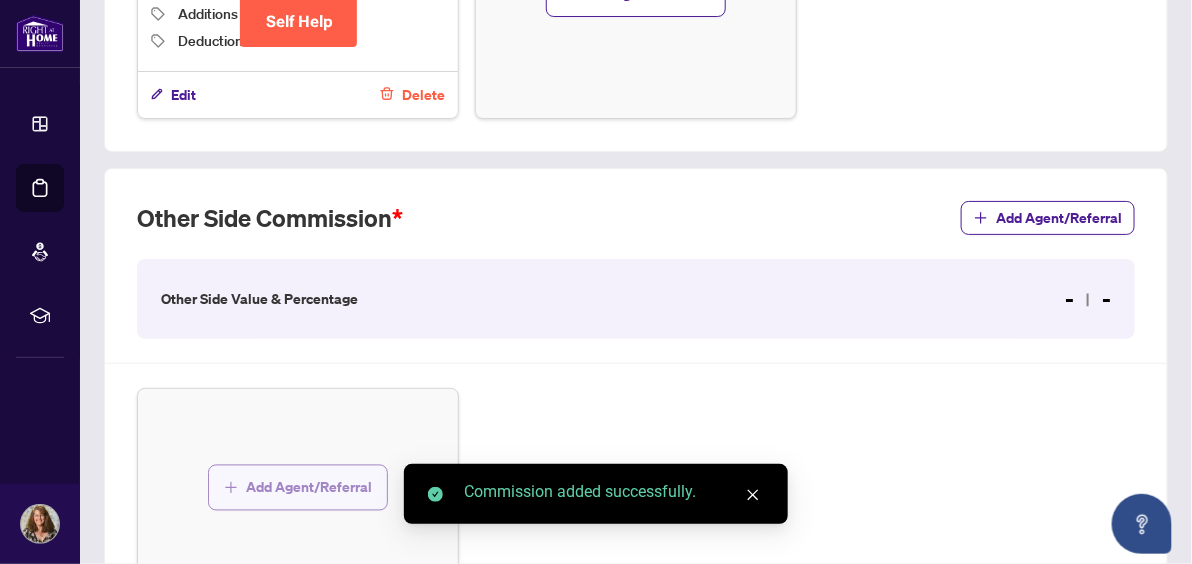 click on "Add Agent/Referral" at bounding box center [309, 488] 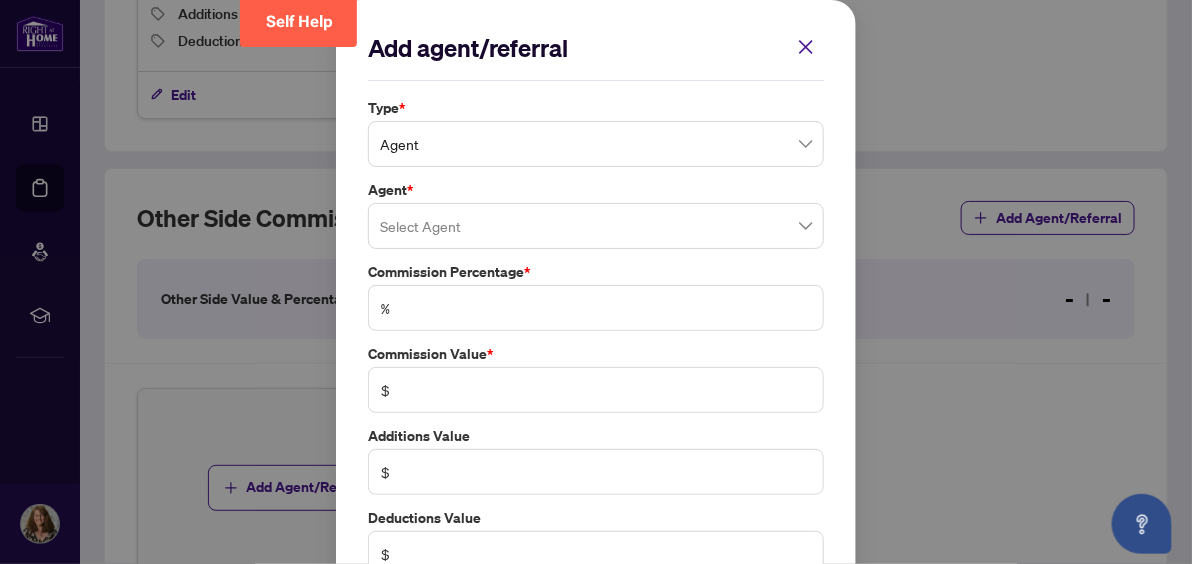 click on "Agent" at bounding box center (596, 144) 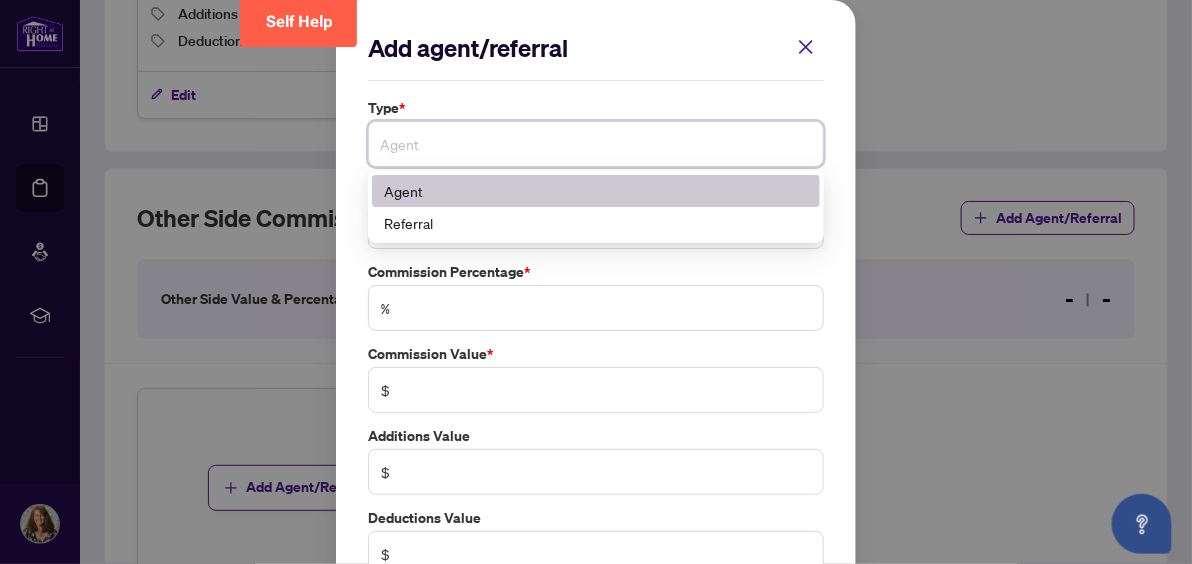 click on "Agent" at bounding box center (596, 191) 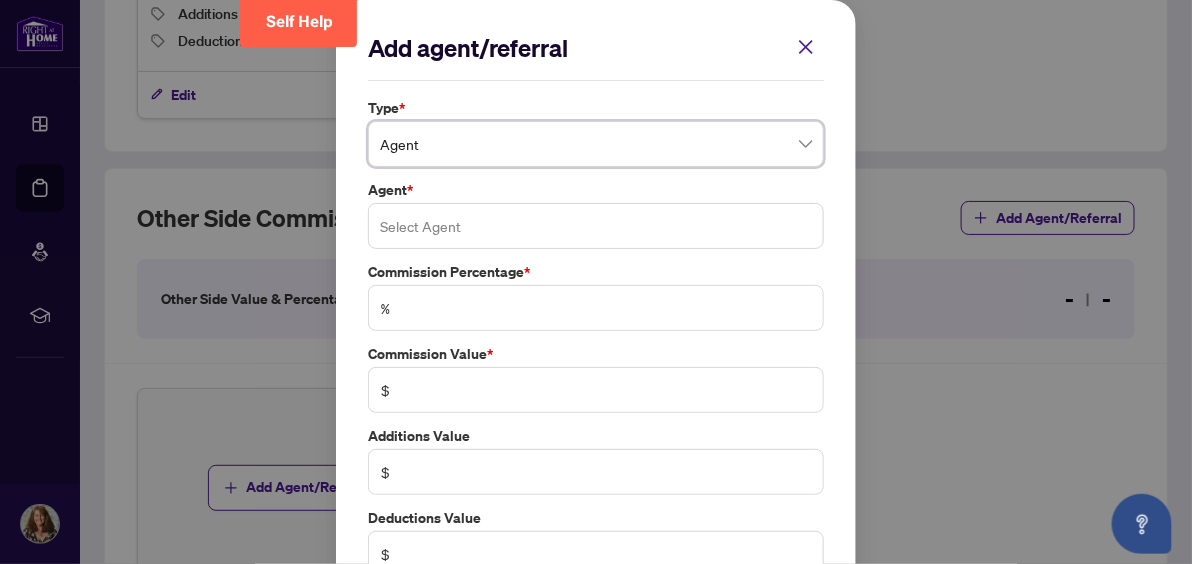 click at bounding box center [596, 226] 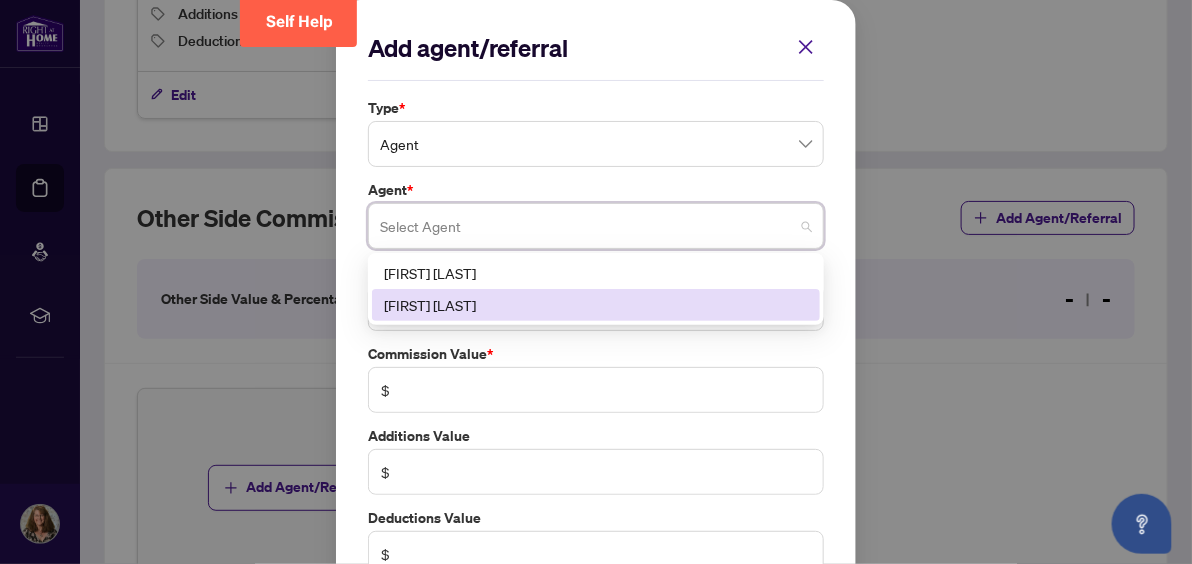 click on "[FIRST] [LAST]" at bounding box center [596, 305] 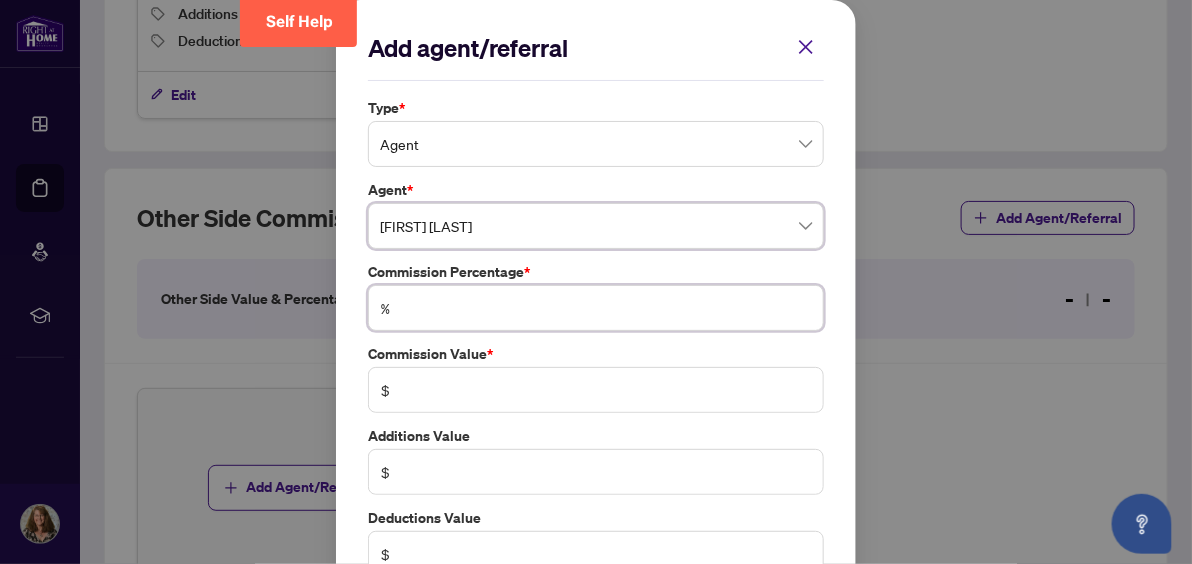 click at bounding box center (606, 308) 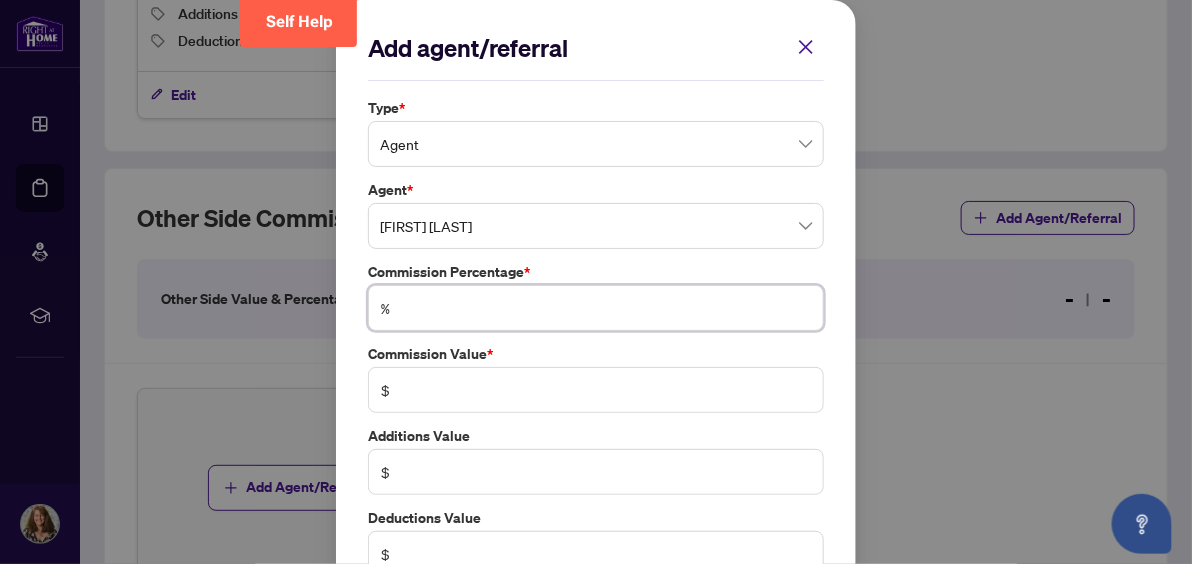 type on "*" 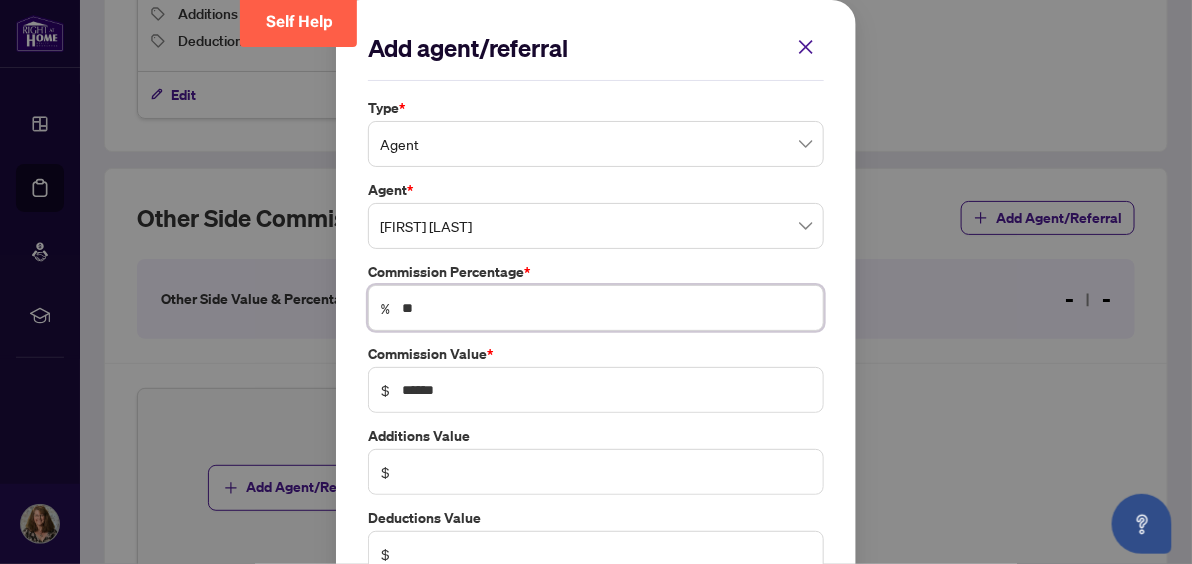 type on "***" 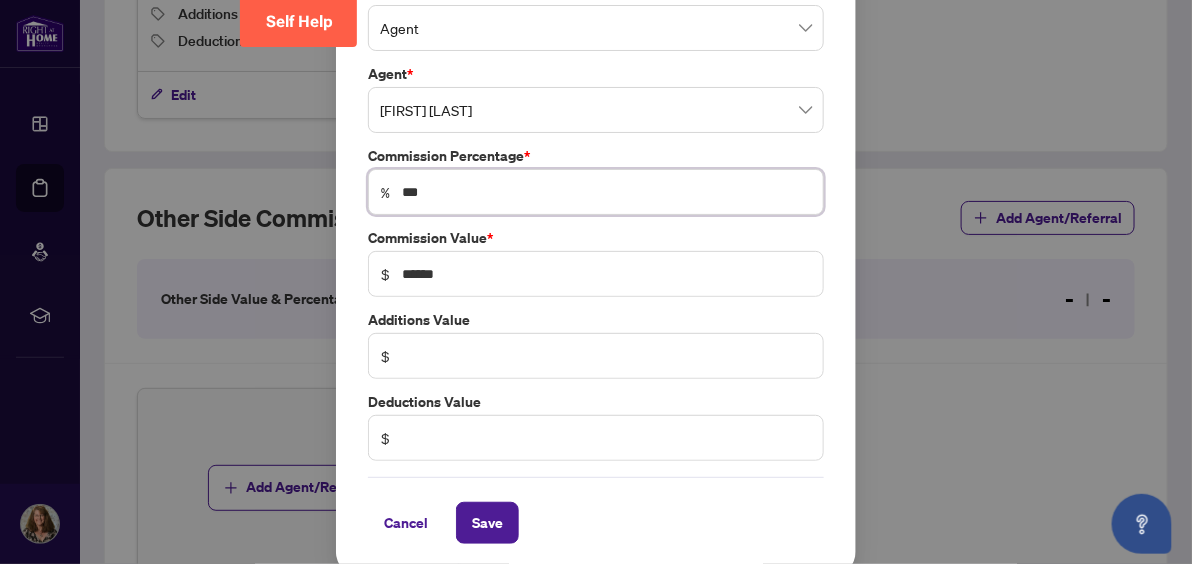 scroll, scrollTop: 123, scrollLeft: 0, axis: vertical 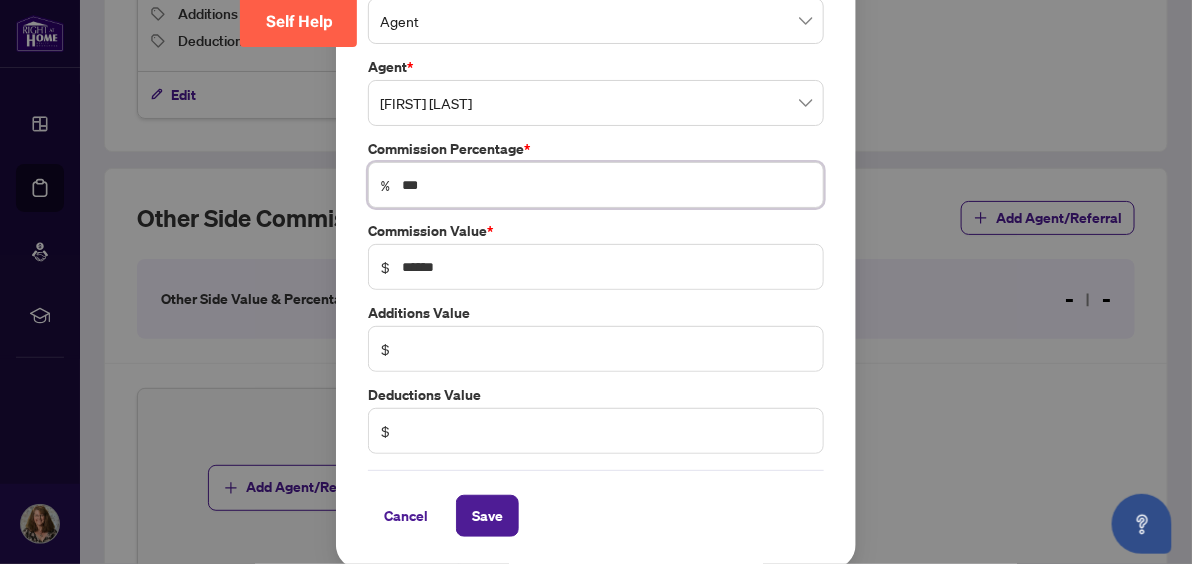 type on "***" 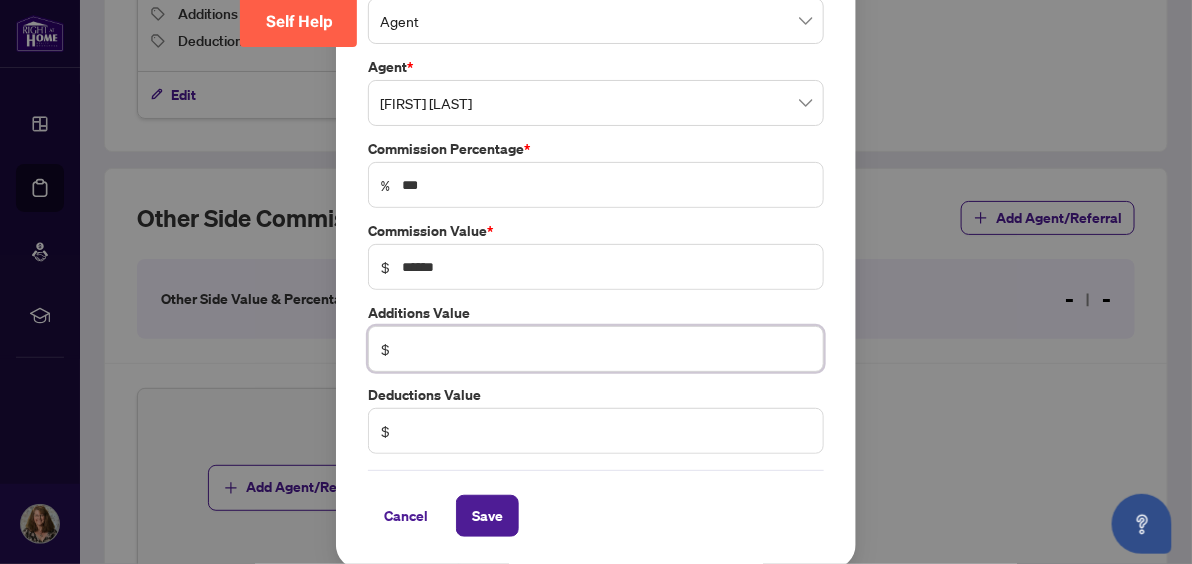 click at bounding box center [606, 349] 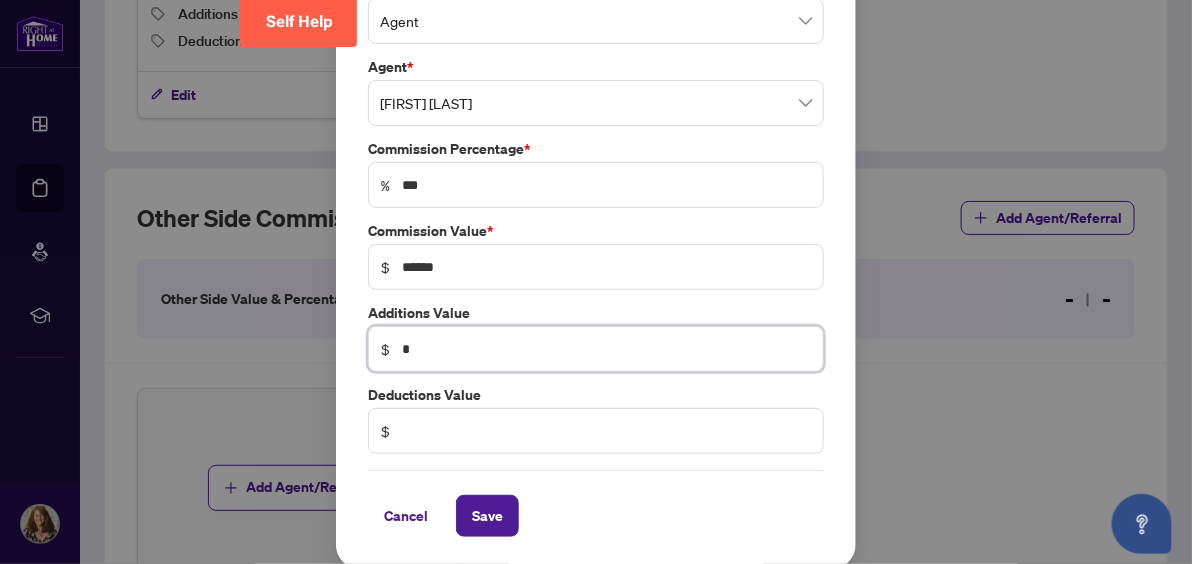 type on "*" 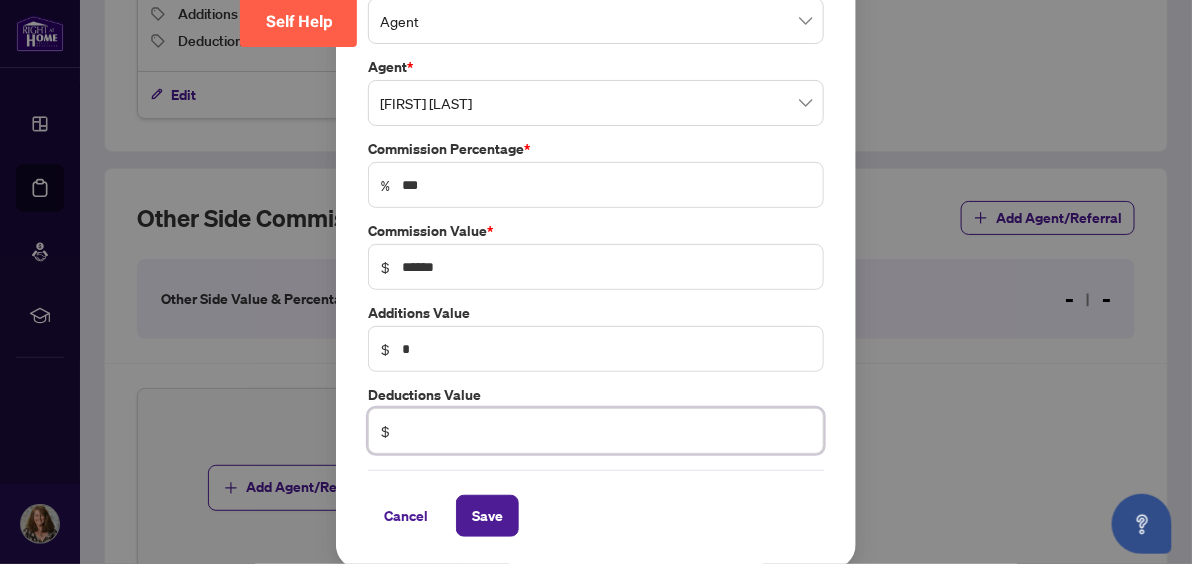 click at bounding box center (606, 431) 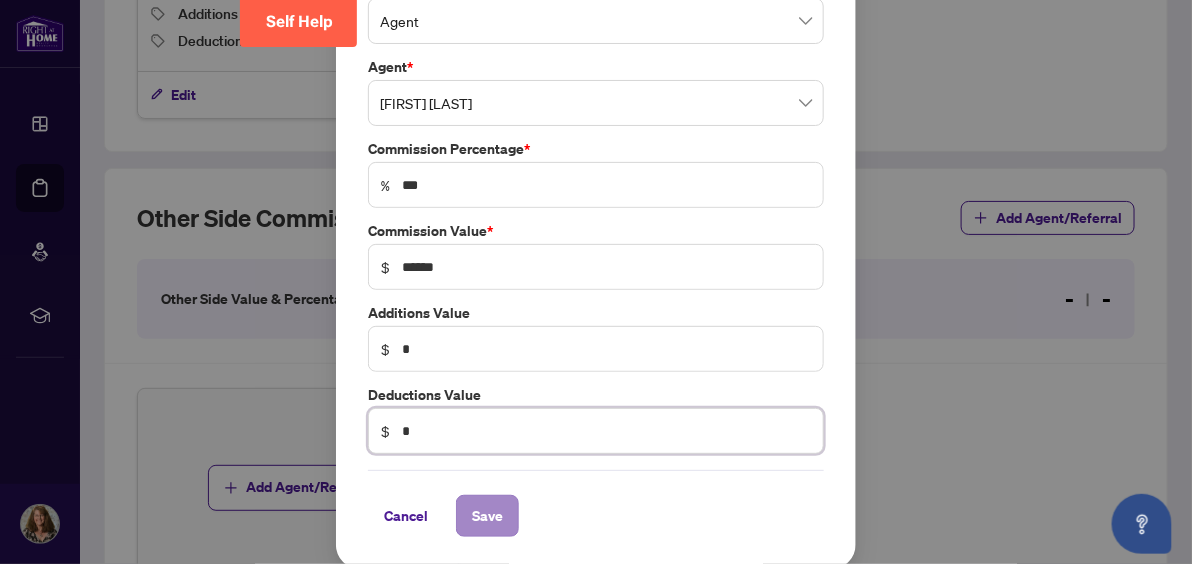 type on "*" 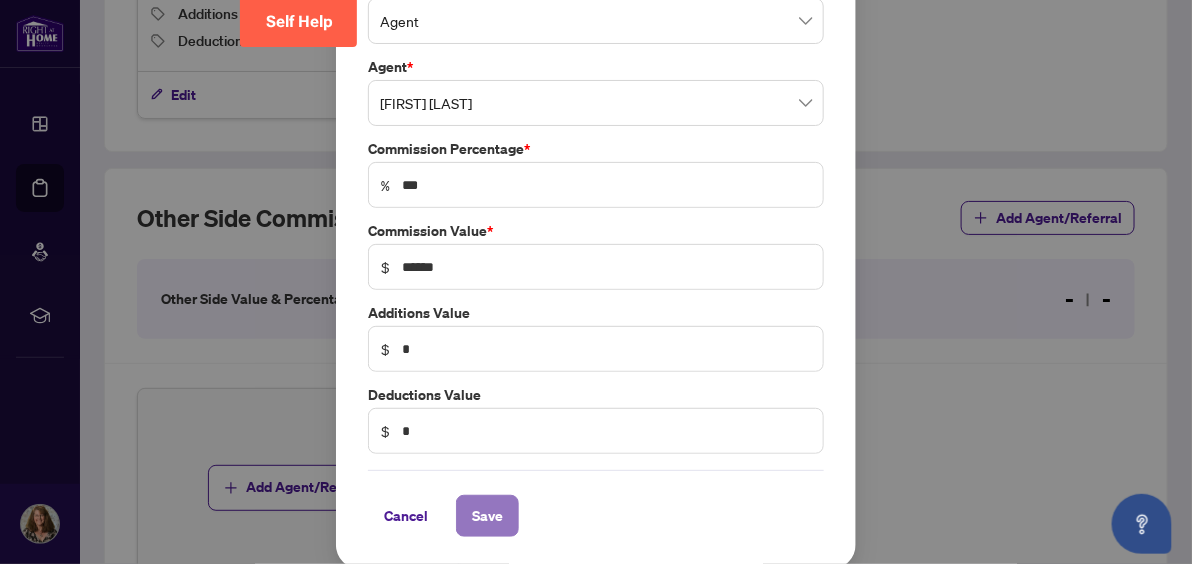 click on "Save" at bounding box center [487, 516] 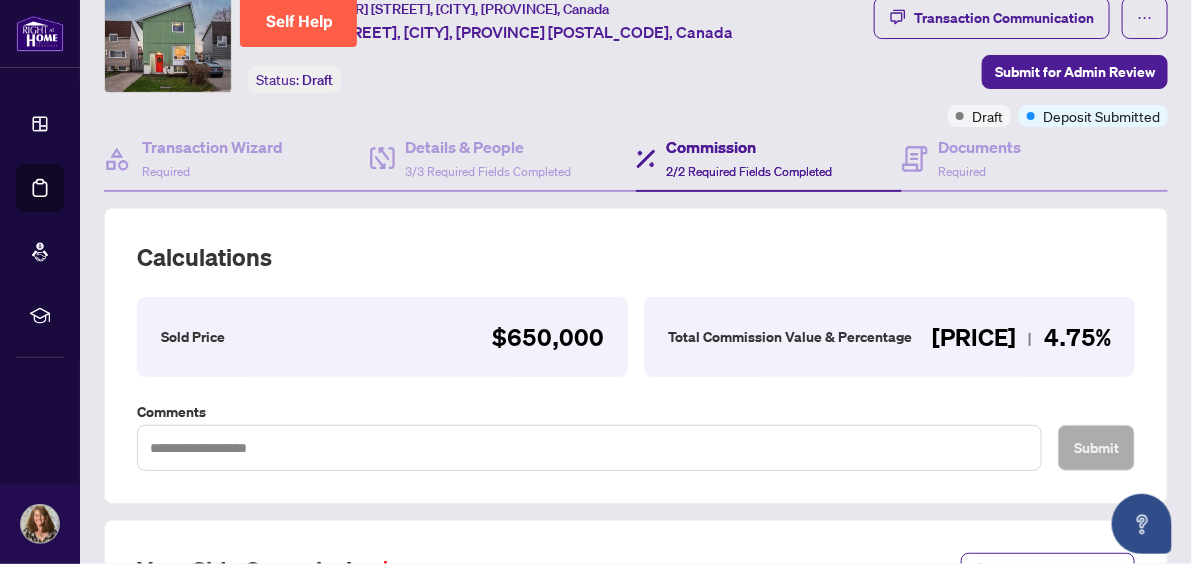 scroll, scrollTop: 0, scrollLeft: 0, axis: both 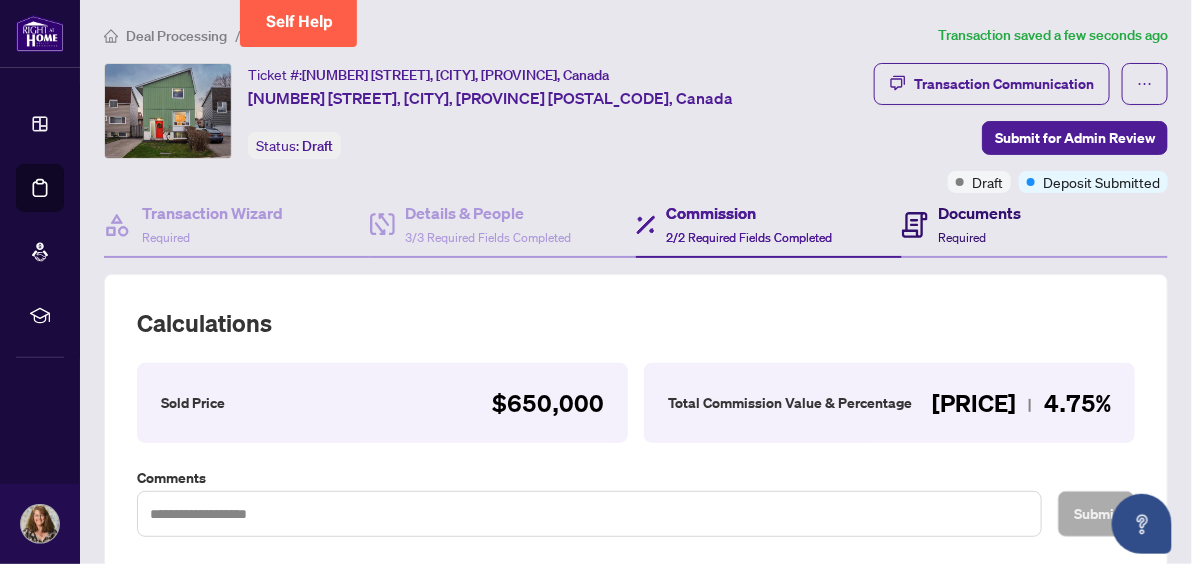 click on "Documents" at bounding box center [979, 213] 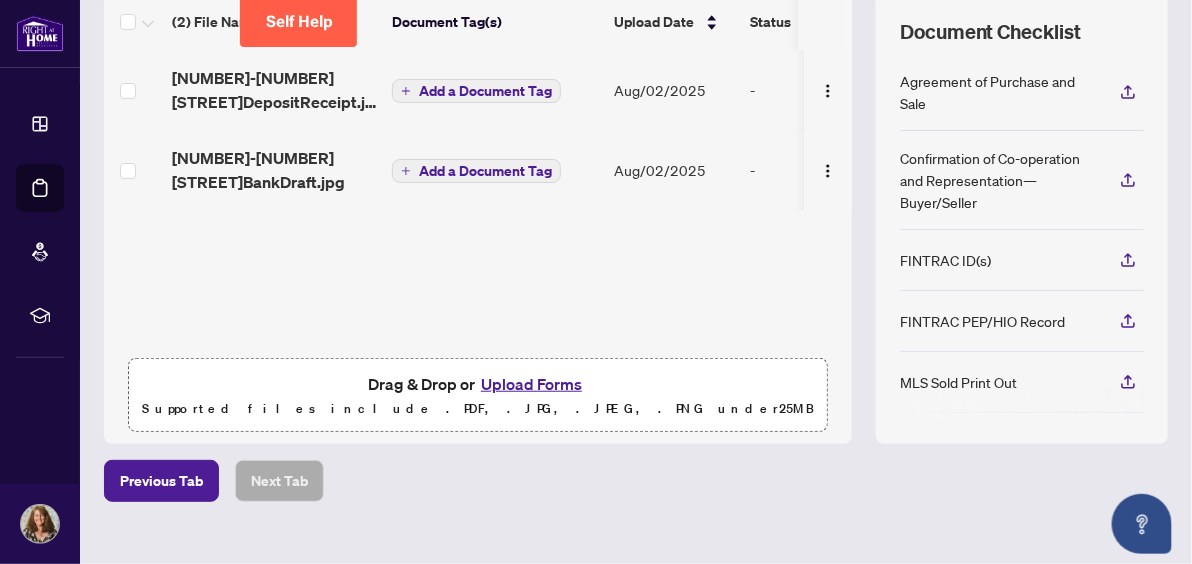 scroll, scrollTop: 281, scrollLeft: 0, axis: vertical 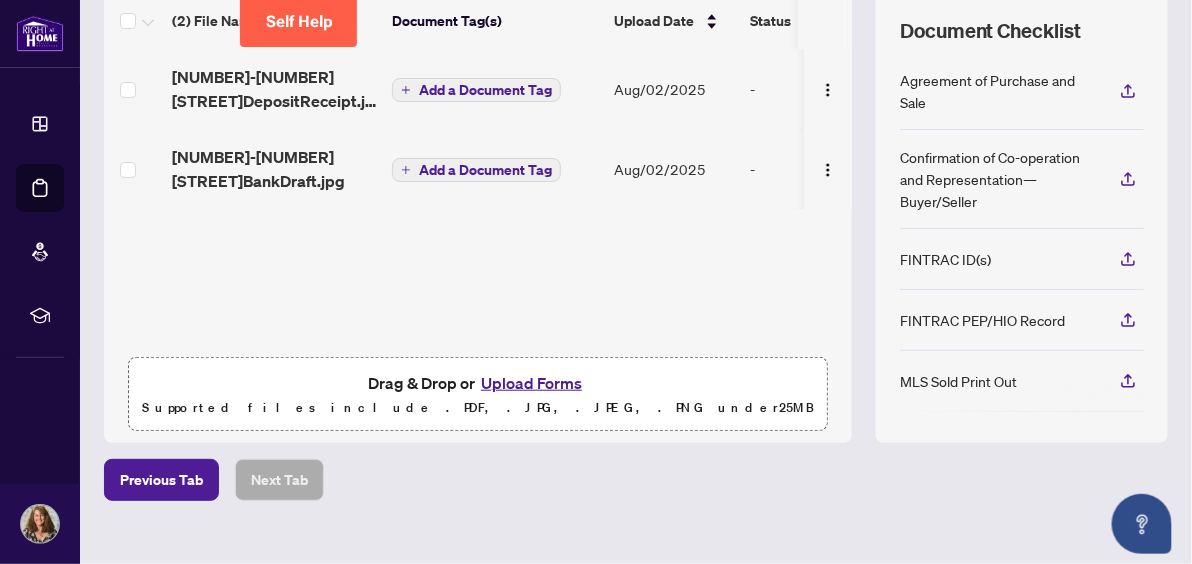 click on "Upload Forms" at bounding box center (531, 383) 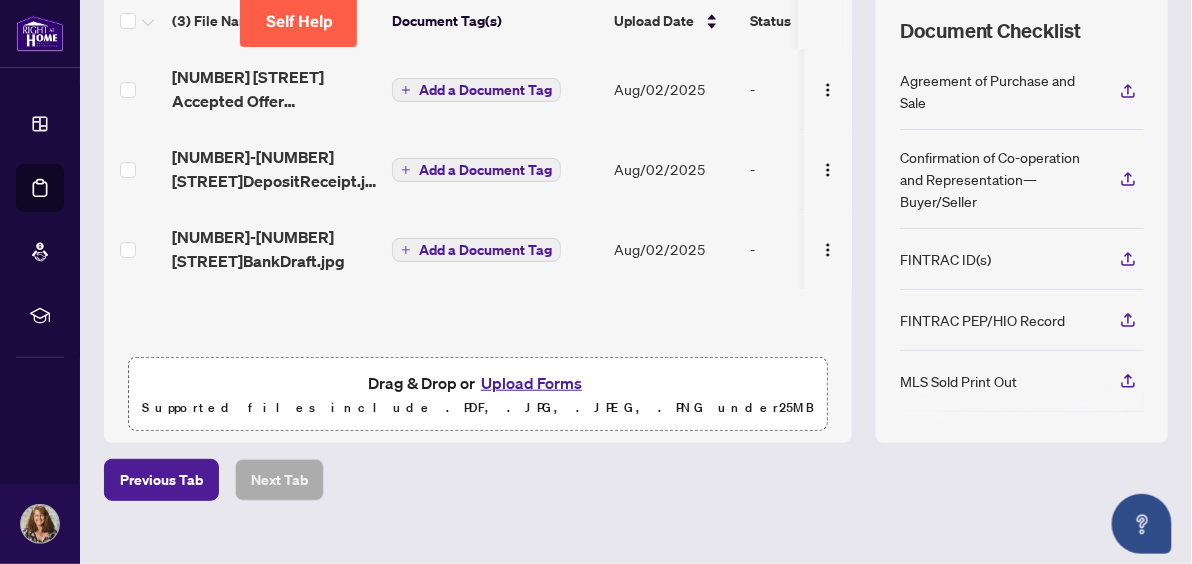 scroll, scrollTop: 187, scrollLeft: 0, axis: vertical 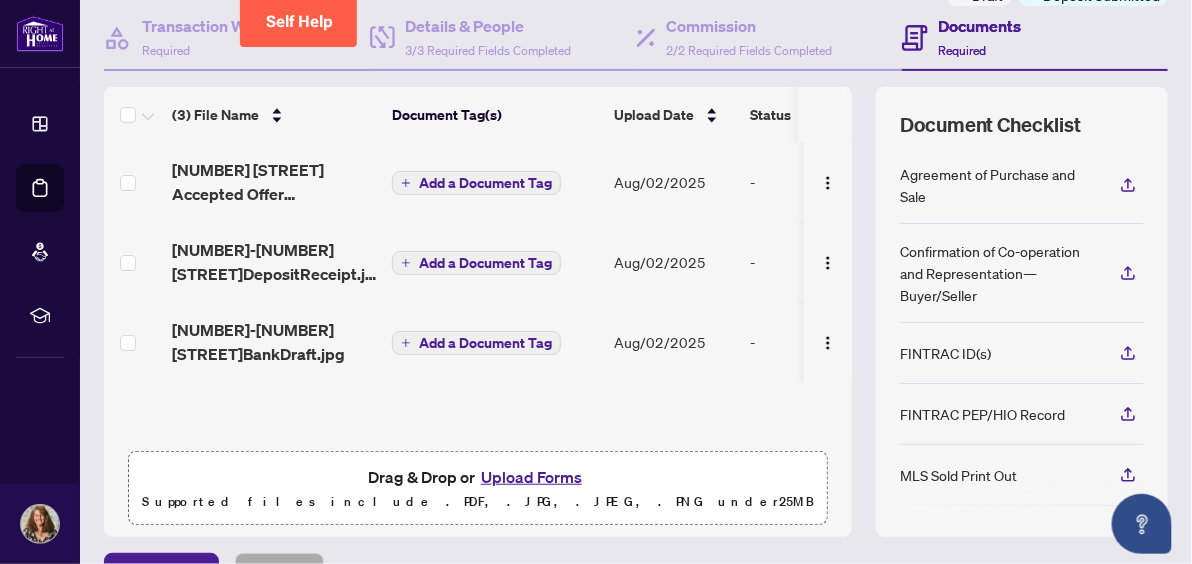 click on "Add a Document Tag" at bounding box center (485, 343) 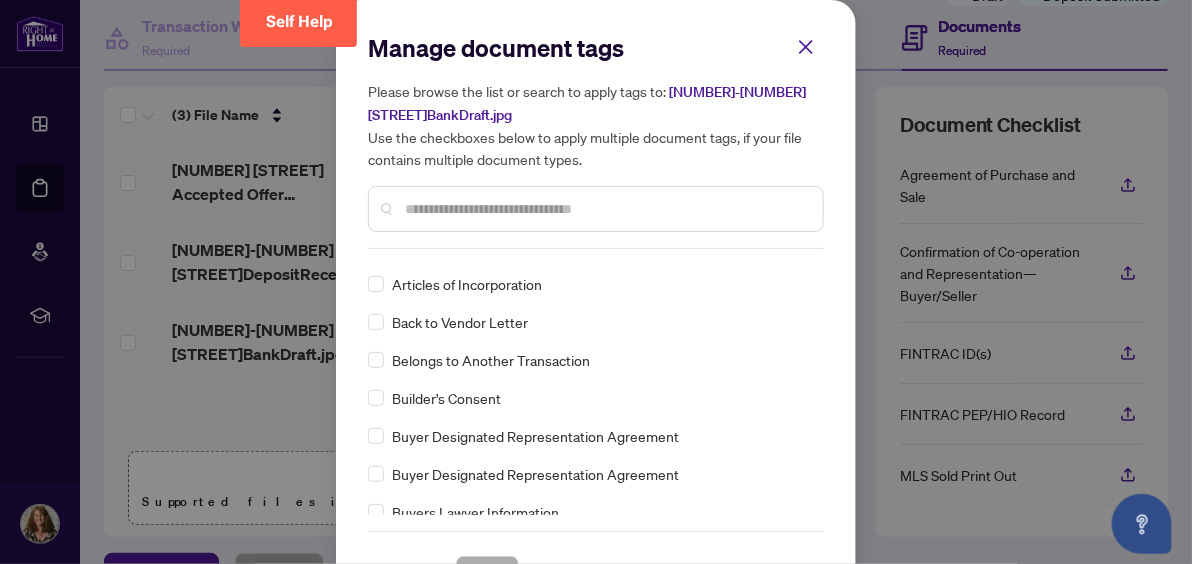 scroll, scrollTop: 0, scrollLeft: 0, axis: both 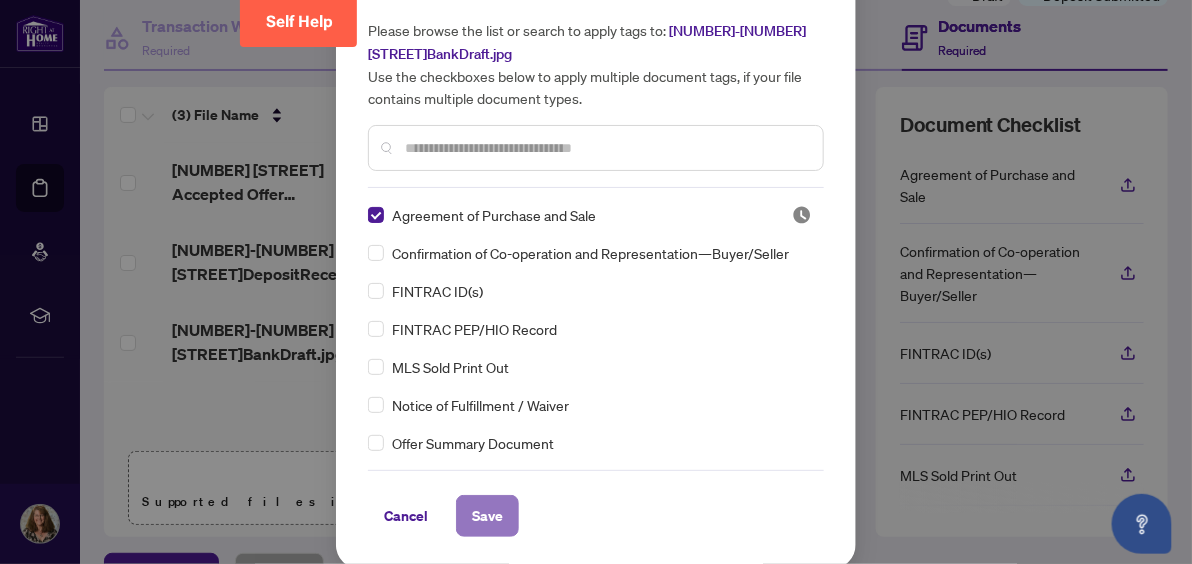 click on "Save" at bounding box center (487, 516) 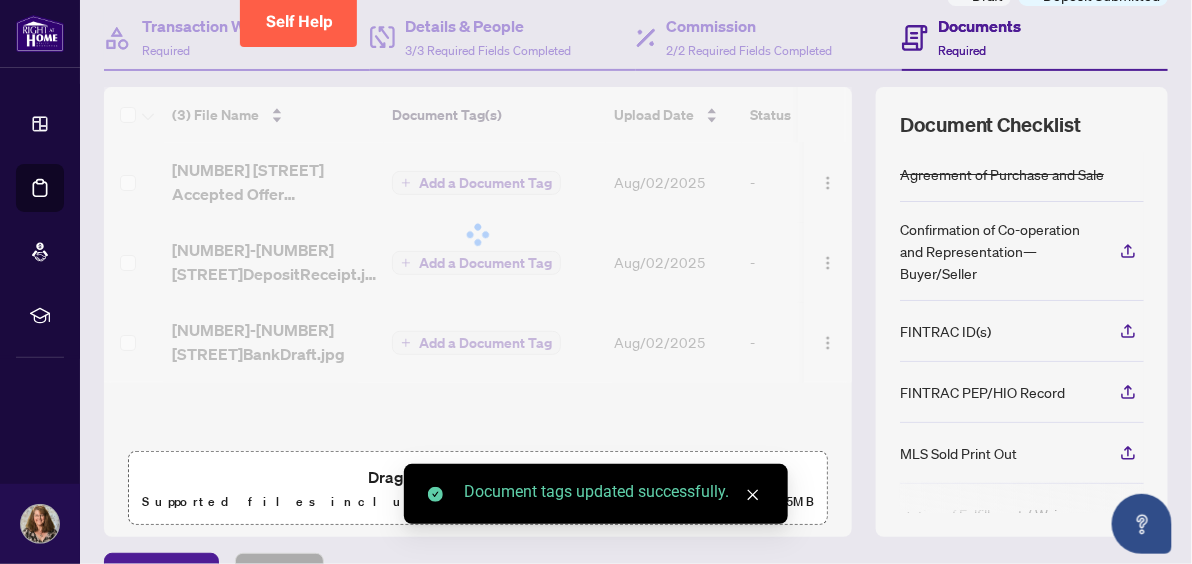 scroll, scrollTop: 0, scrollLeft: 0, axis: both 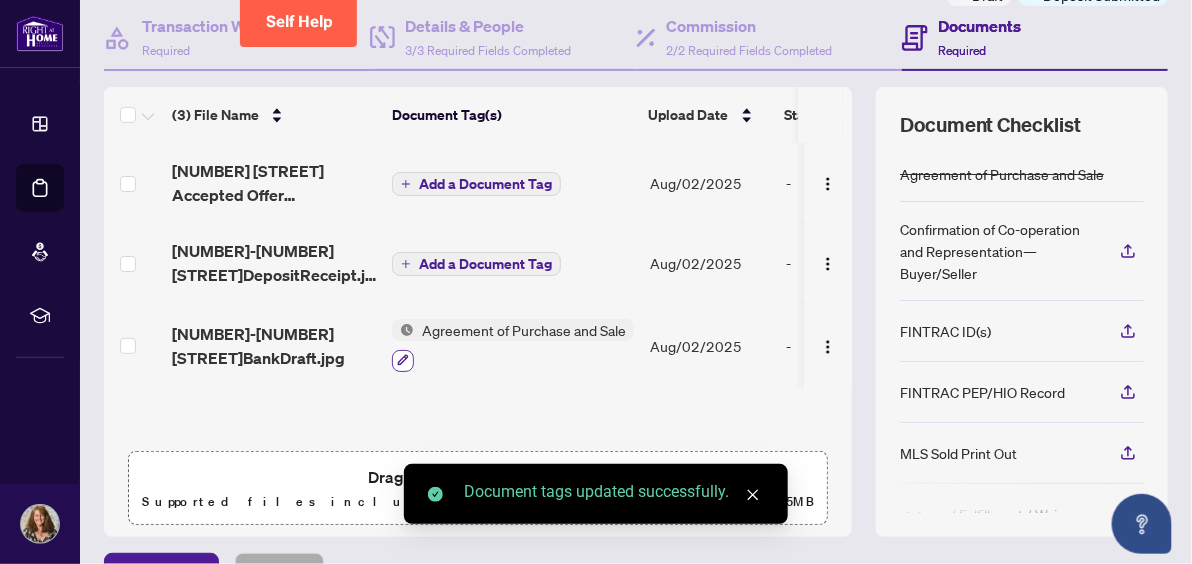 click 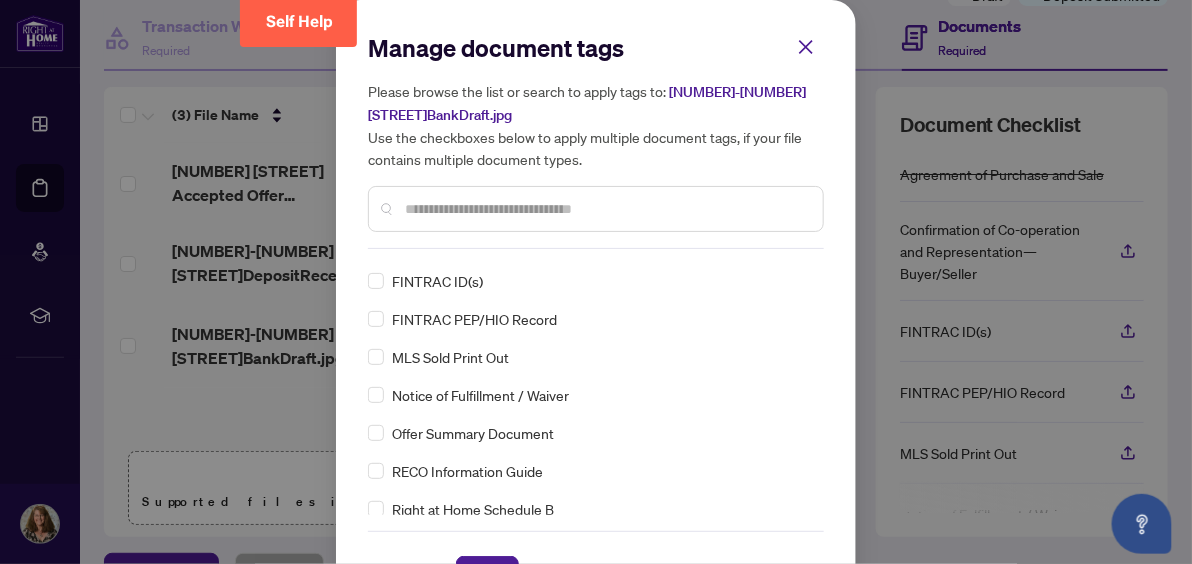 scroll, scrollTop: 187, scrollLeft: 0, axis: vertical 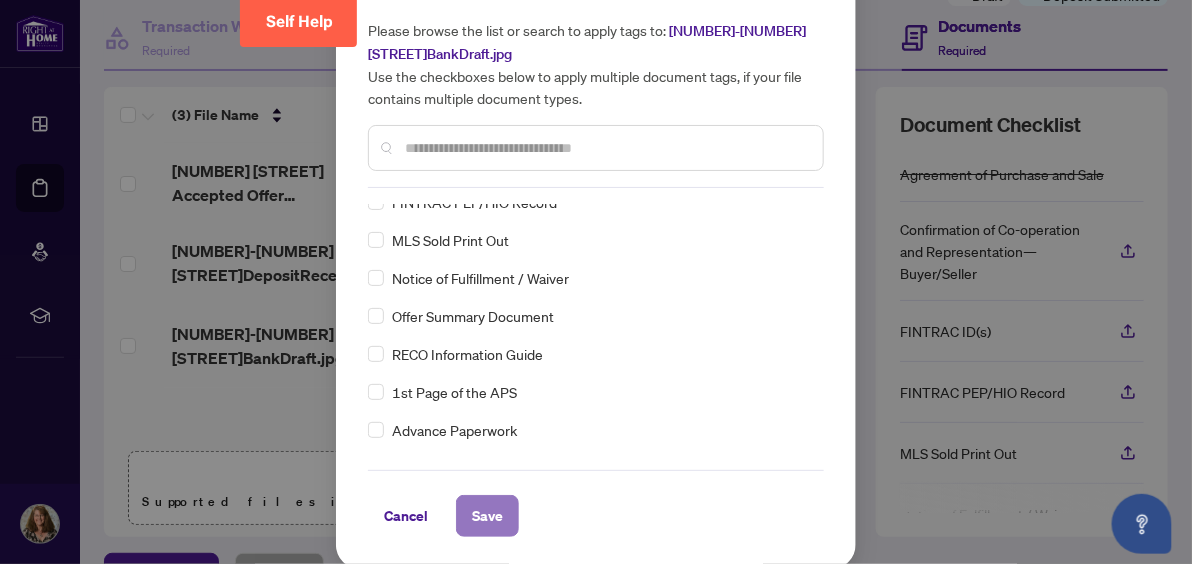click on "Save" at bounding box center [487, 516] 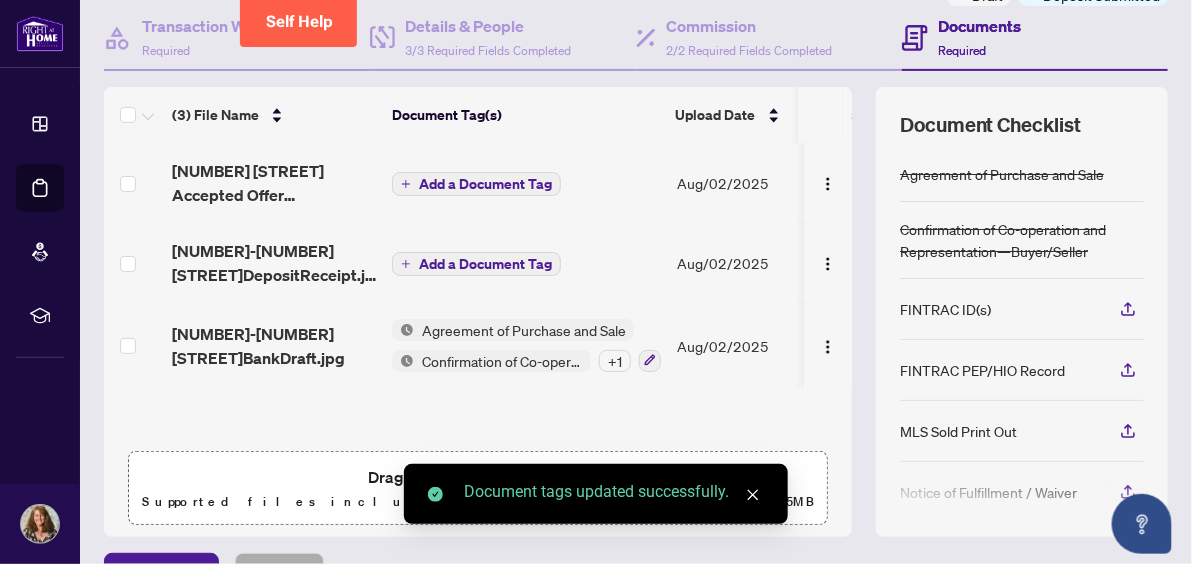 scroll, scrollTop: 0, scrollLeft: 0, axis: both 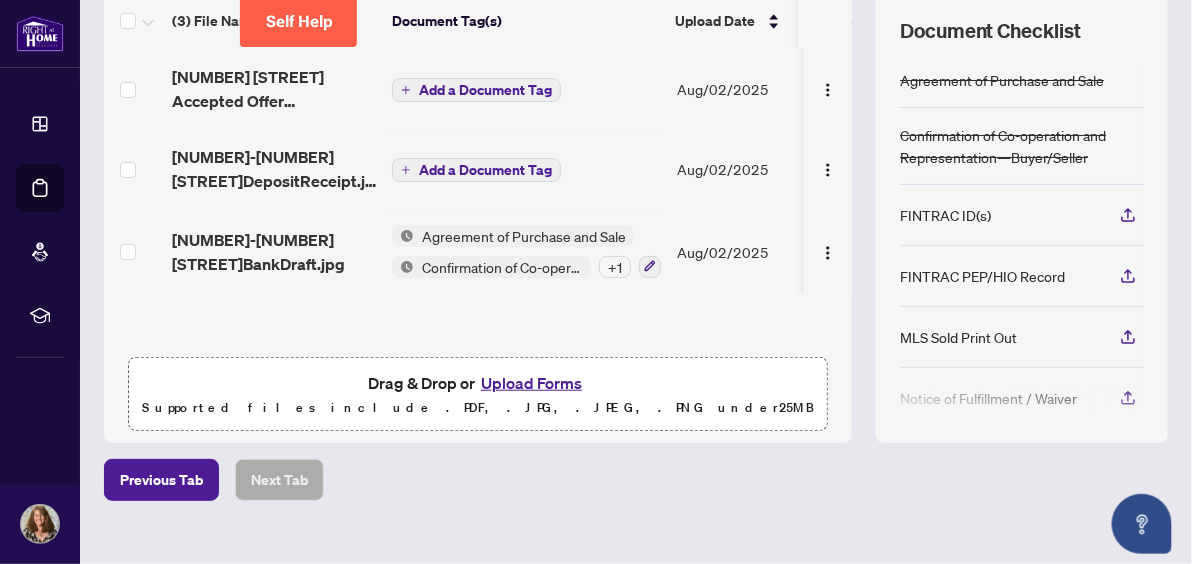 click on "Upload Forms" at bounding box center [531, 383] 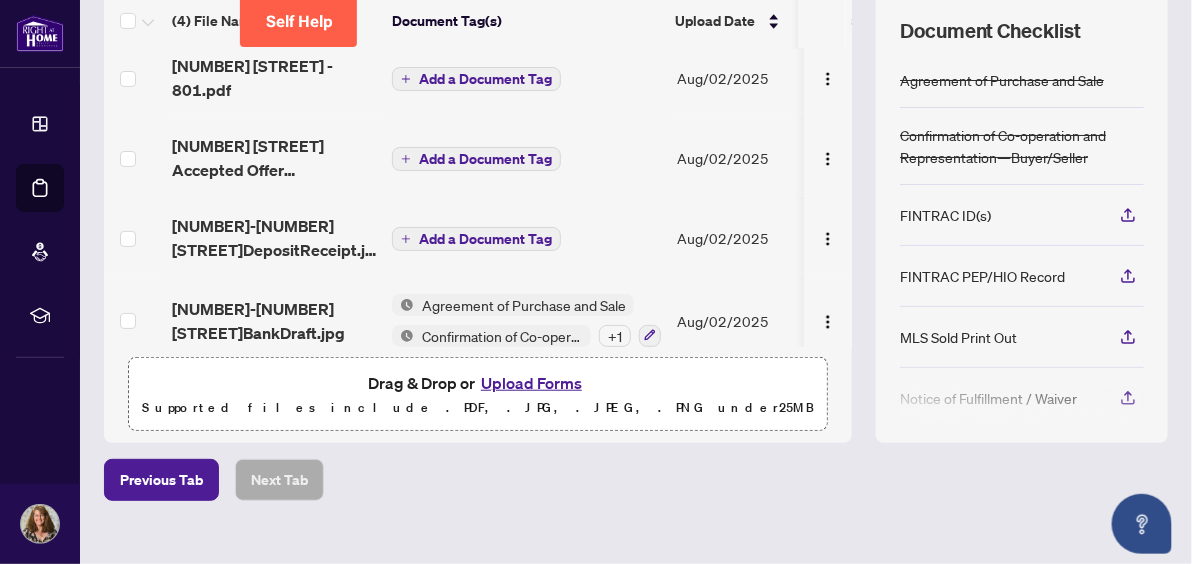 scroll, scrollTop: 16, scrollLeft: 0, axis: vertical 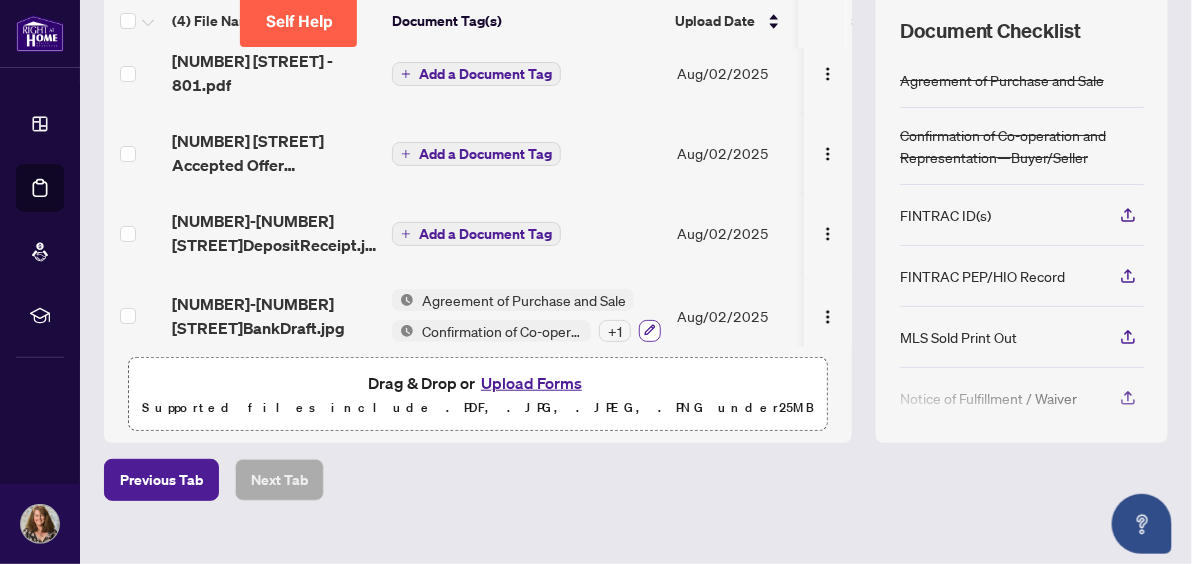 click 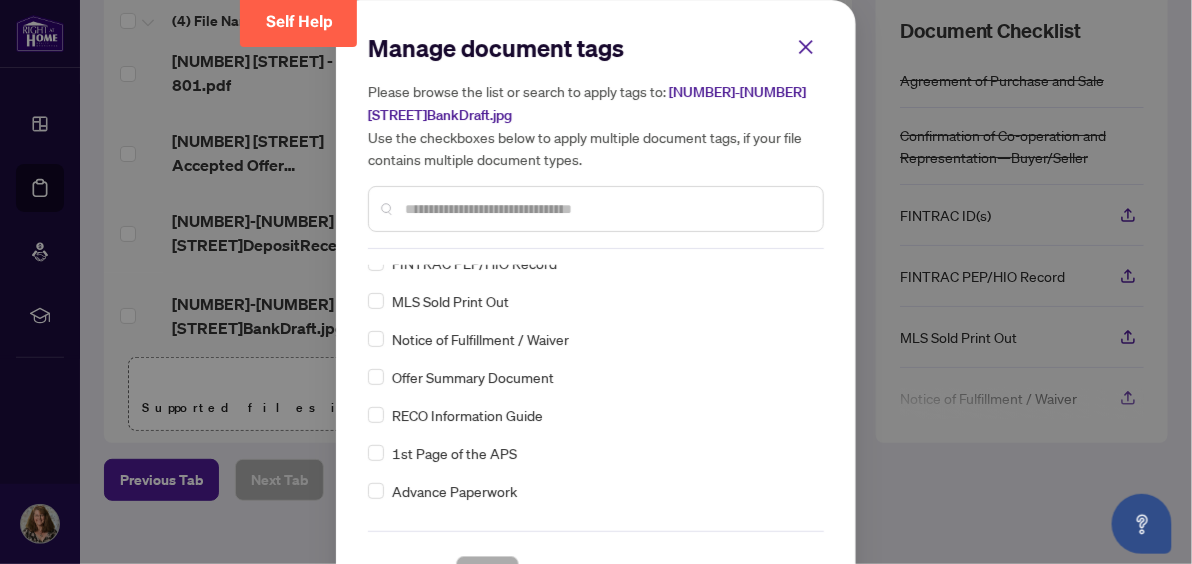 scroll, scrollTop: 13, scrollLeft: 0, axis: vertical 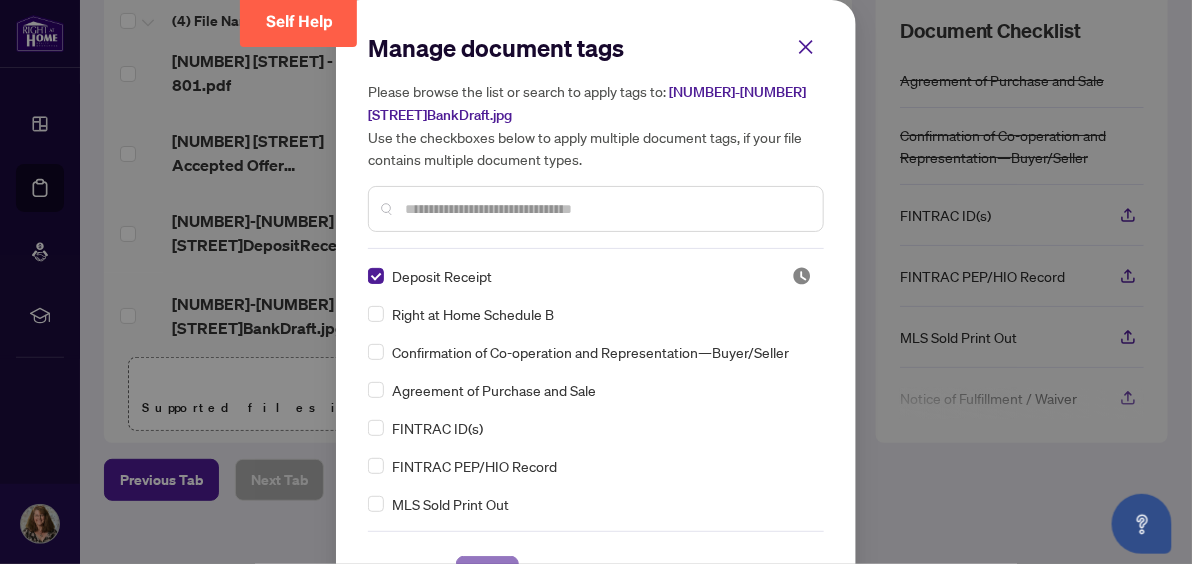 click on "Dashboard Deal Processing Mortgage Referrals rLearning [FIRST] [LAST] [EMAIL] [FIRST] [LAST]   Deal Processing / View Transaction Transaction saved   a few seconds ago Ticket #:  [NUMBER] [NUMBER] [STREET], [CITY], [PROVINCE] [POSTAL_CODE], Canada Status:   Draft Transaction Communication Submit for Admin Review Draft Deposit Submitted Transaction Wizard Required Details & People 3/3 Required Fields Completed Commission 2/2 Required Fields Completed Documents Required (4) File Name Document Tag(s) Upload Date Status             [NUMBER] [STREET] - 801.pdf Add a Document Tag Aug/02/2025 - [NUMBER] [STREET] Accepted Offer Acknowledgement.pdf Add a Document Tag Aug/02/2025 - [NUMBER]-[NUMBER][STREET]DepositReceipt.jpeg Add a Document Tag Aug/02/2025 - [NUMBER]-[NUMBER][STREET]BankDraft.jpg Agreement of Purchase and Sale Confirmation of Co-operation and Representation—Buyer/Seller + 1 Aug/02/2025 - Drag & Drop or Upload Forms Supported files include   .PDF, .JPG, .JPEG, .PNG   under  25 MB FINTRAC ID(s)" at bounding box center (596, 282) 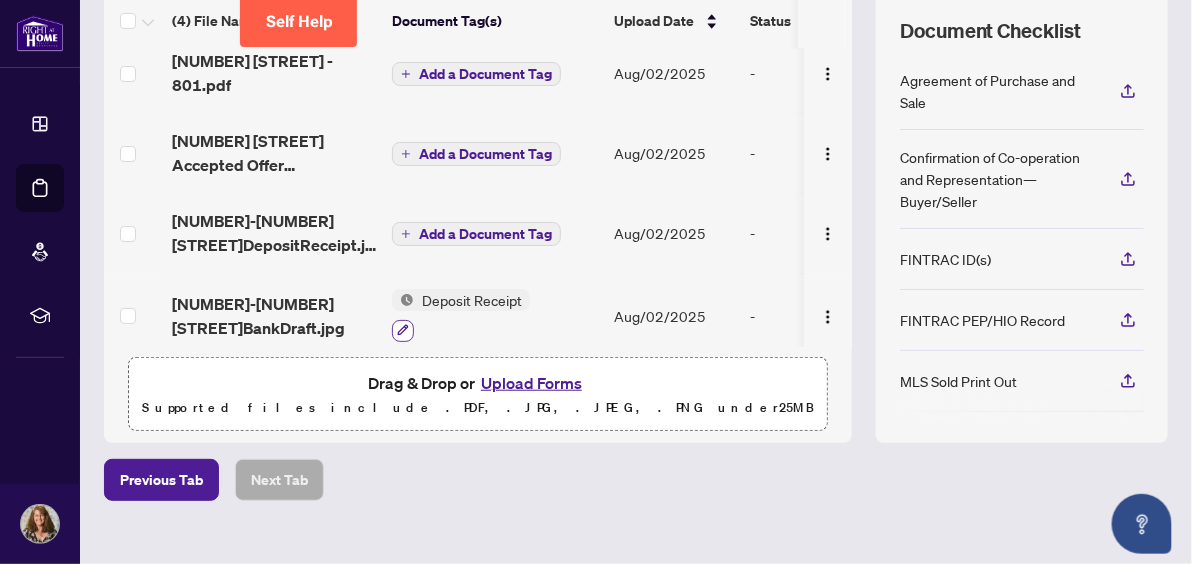 click 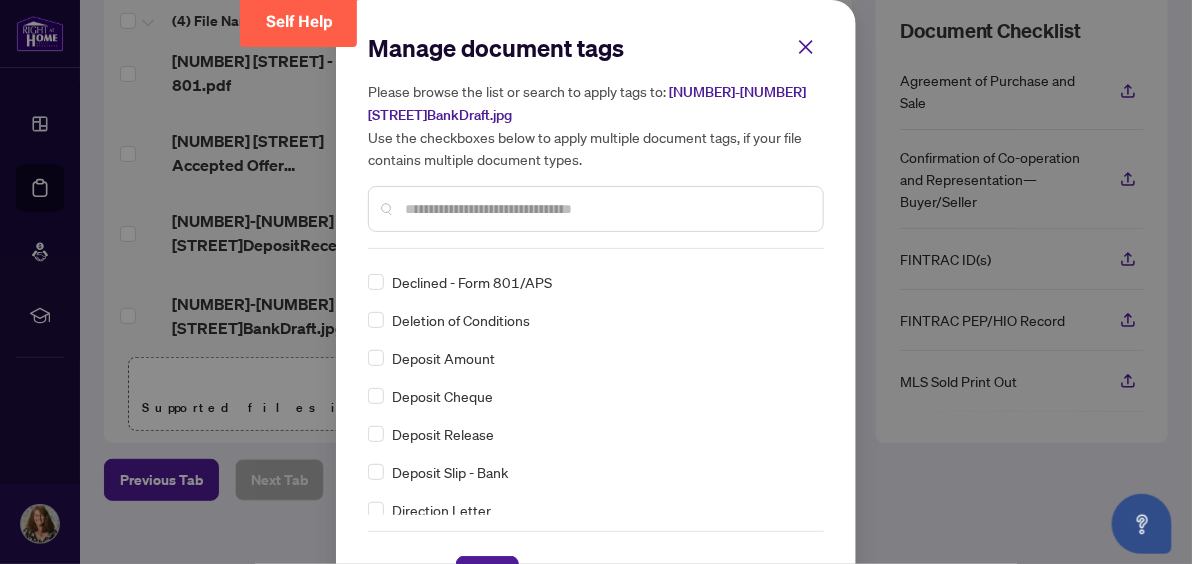 scroll, scrollTop: 1781, scrollLeft: 0, axis: vertical 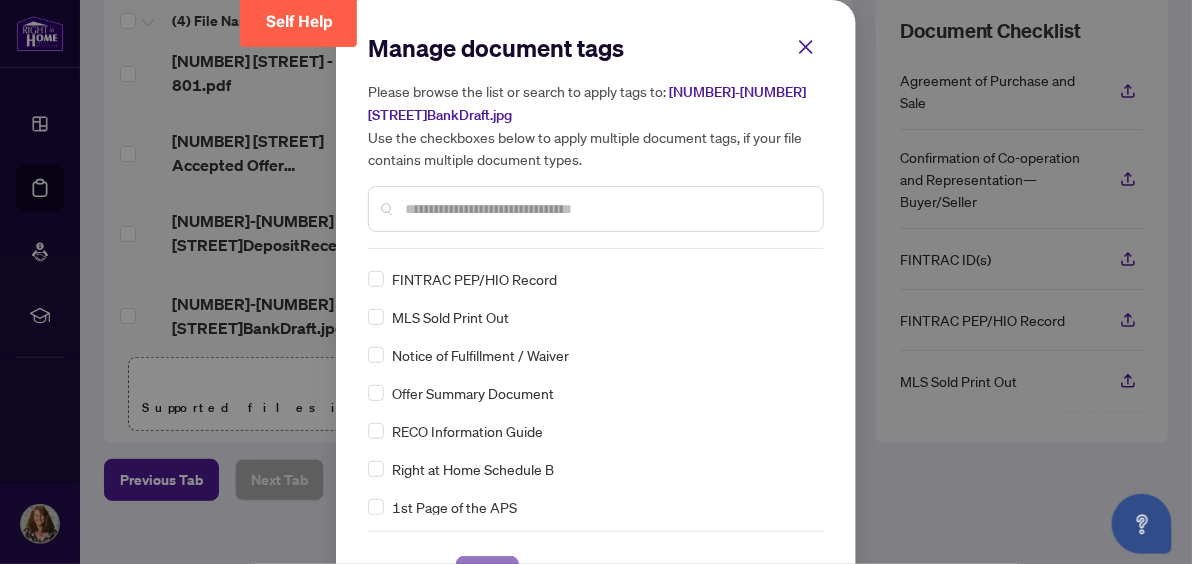 click on "Save" at bounding box center [487, 577] 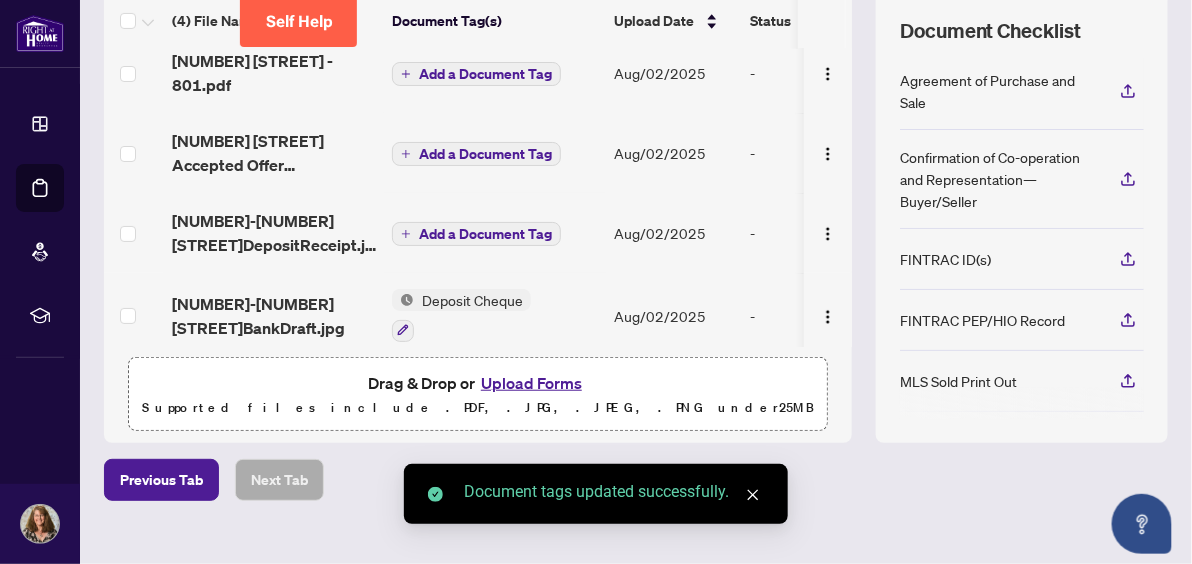 click on "Add a Document Tag" at bounding box center [485, 234] 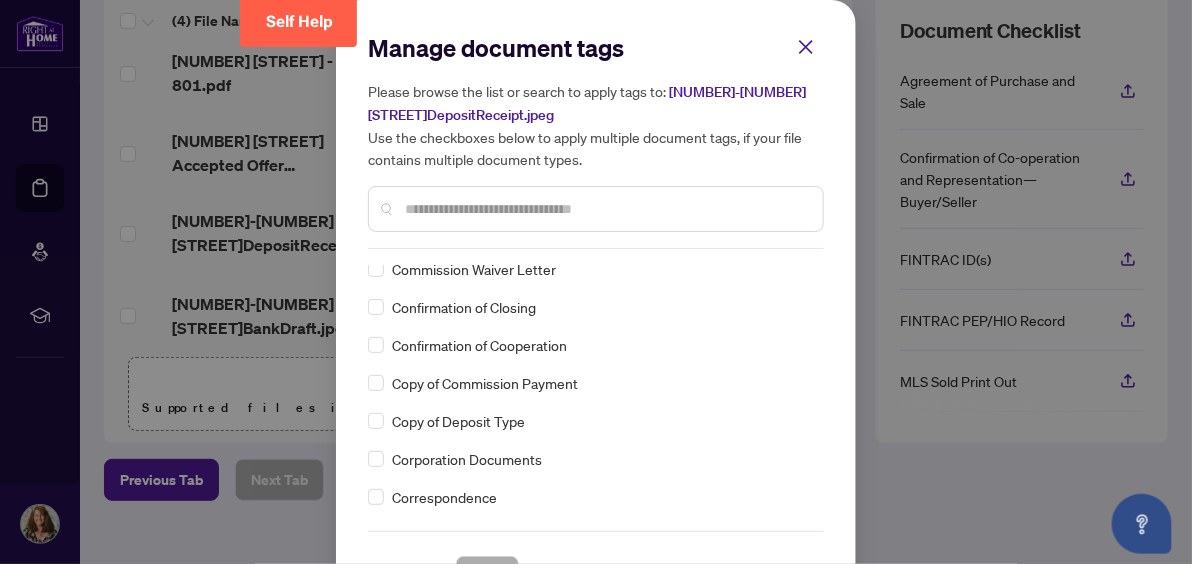 scroll, scrollTop: 1593, scrollLeft: 0, axis: vertical 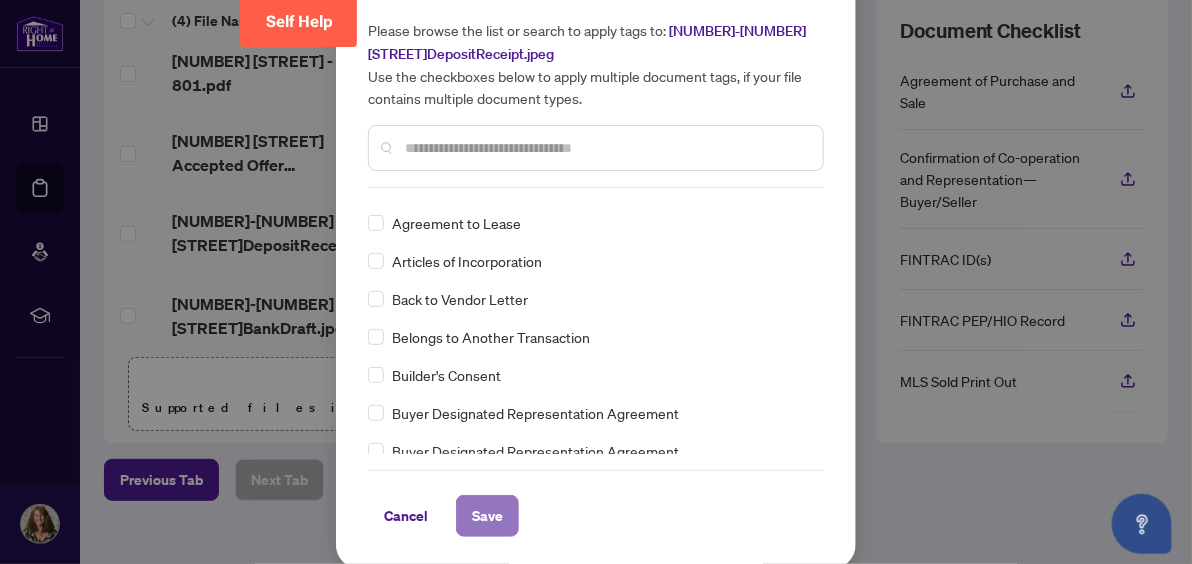click on "Save" at bounding box center [487, 516] 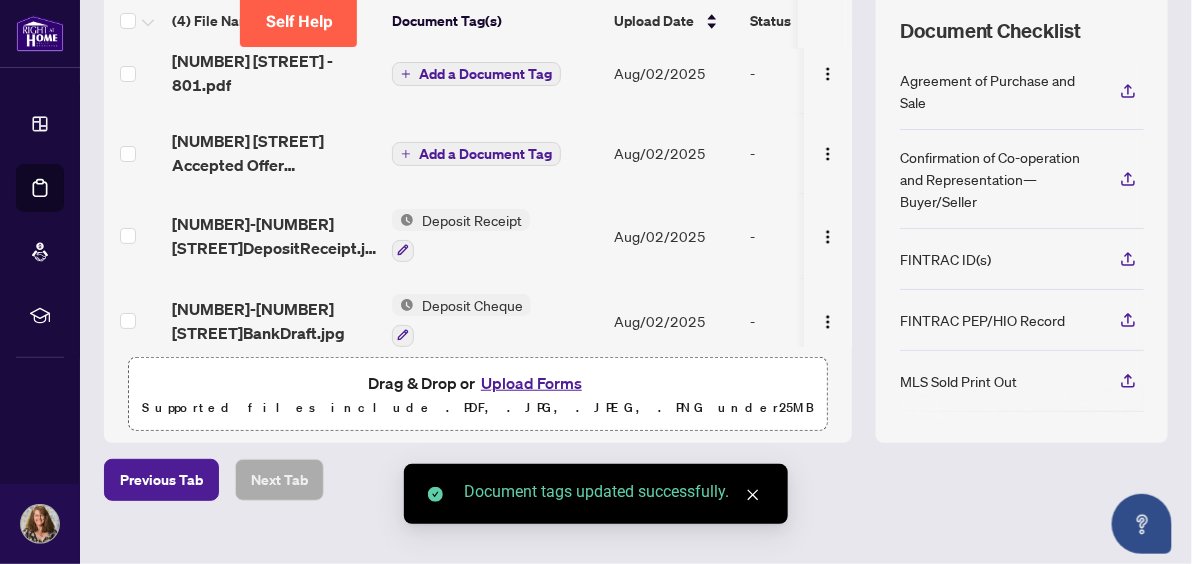 click on "Add a Document Tag" at bounding box center [485, 154] 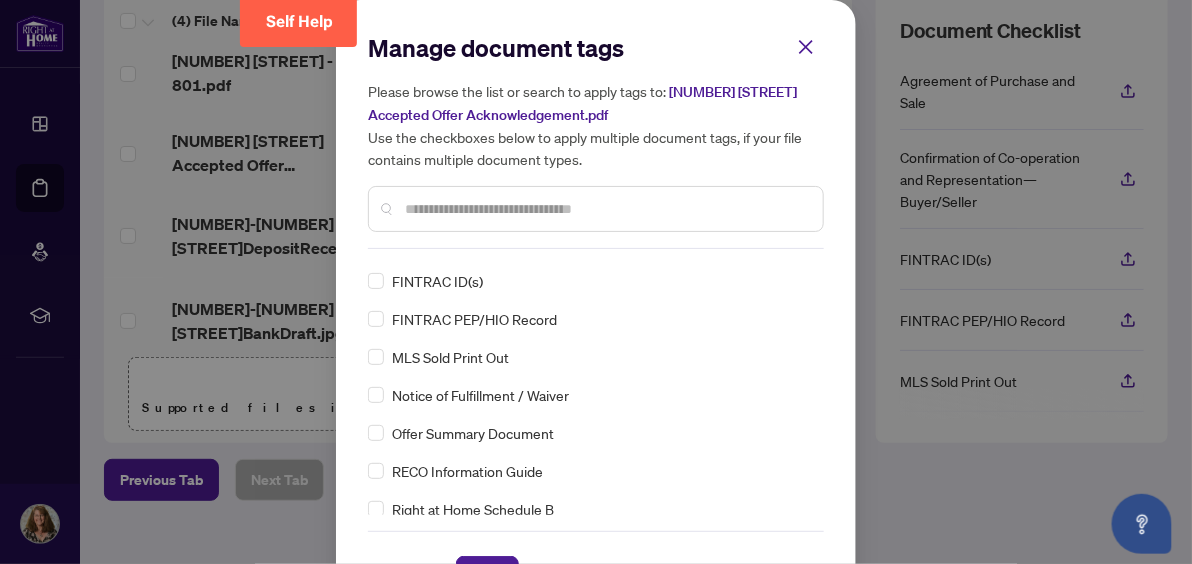 scroll, scrollTop: 187, scrollLeft: 0, axis: vertical 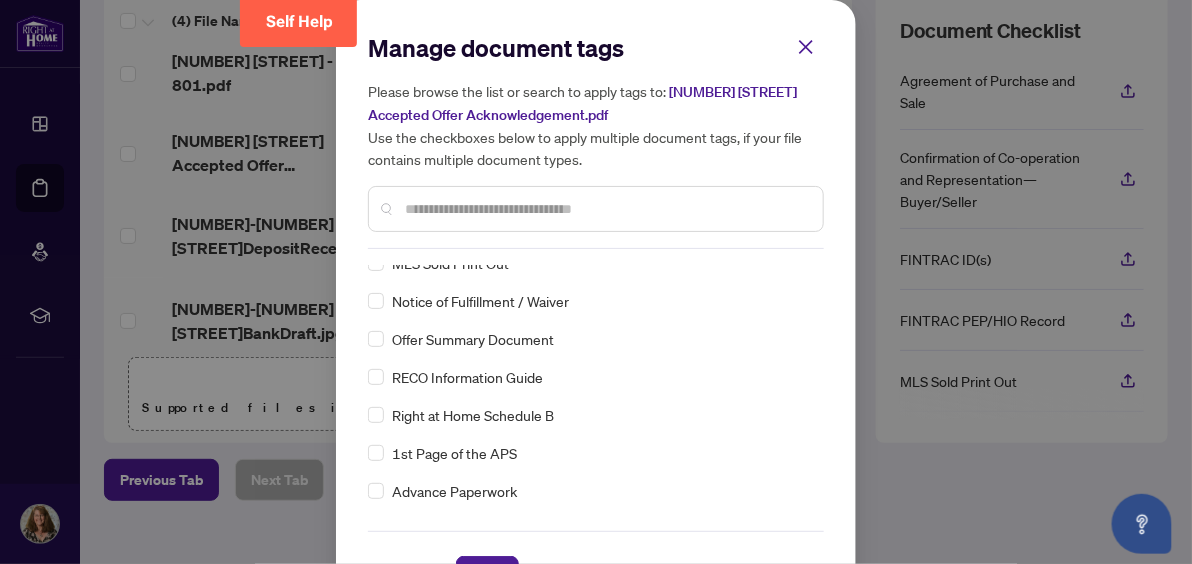 click on "Right at Home Schedule B" at bounding box center [473, 415] 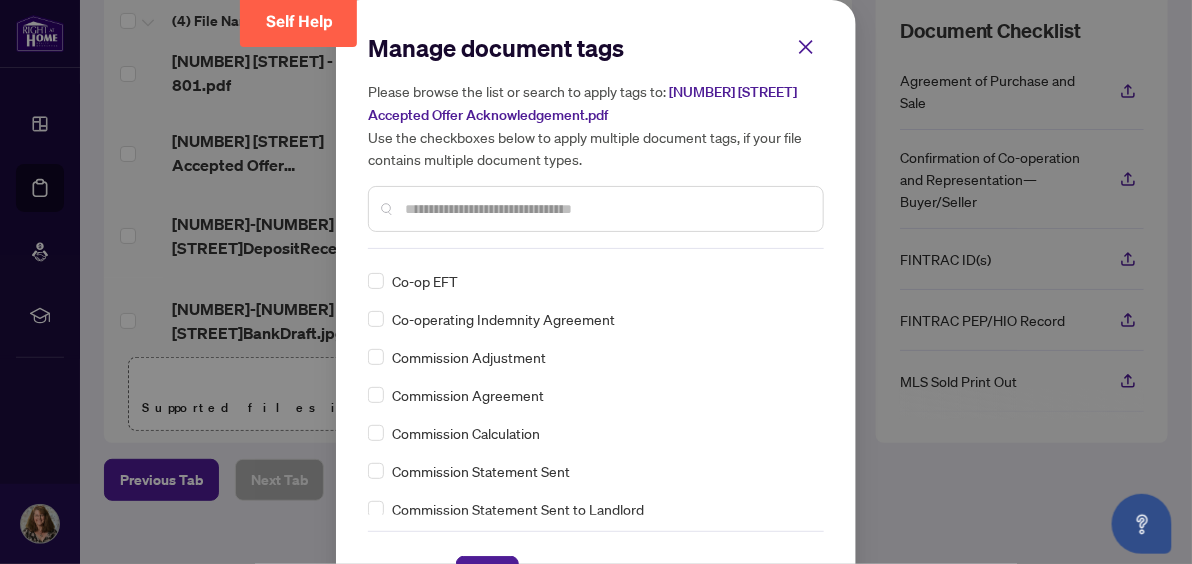 scroll, scrollTop: 937, scrollLeft: 0, axis: vertical 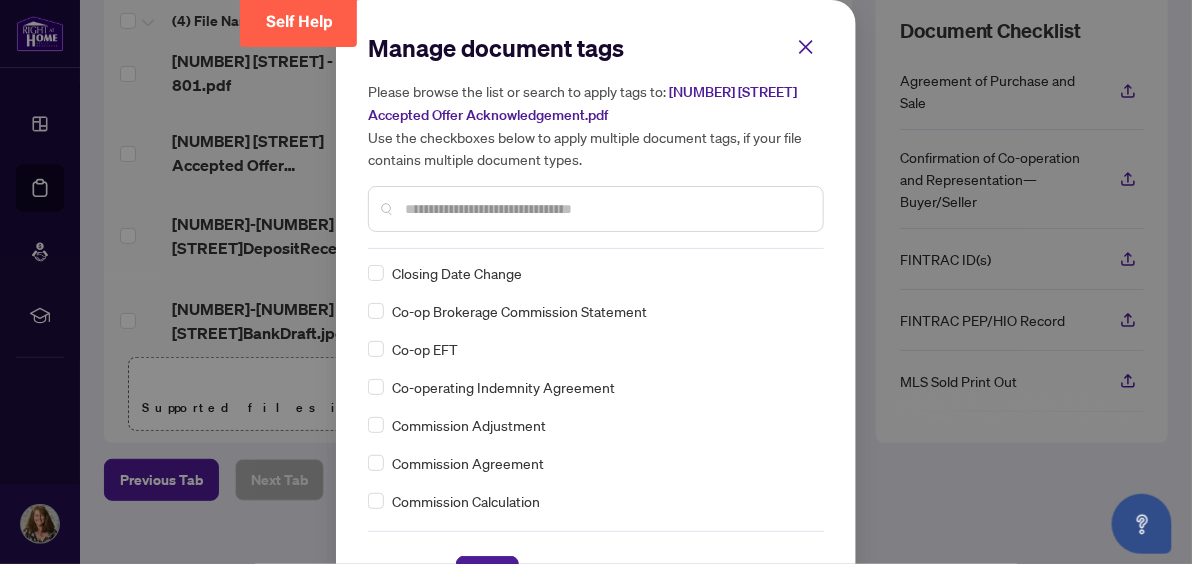 click at bounding box center (606, 209) 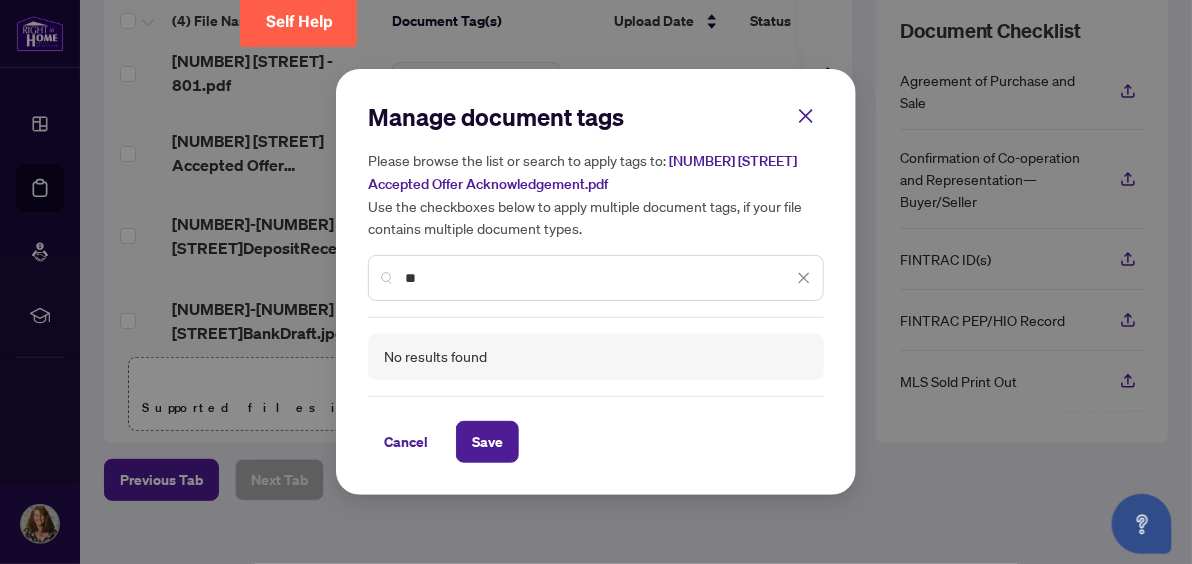 type on "*" 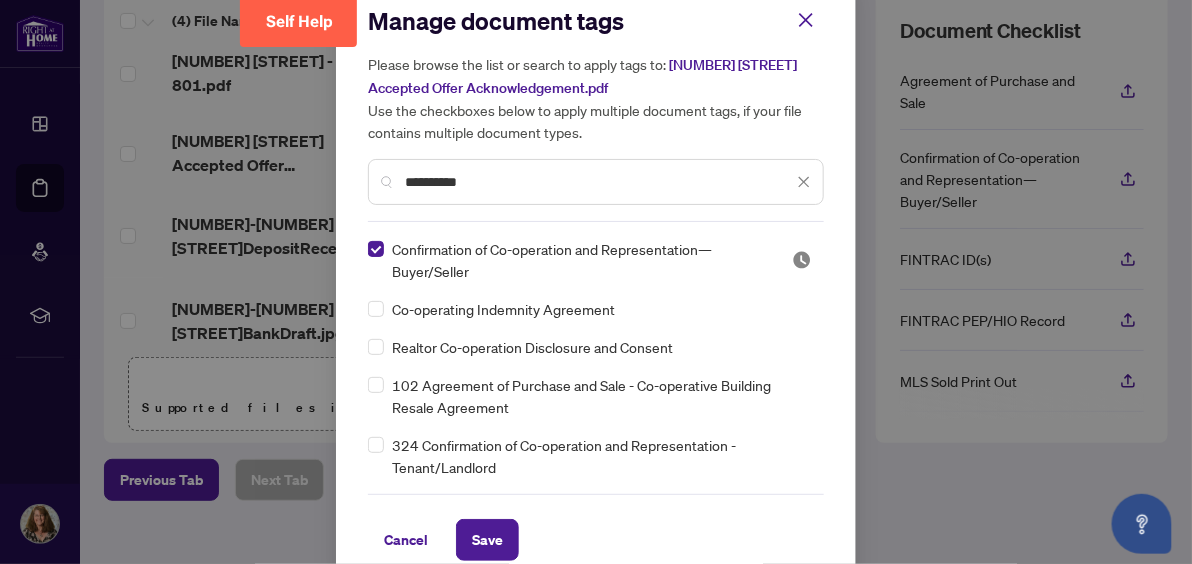 scroll, scrollTop: 51, scrollLeft: 0, axis: vertical 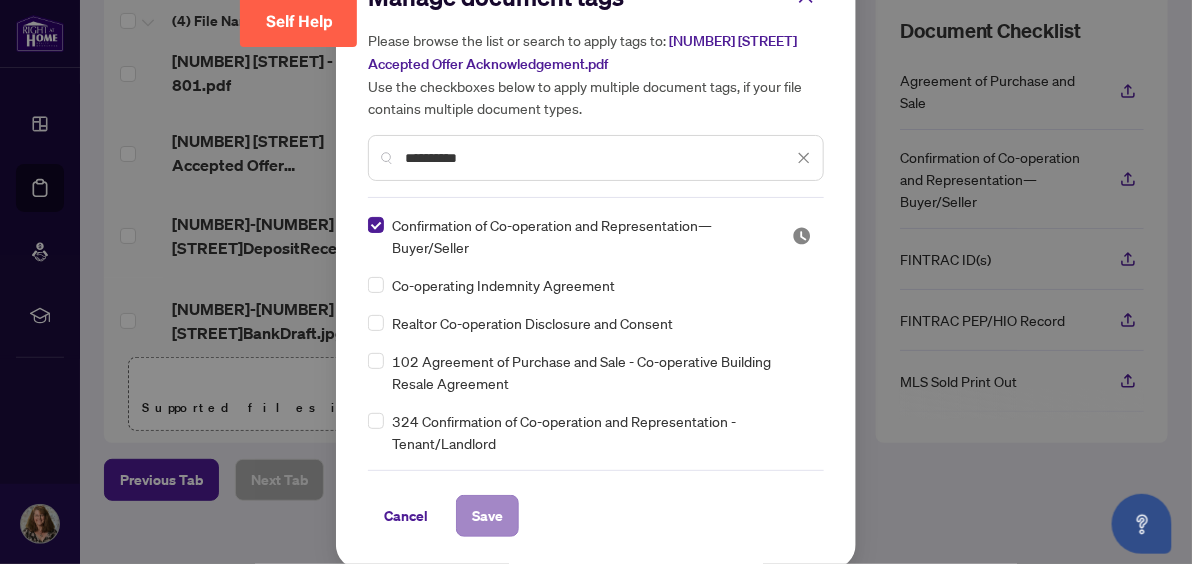 type on "**********" 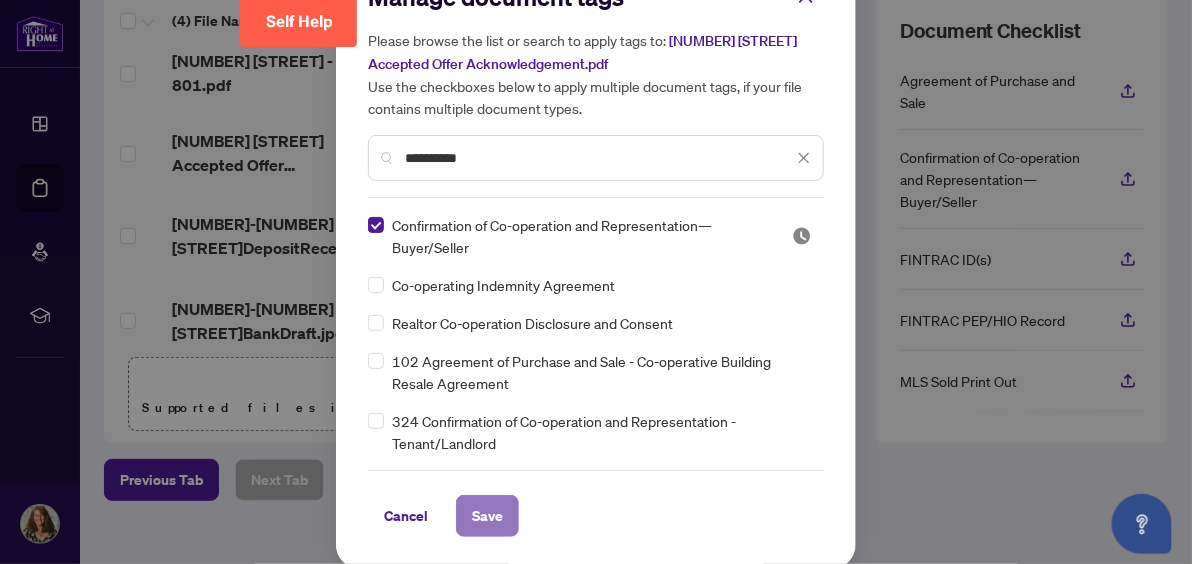 click on "Save" at bounding box center (487, 516) 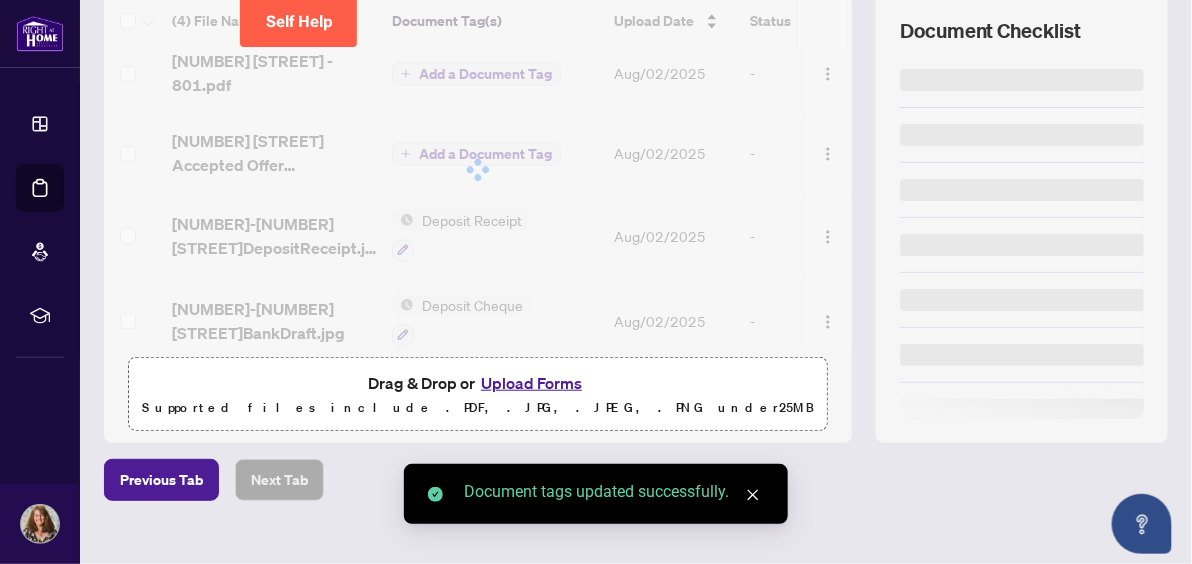 scroll, scrollTop: 0, scrollLeft: 0, axis: both 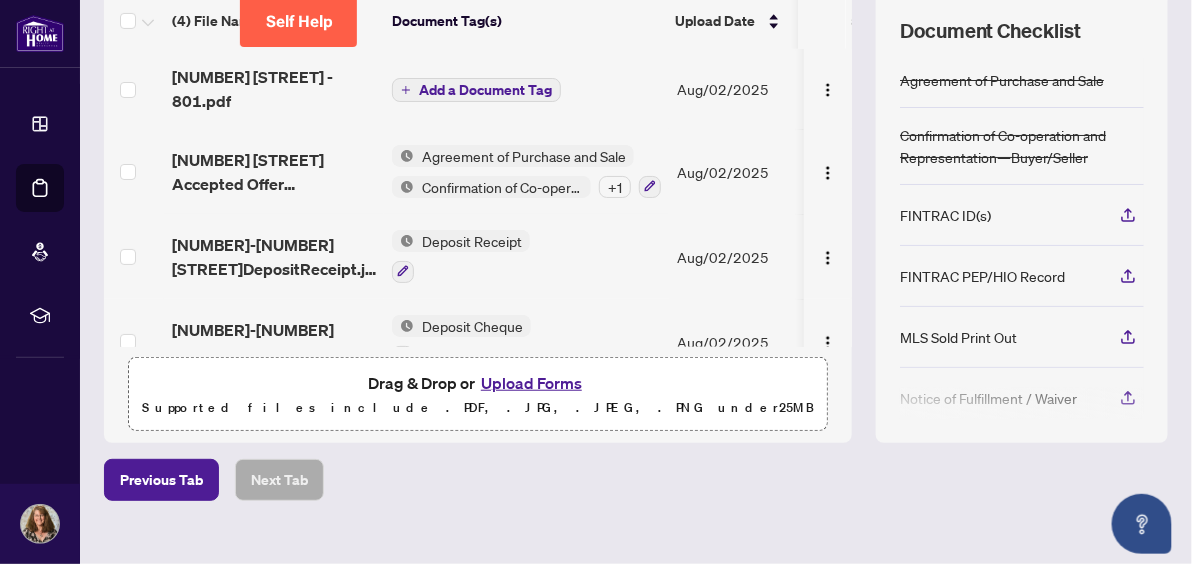 click on "Add a Document Tag" at bounding box center (485, 90) 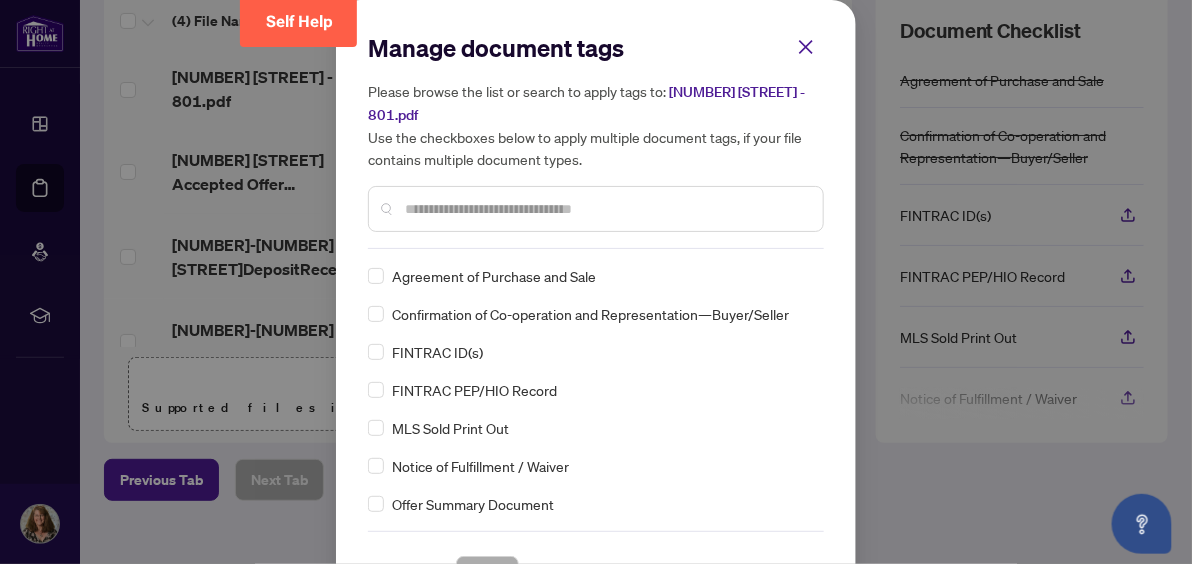 click at bounding box center (596, 209) 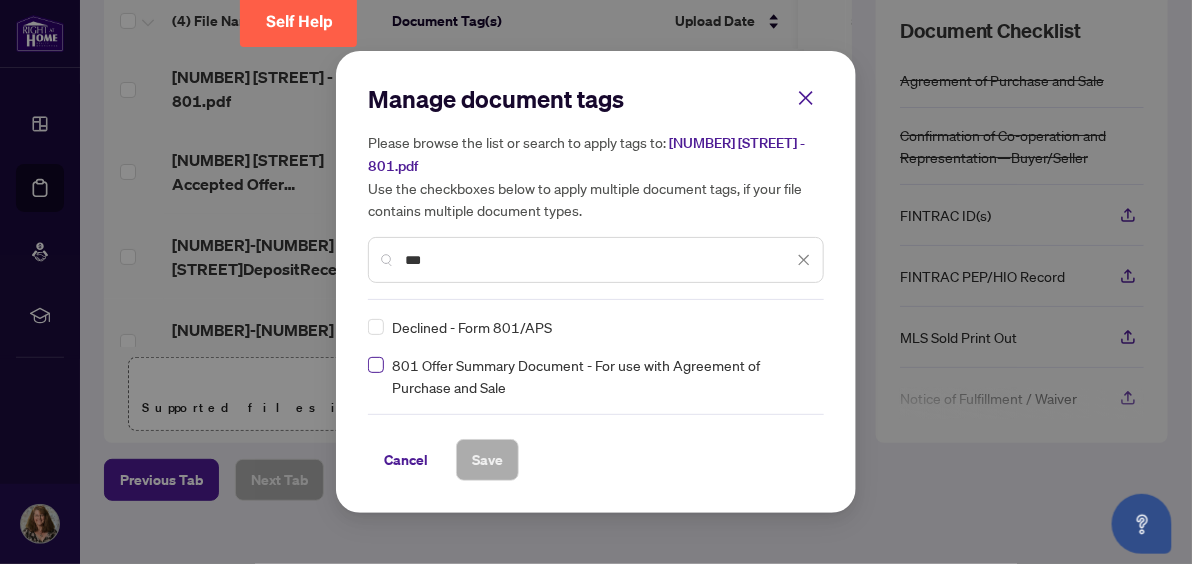 type on "***" 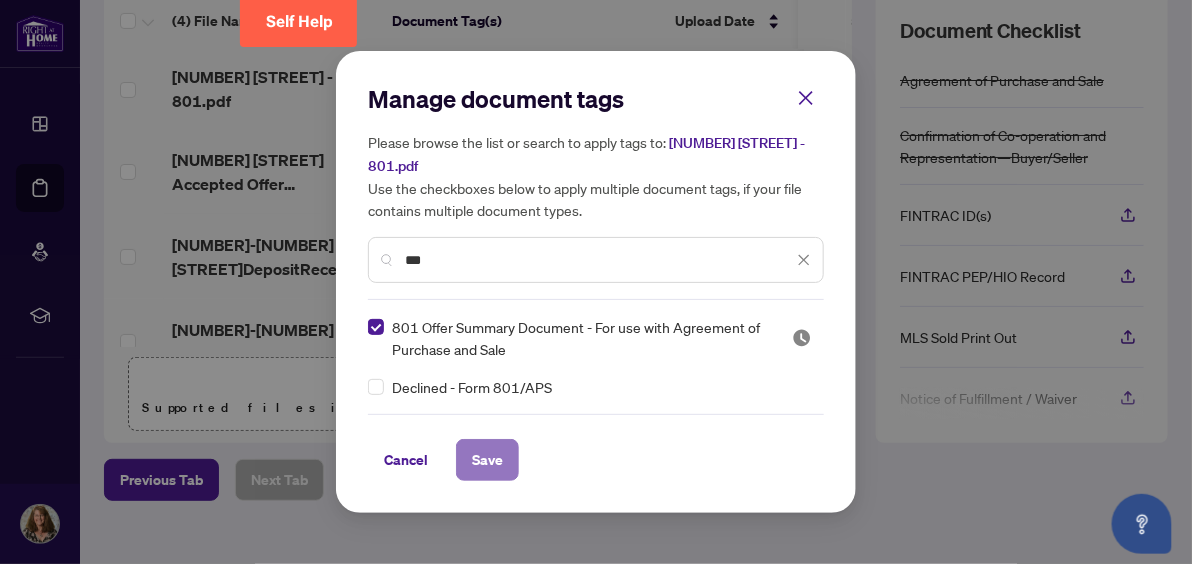 click on "Save" at bounding box center [487, 460] 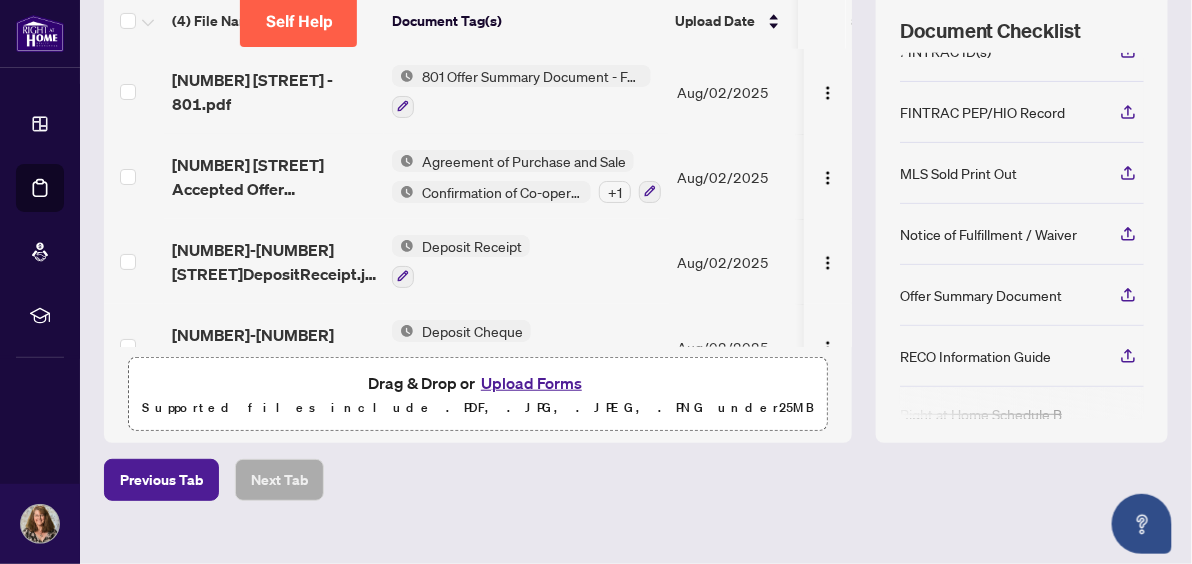 scroll, scrollTop: 186, scrollLeft: 0, axis: vertical 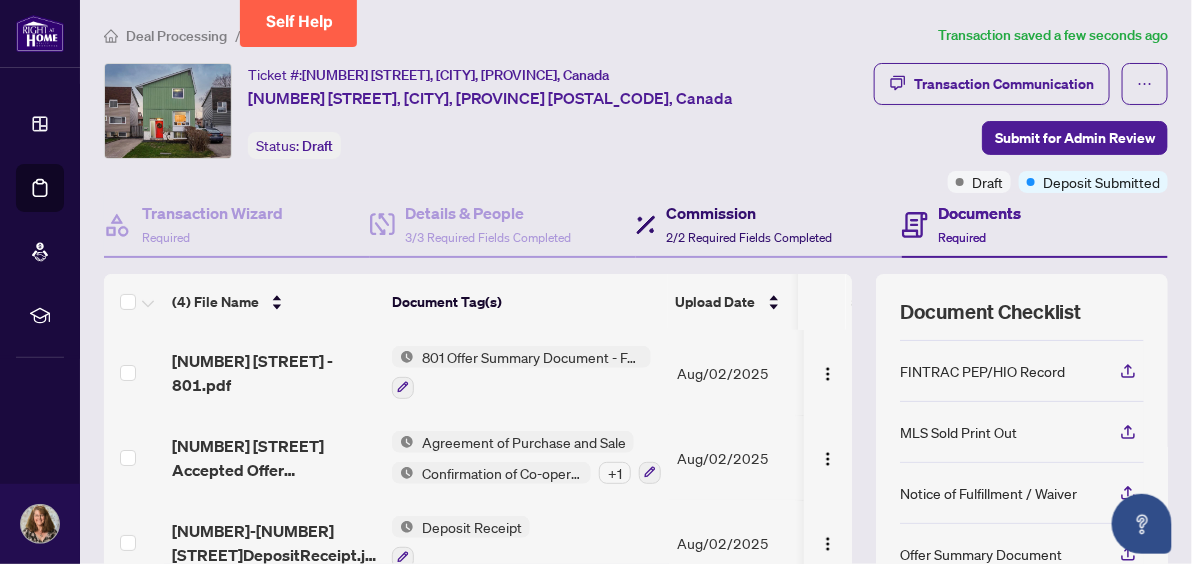 click on "Commission" at bounding box center (749, 213) 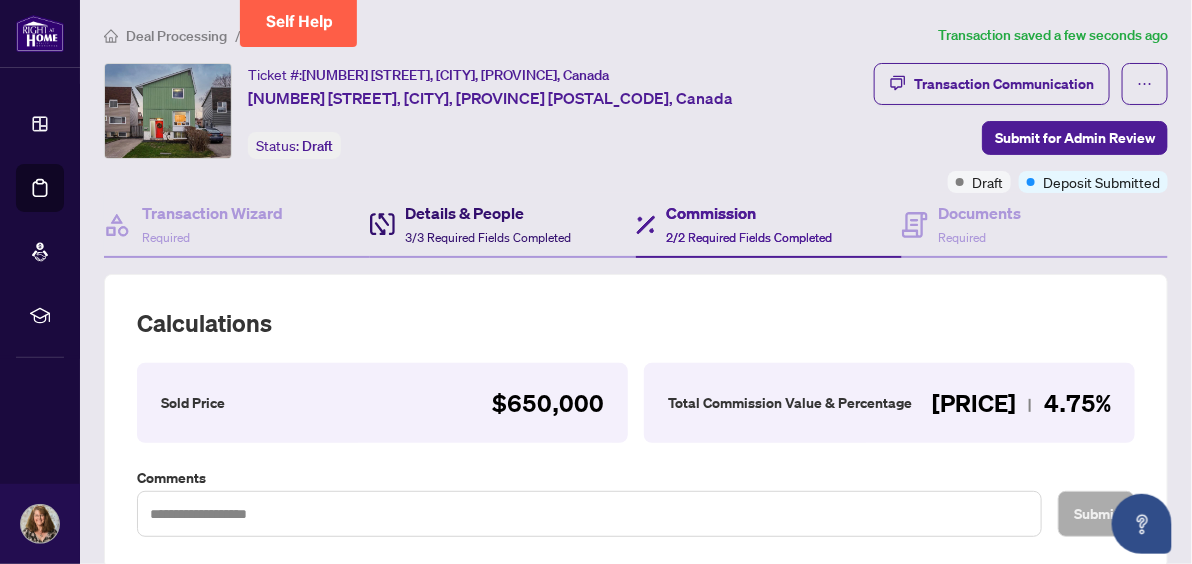 click on "Details & People" at bounding box center (488, 213) 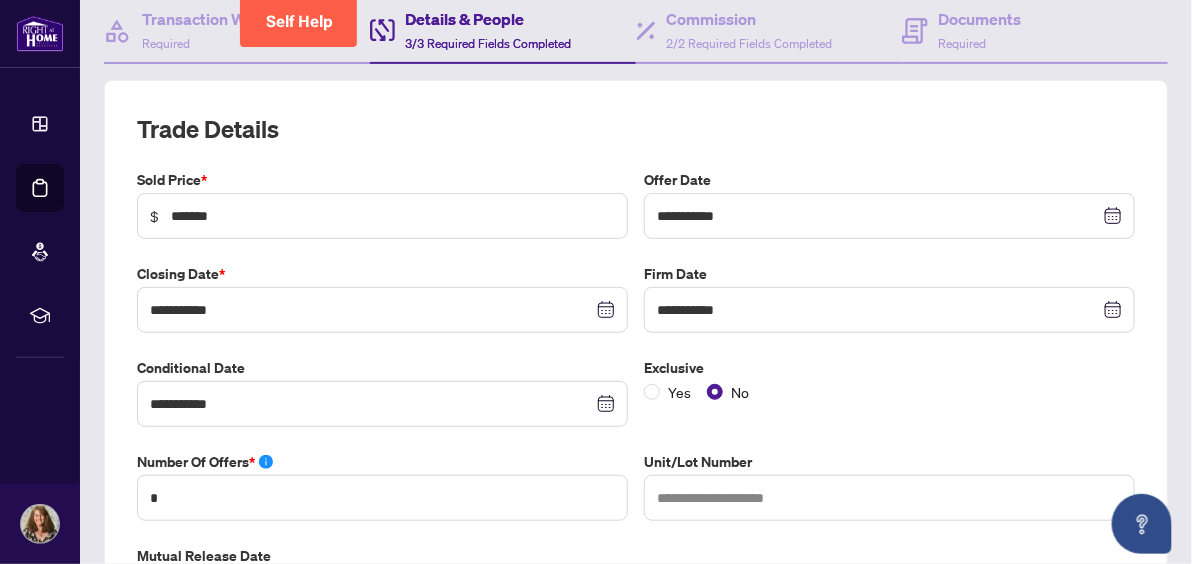 scroll, scrollTop: 0, scrollLeft: 0, axis: both 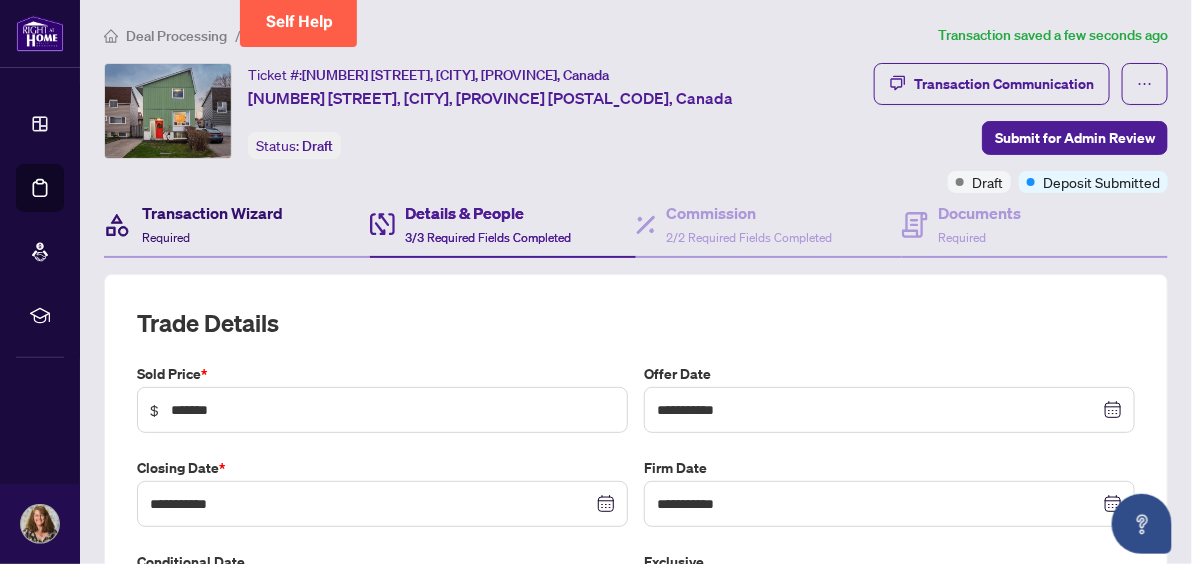 click on "Transaction Wizard" at bounding box center [212, 213] 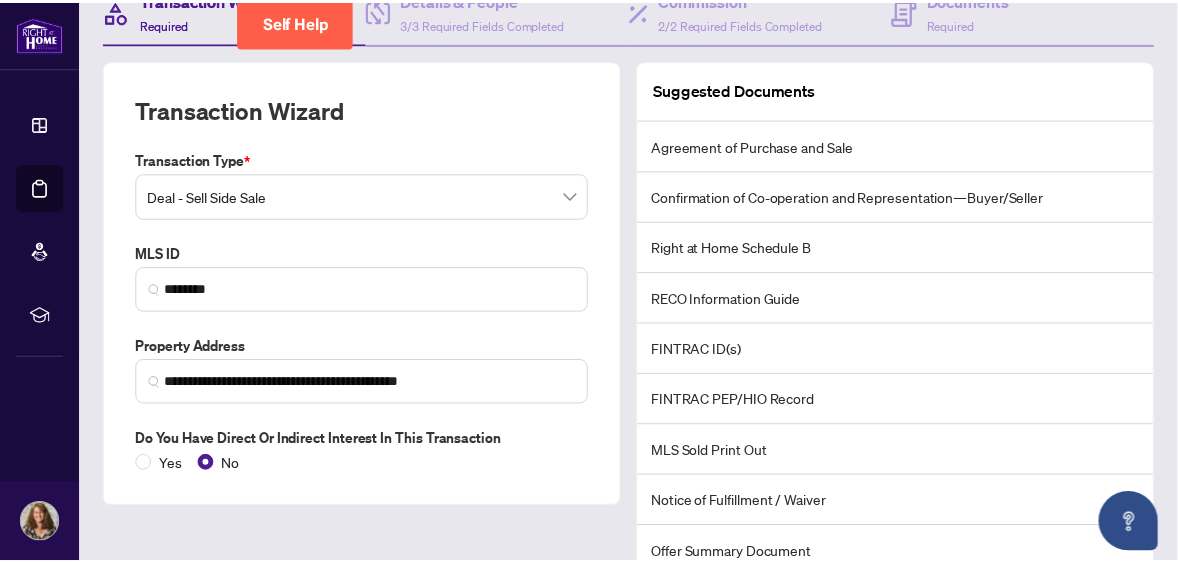 scroll, scrollTop: 0, scrollLeft: 0, axis: both 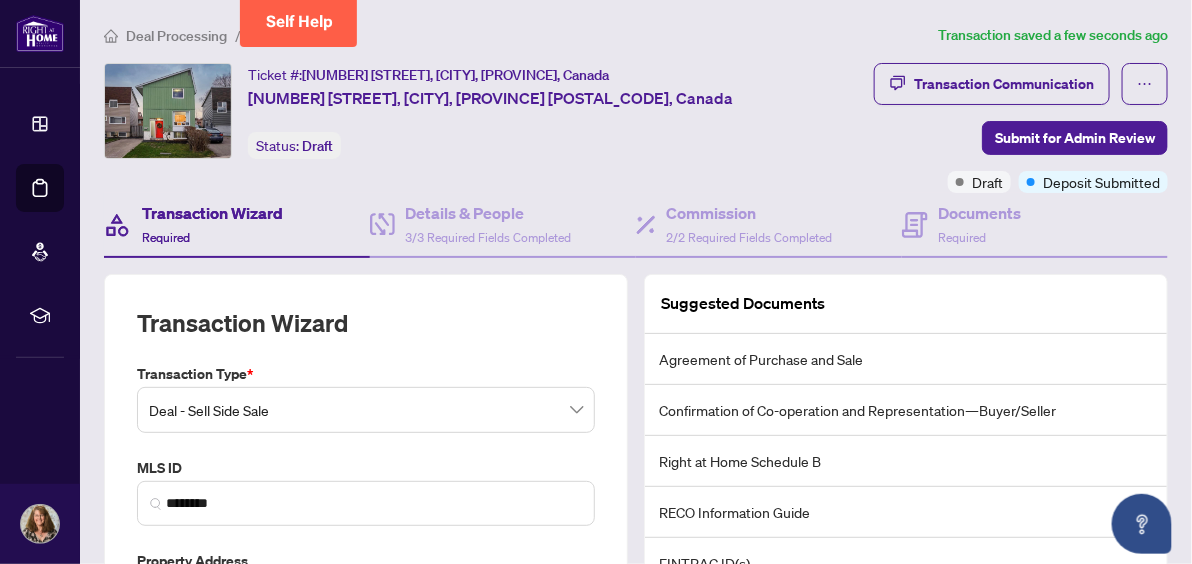 drag, startPoint x: 947, startPoint y: 84, endPoint x: 821, endPoint y: 150, distance: 142.23924 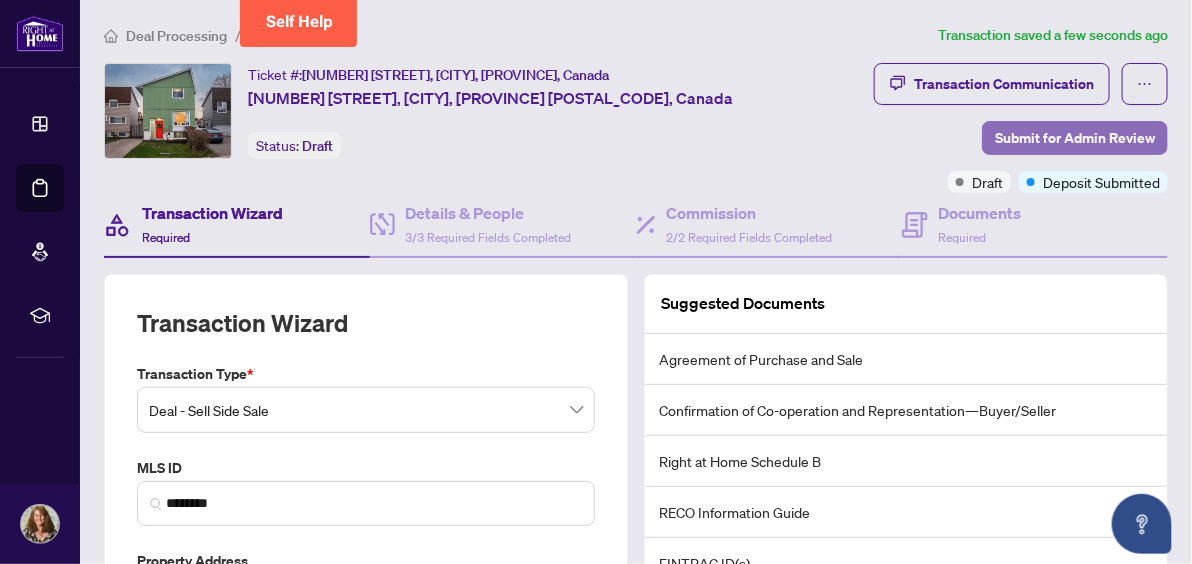 click on "Submit for Admin Review" at bounding box center (1075, 138) 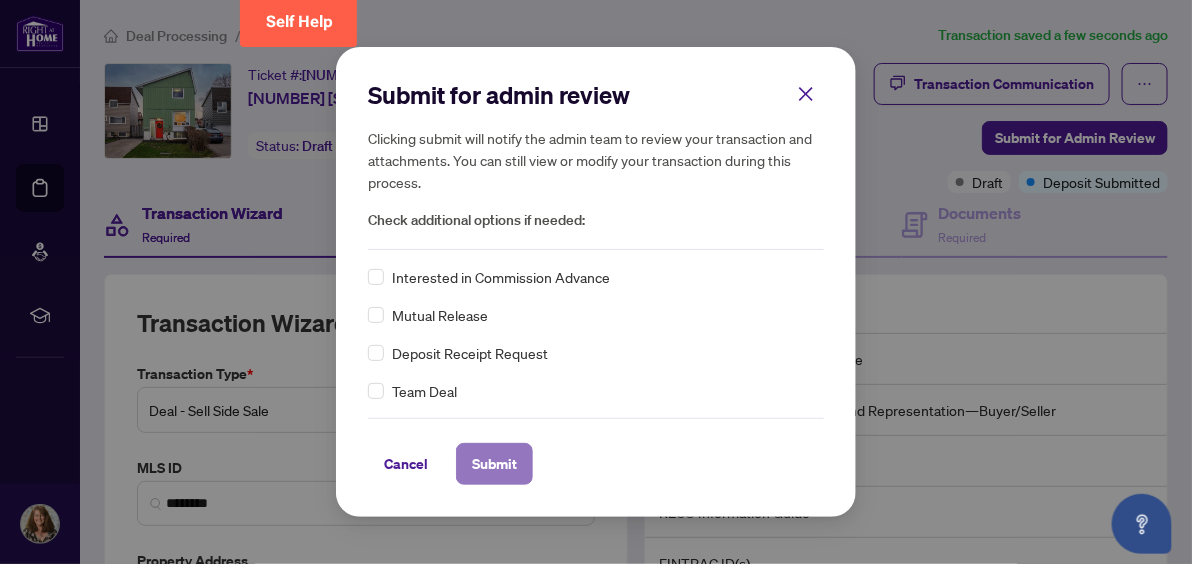 click on "Submit" at bounding box center (494, 464) 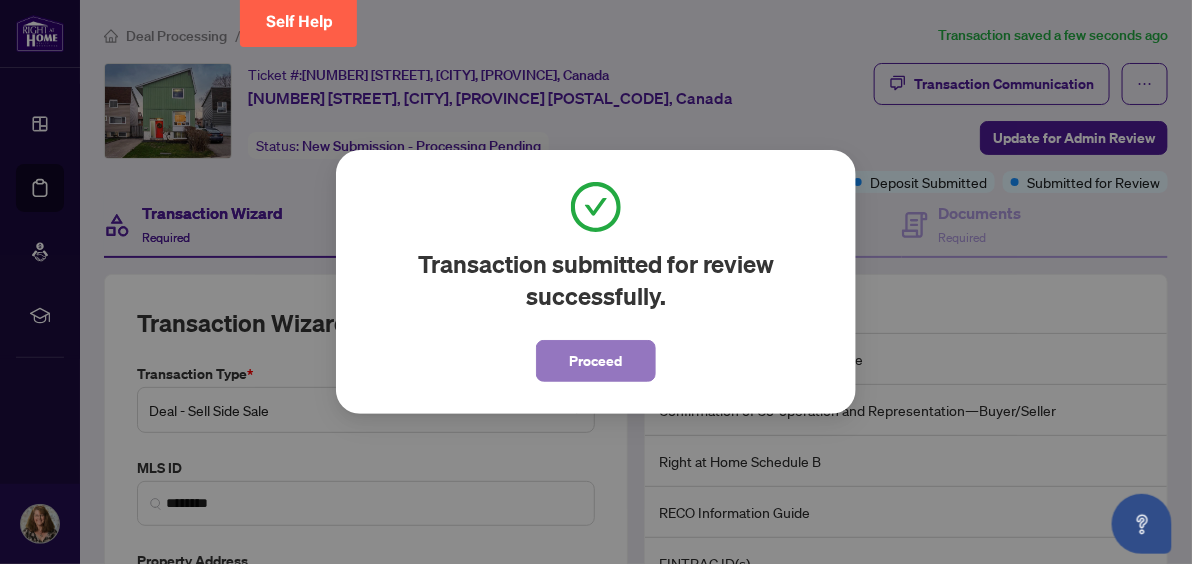 click on "Proceed" at bounding box center (596, 361) 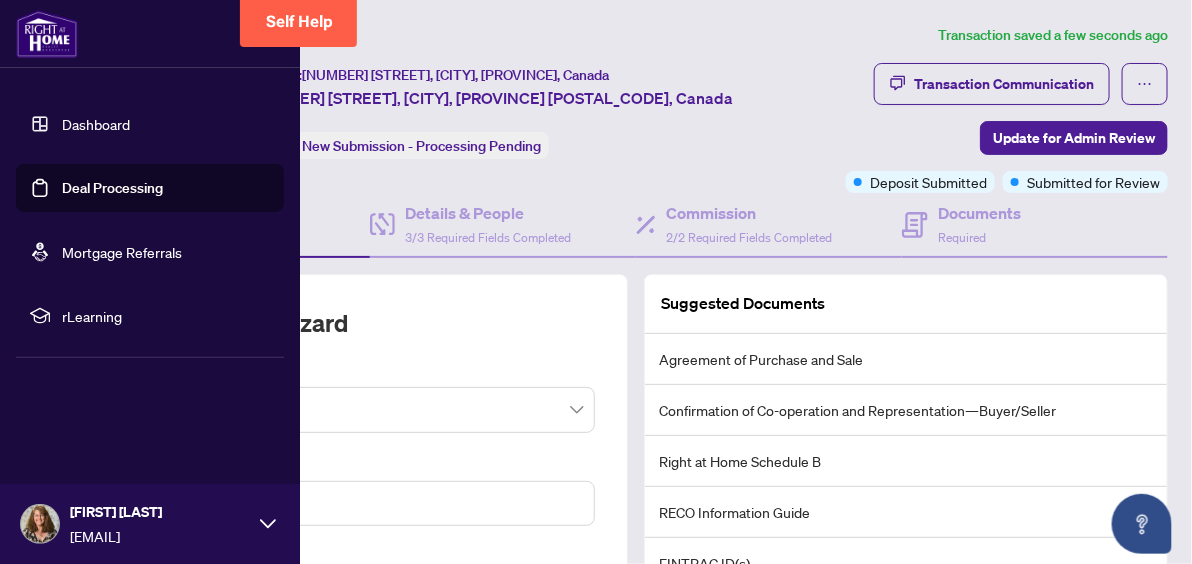 click at bounding box center (40, 524) 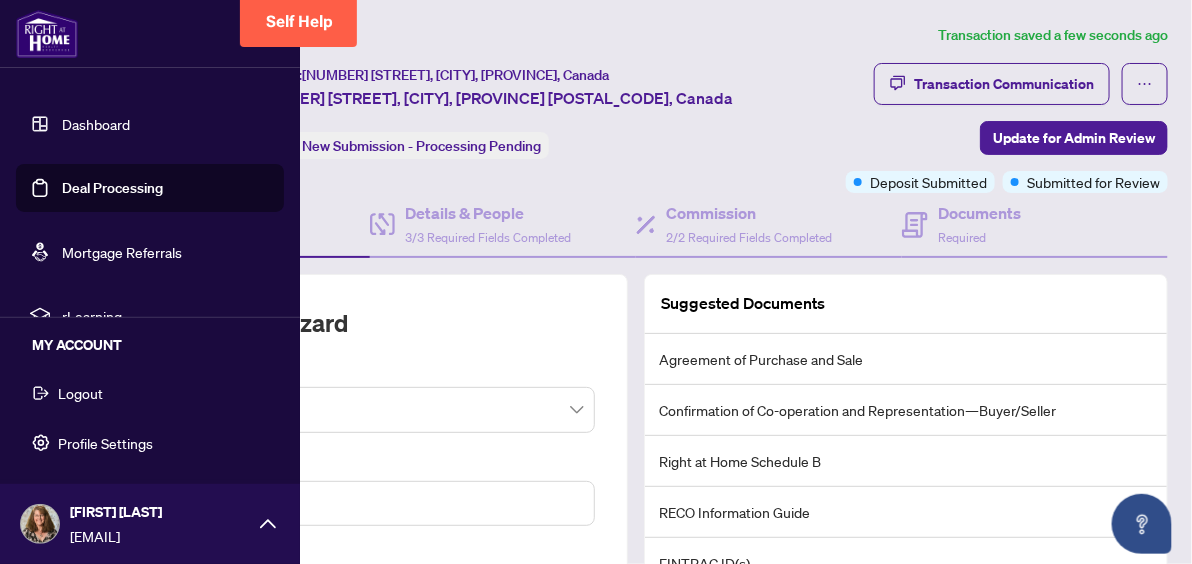 click on "Logout" at bounding box center (80, 393) 